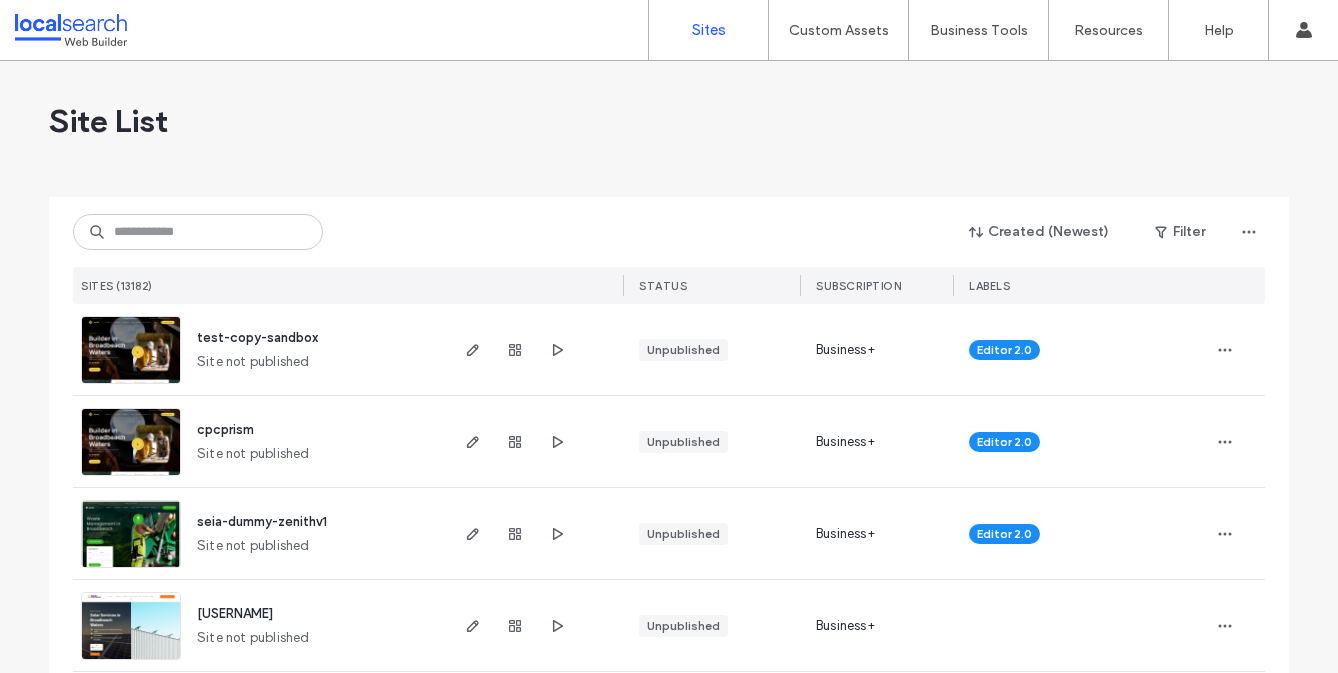 scroll, scrollTop: 0, scrollLeft: 0, axis: both 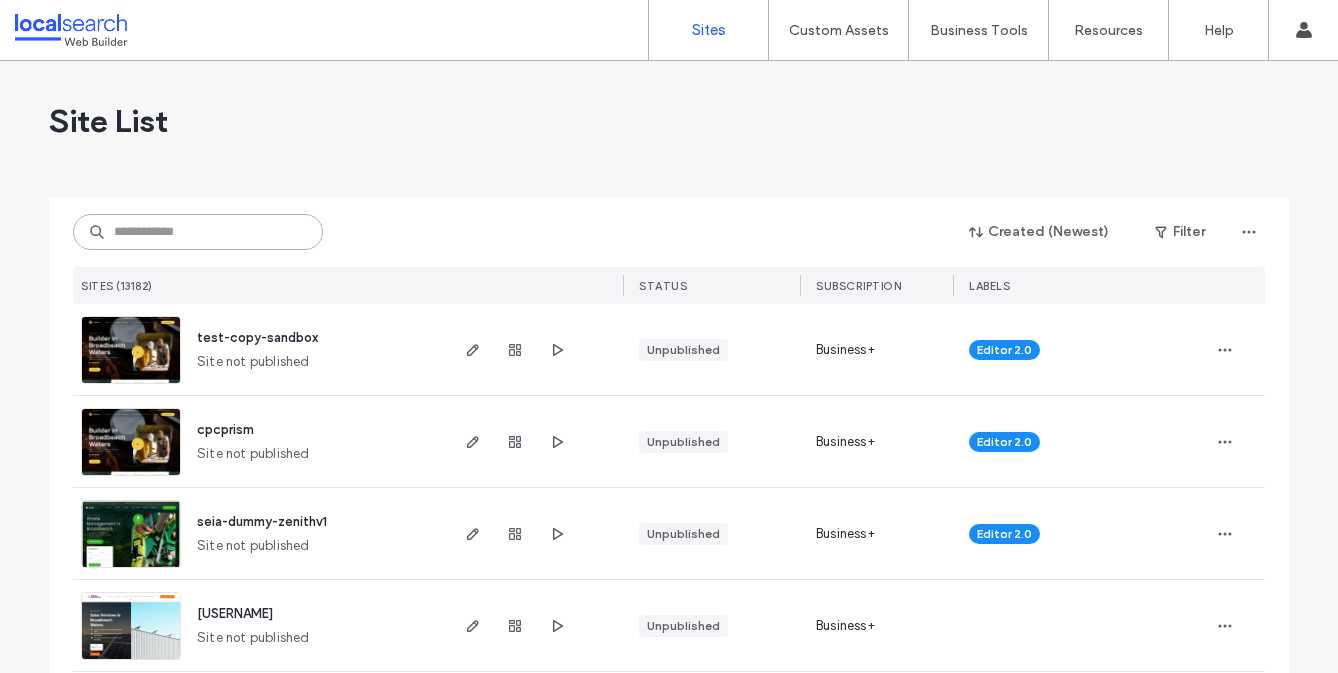 click at bounding box center (198, 232) 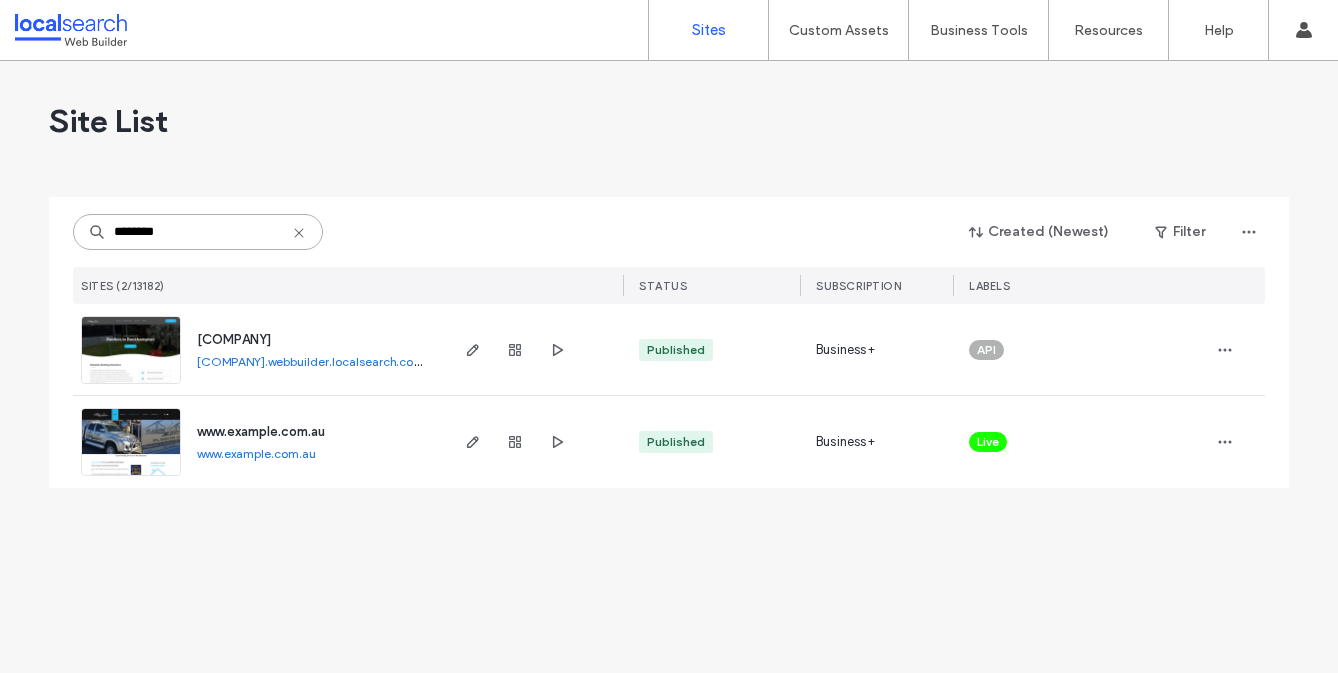type on "********" 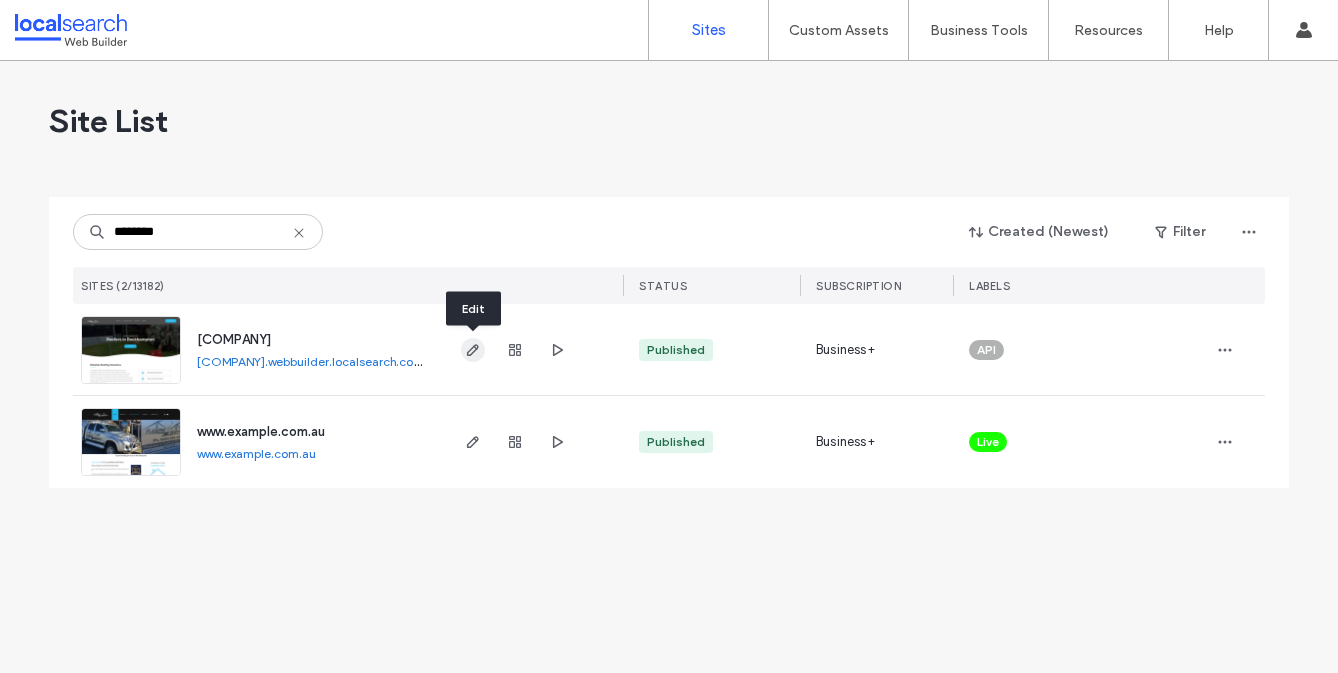 click 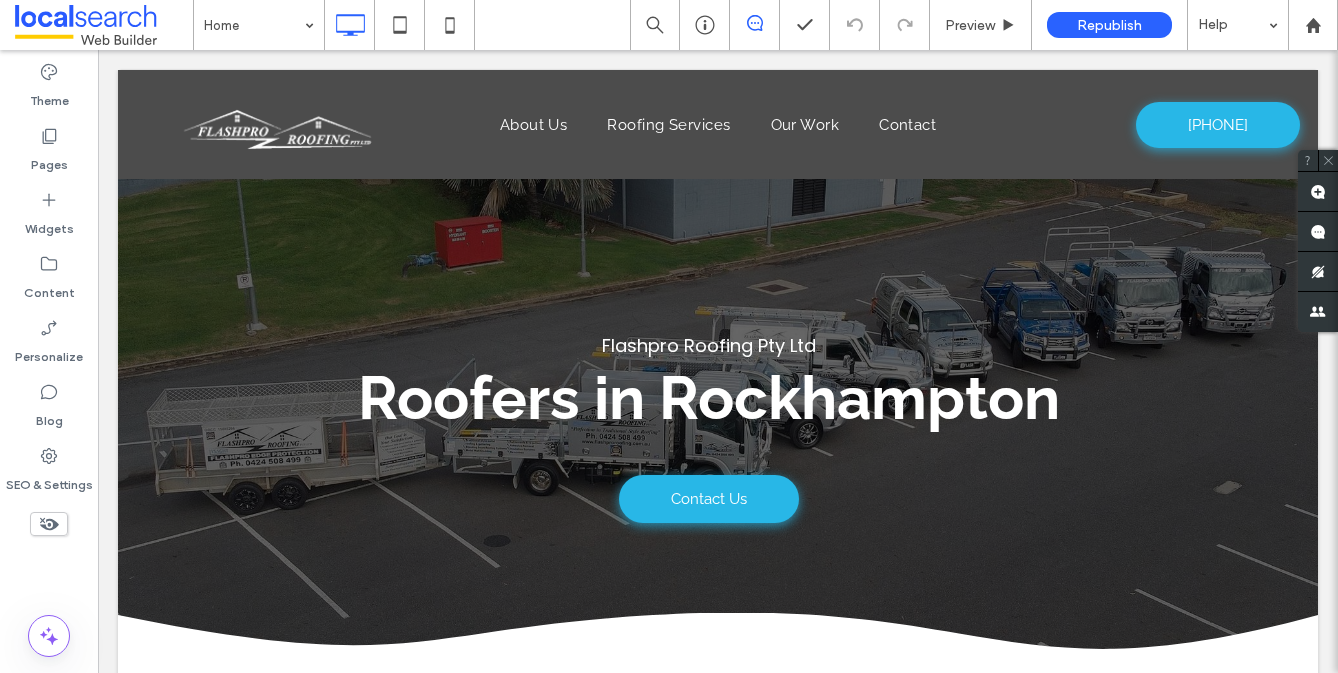 scroll, scrollTop: 550, scrollLeft: 0, axis: vertical 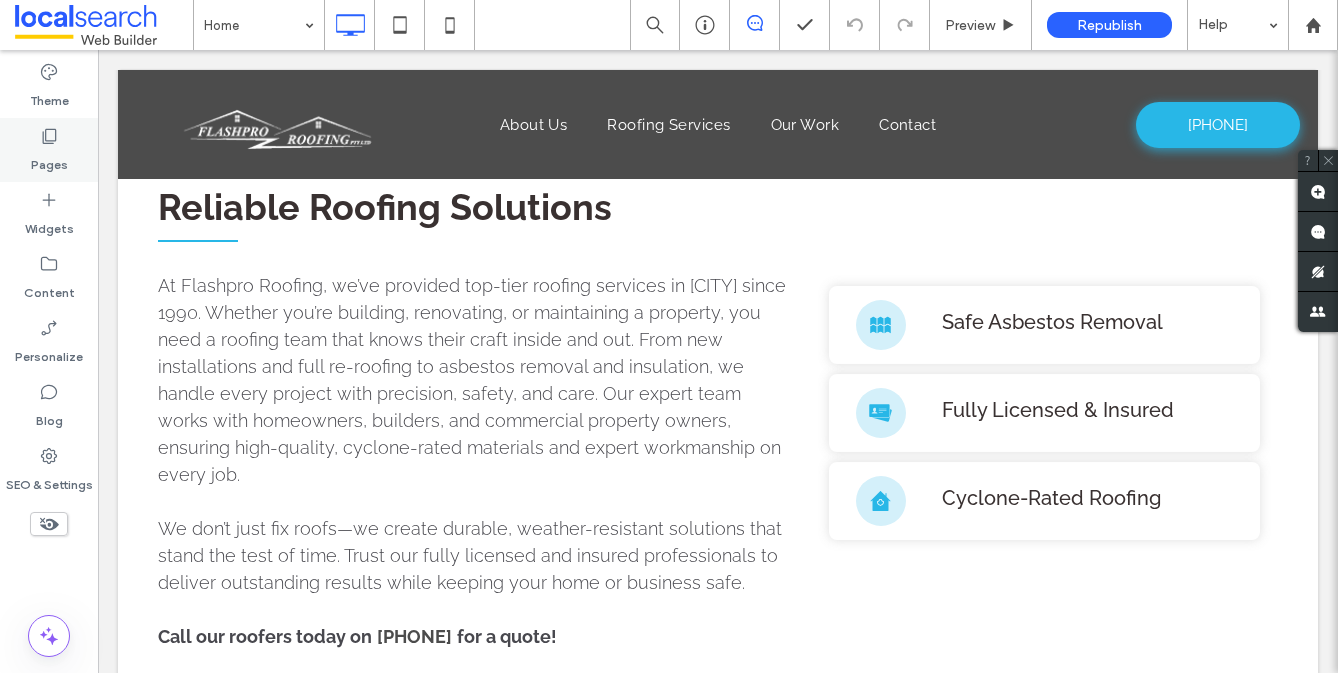 click on "Pages" at bounding box center (49, 150) 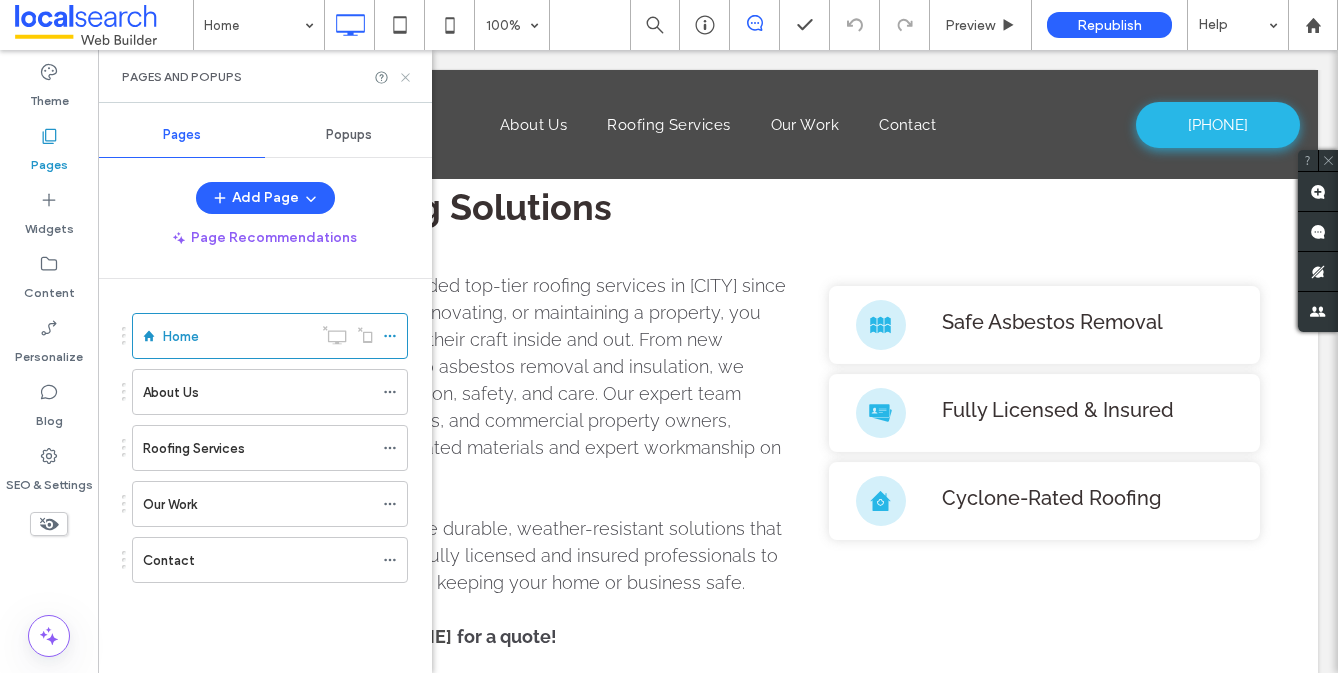 click 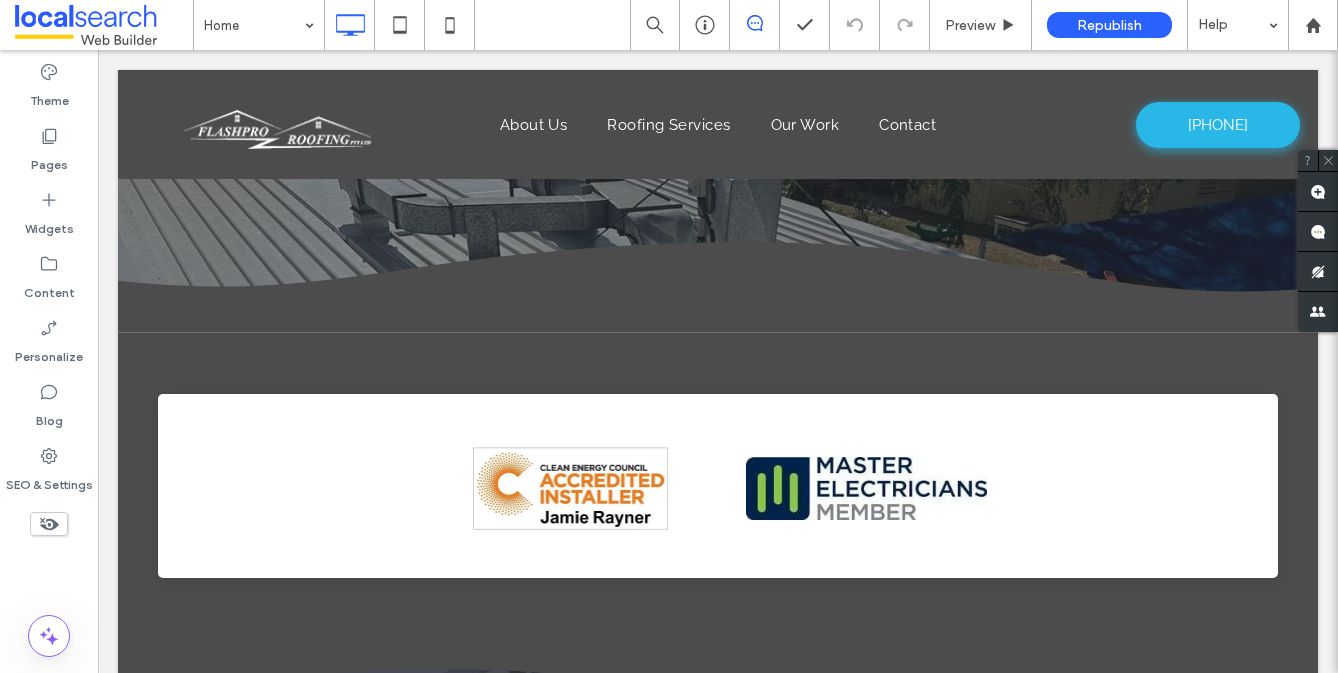 scroll, scrollTop: 5693, scrollLeft: 0, axis: vertical 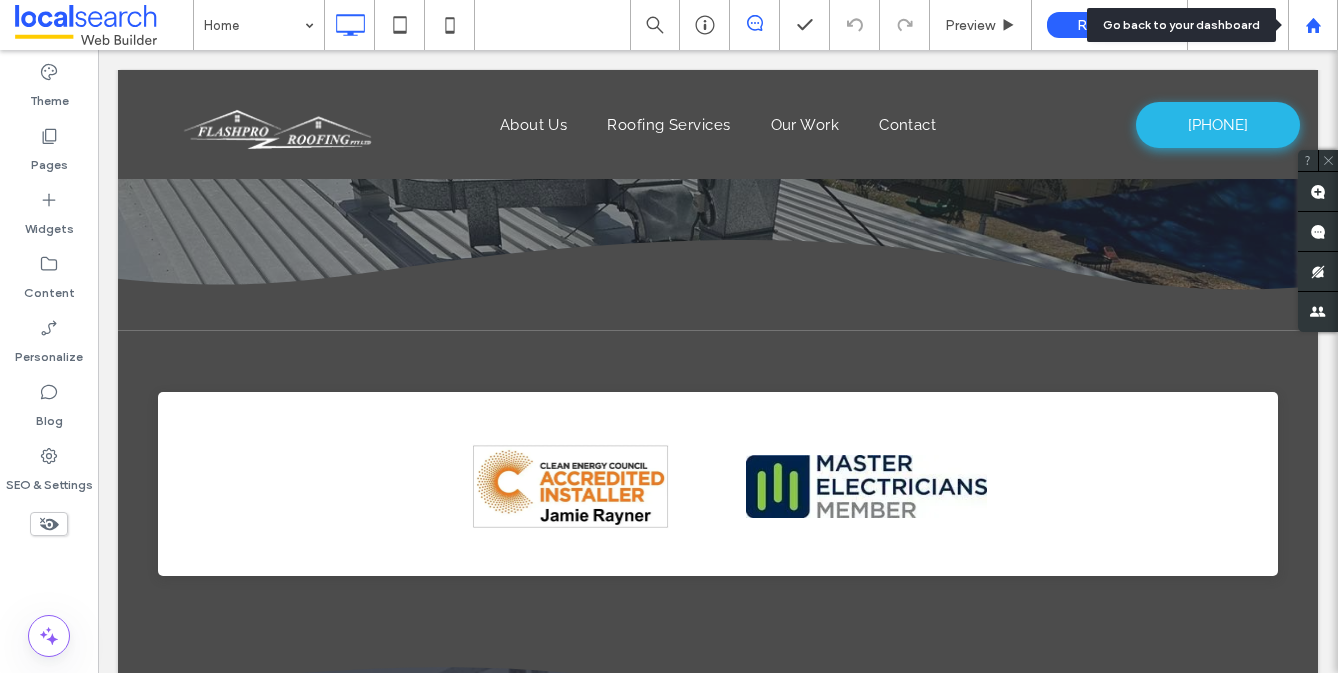 click at bounding box center (1313, 25) 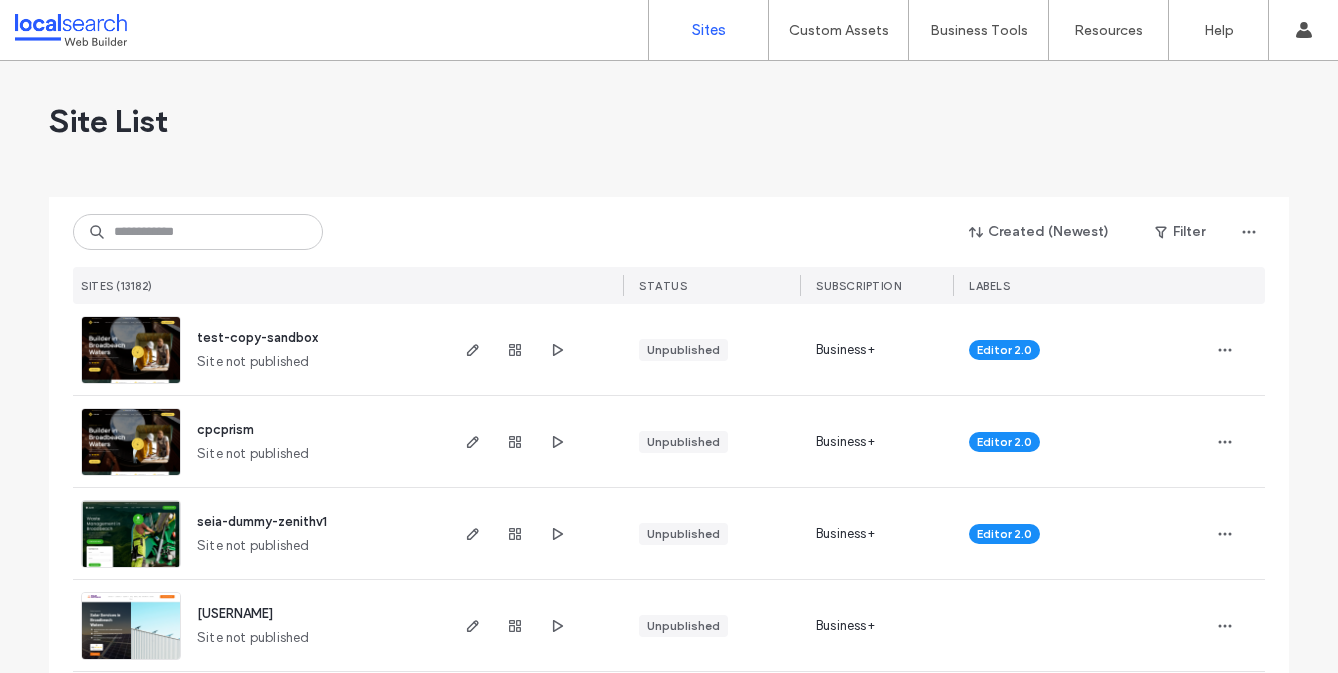 scroll, scrollTop: 0, scrollLeft: 0, axis: both 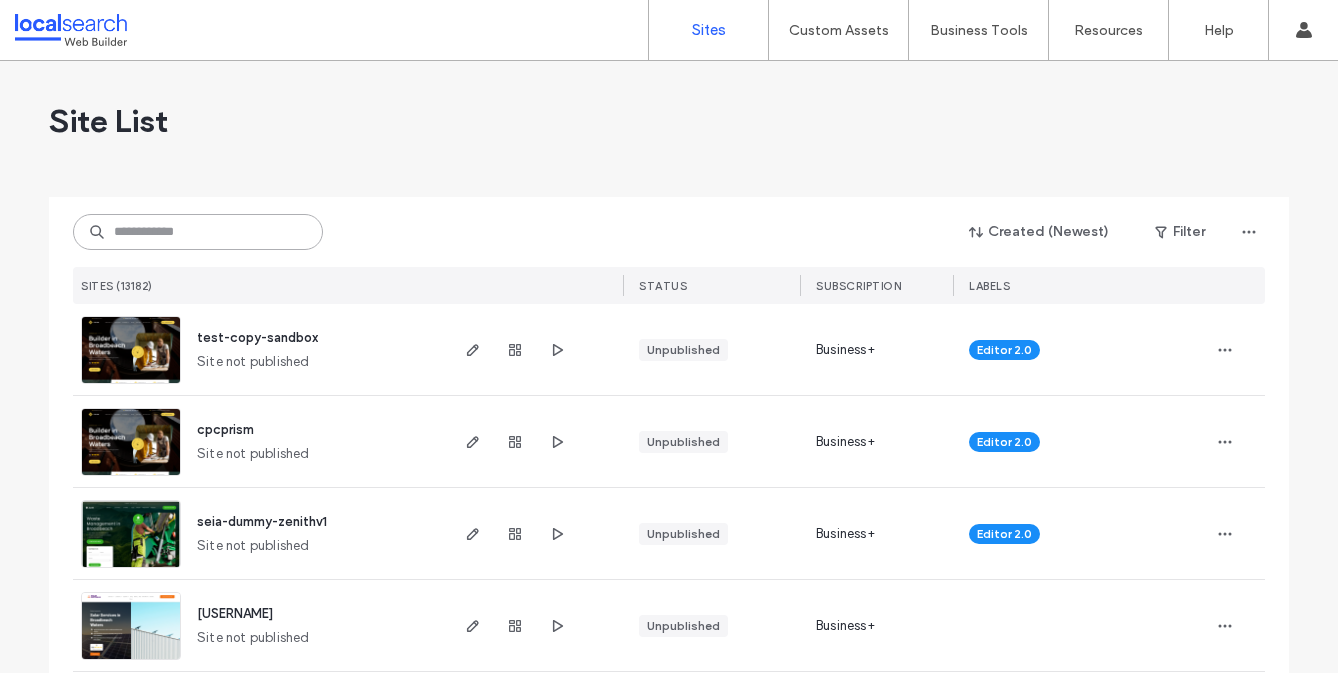 click at bounding box center (198, 232) 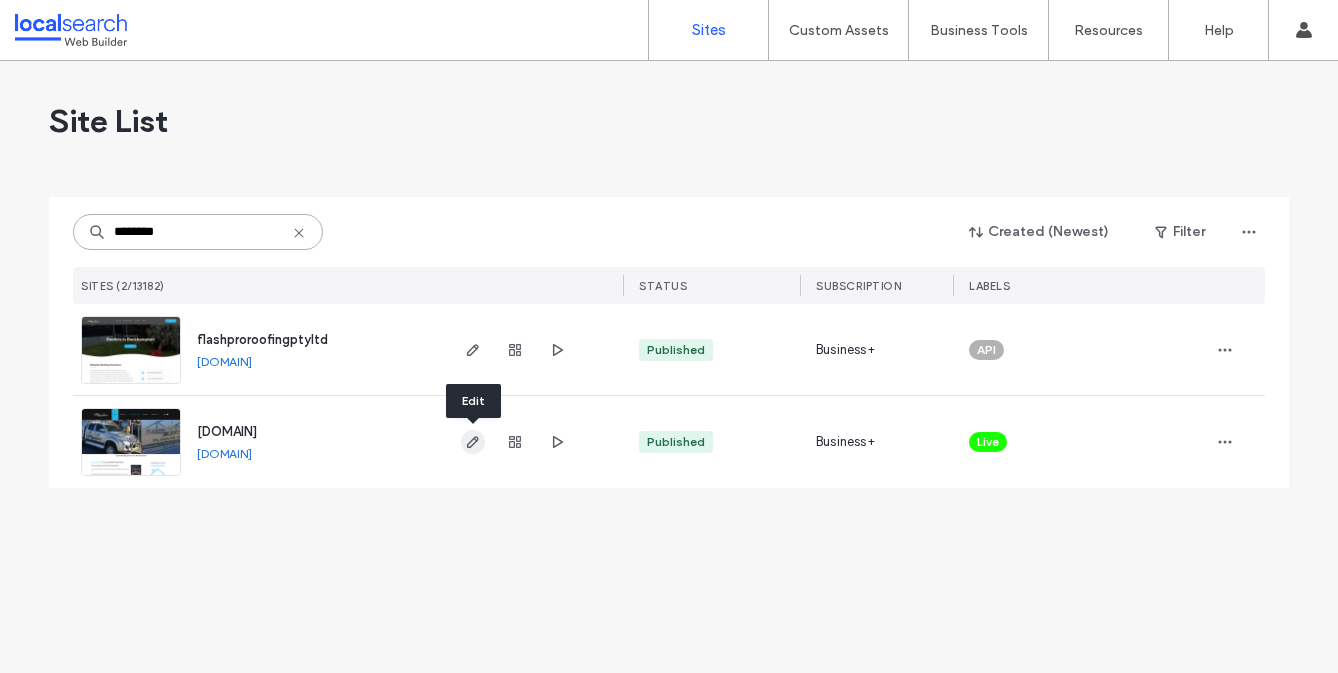 type on "********" 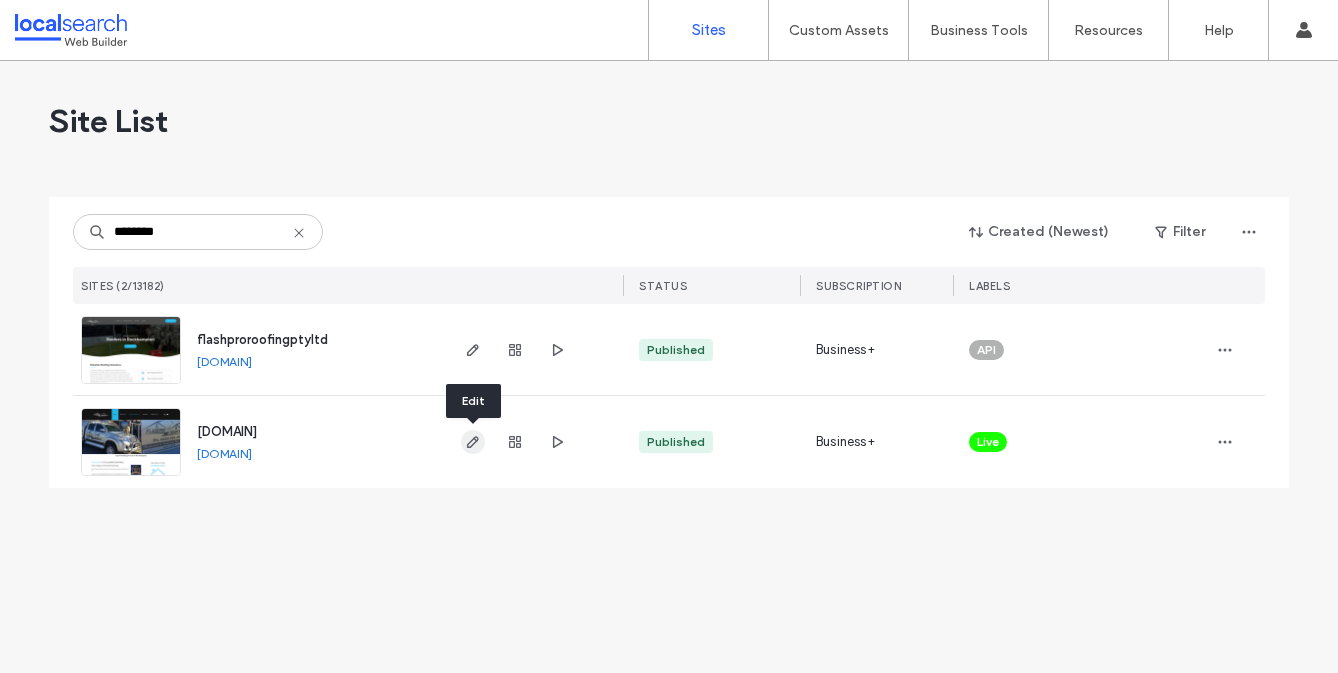 click 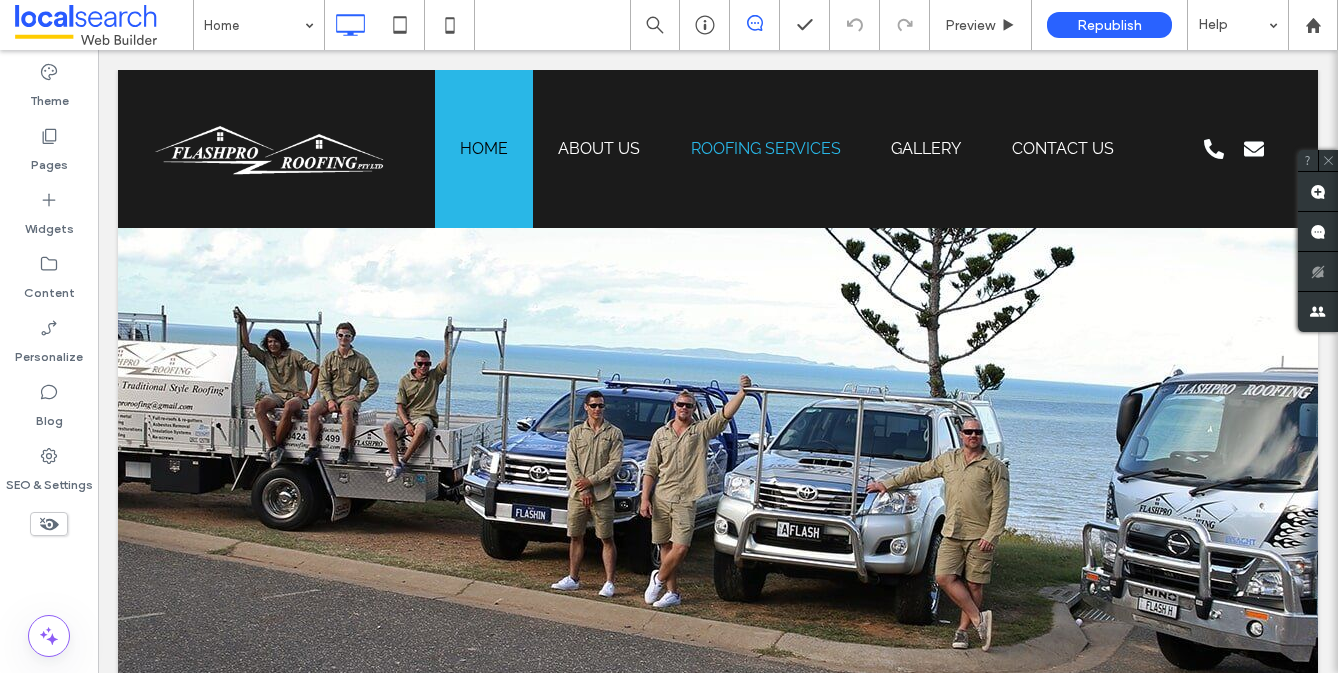 scroll, scrollTop: 758, scrollLeft: 0, axis: vertical 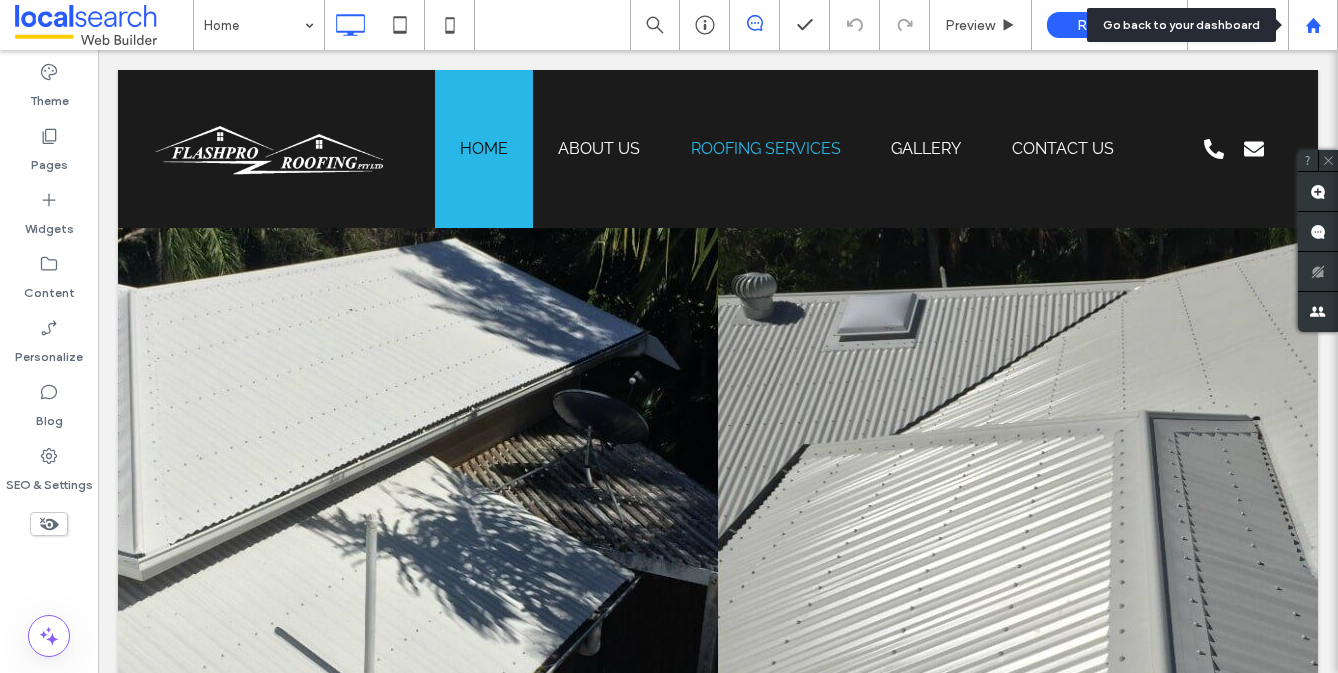 click 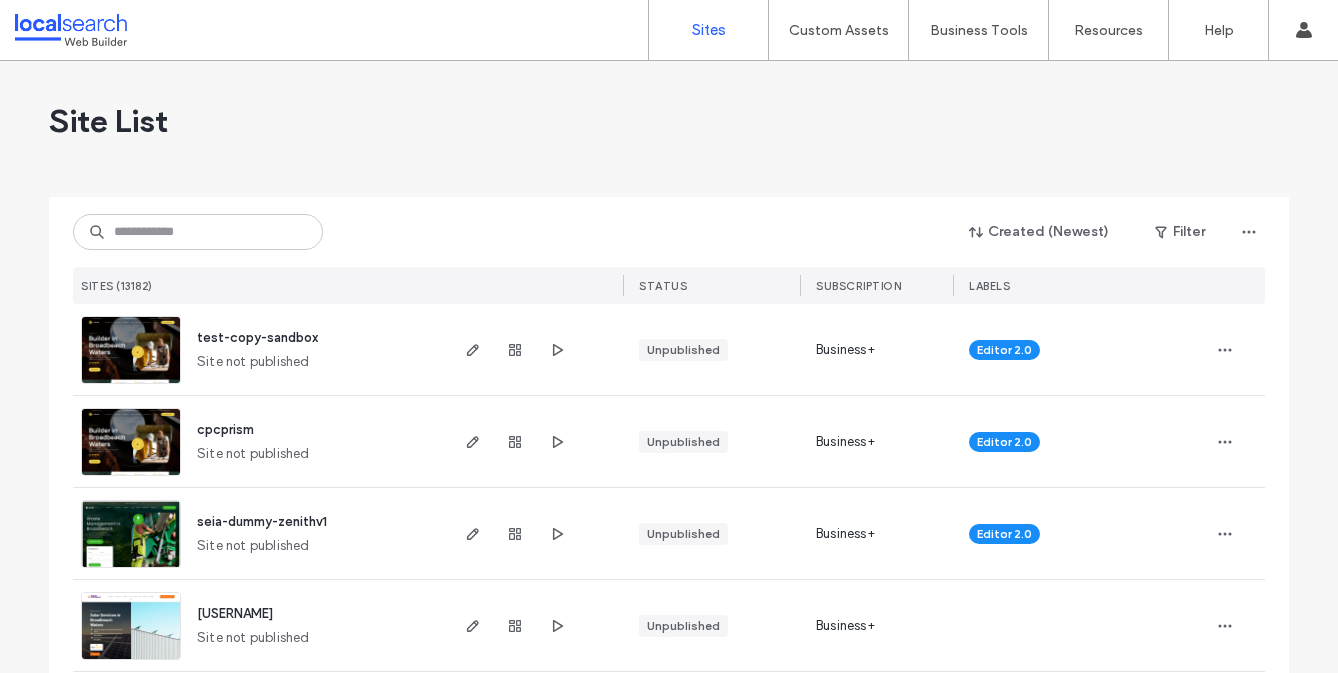 scroll, scrollTop: 0, scrollLeft: 0, axis: both 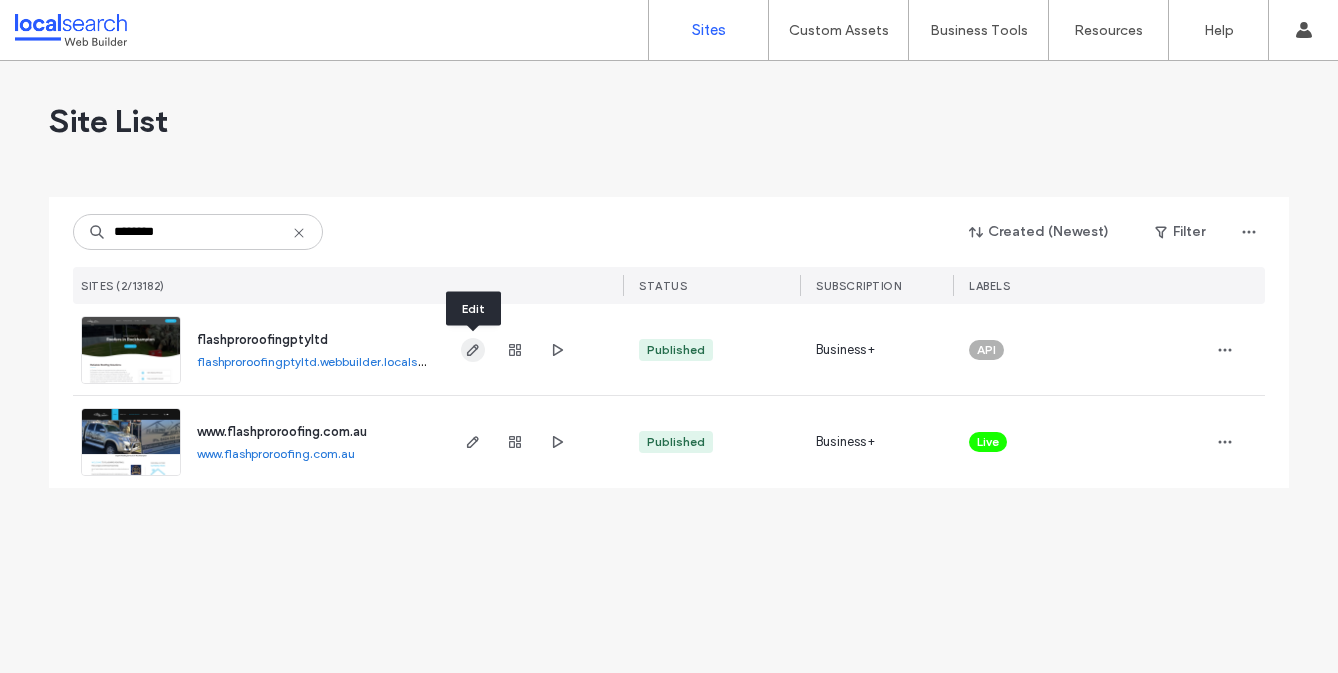 type on "********" 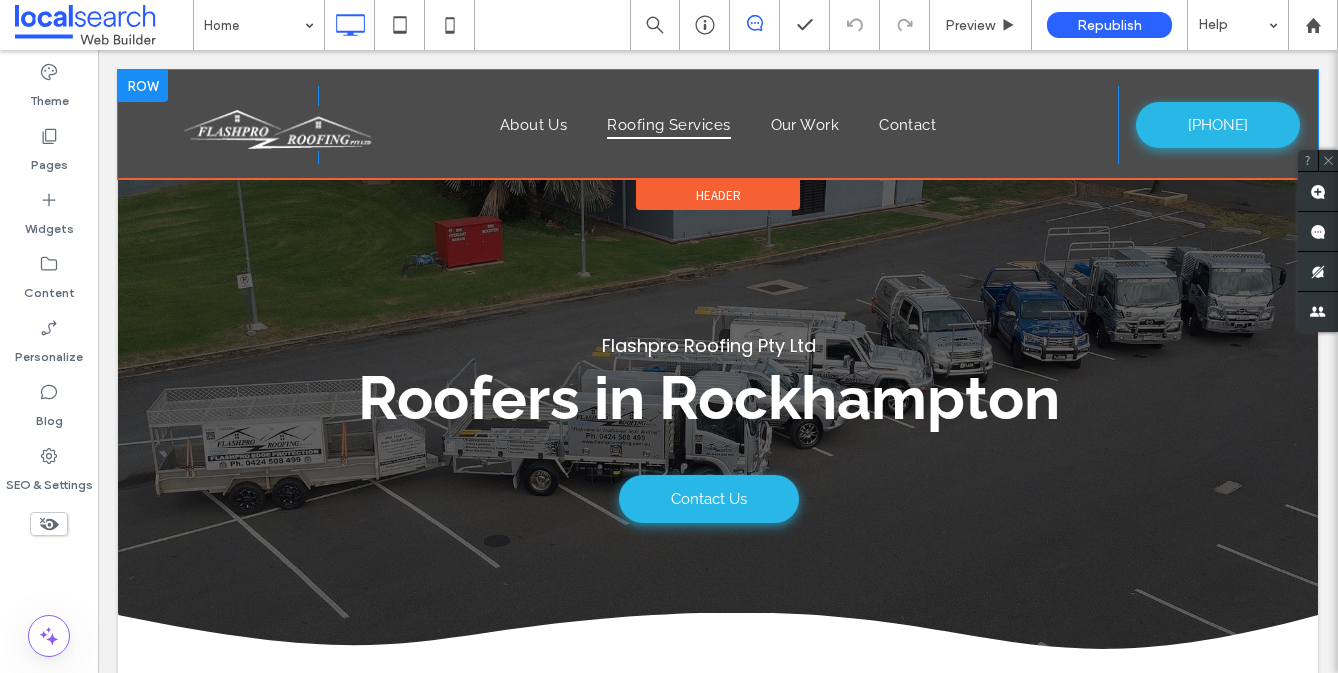 scroll, scrollTop: 0, scrollLeft: 0, axis: both 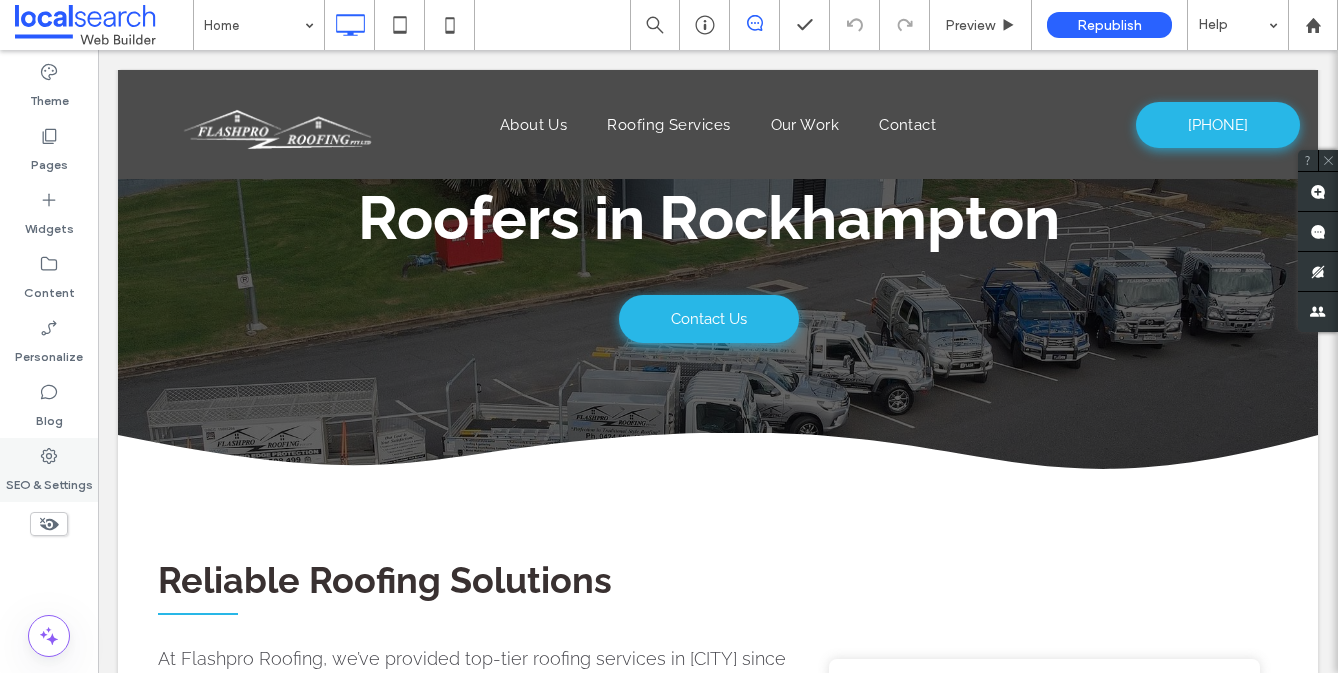 click 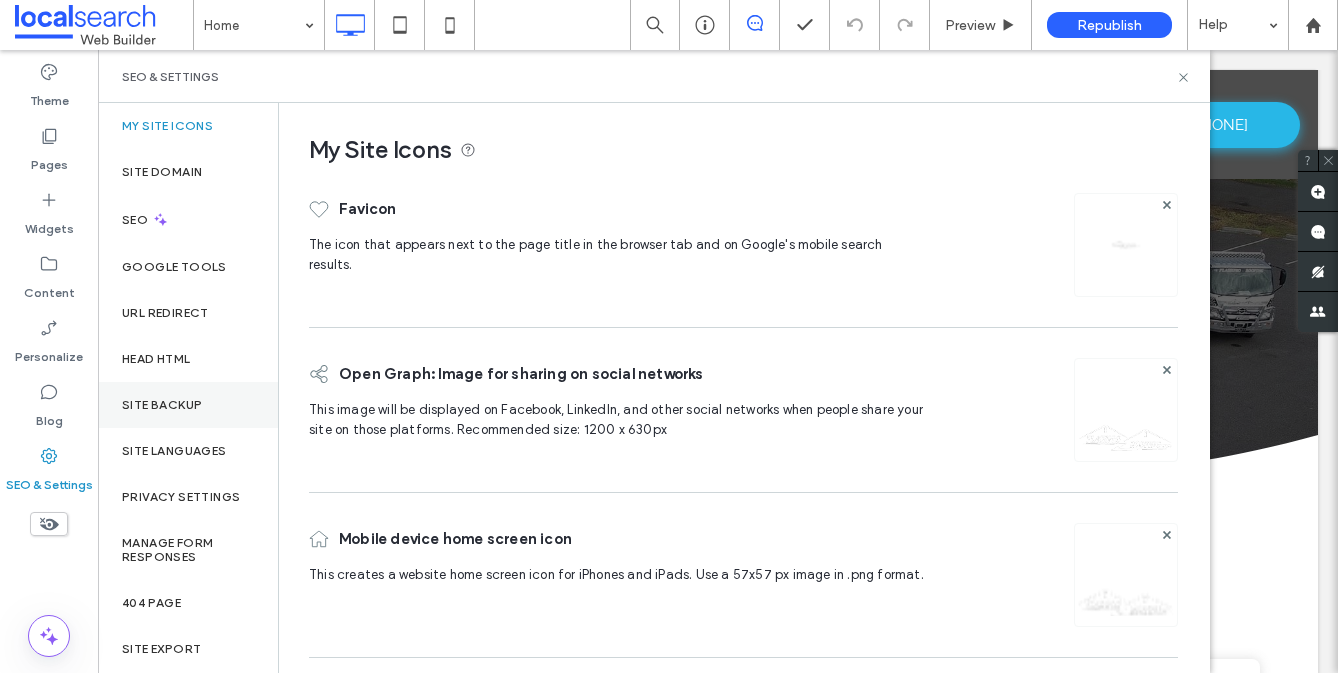 click on "Site Backup" at bounding box center (162, 405) 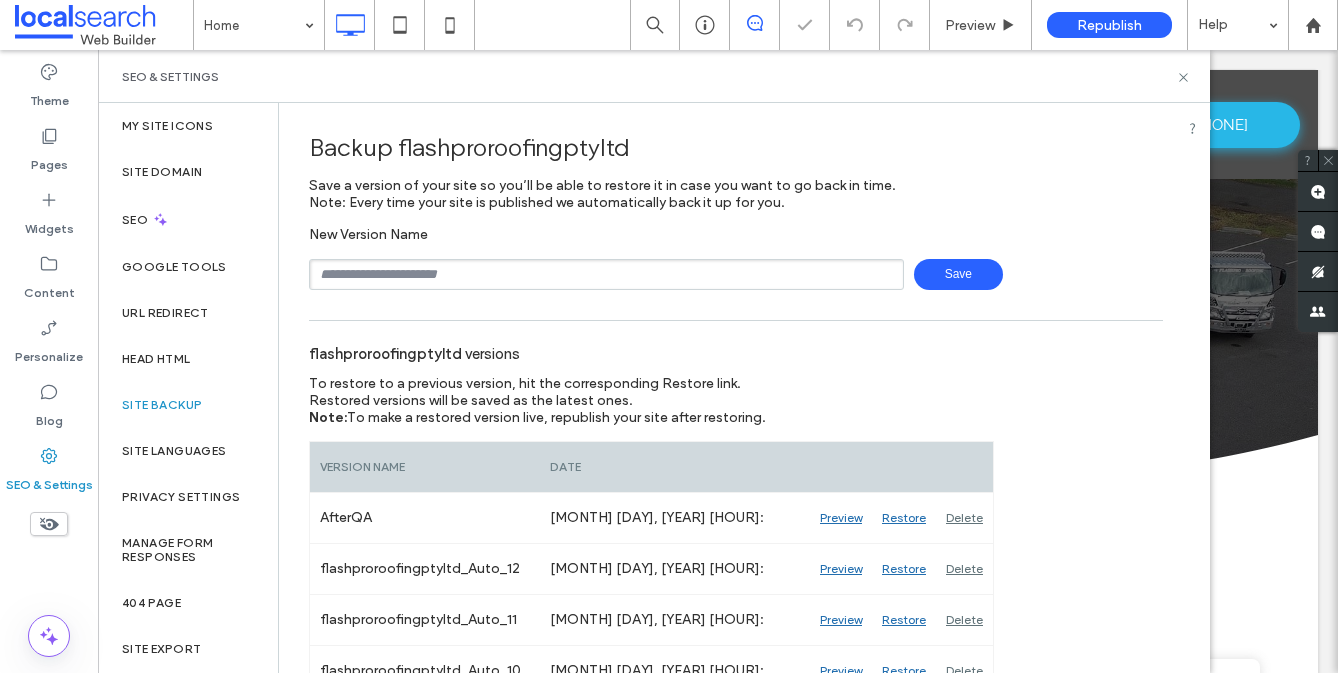click at bounding box center [606, 274] 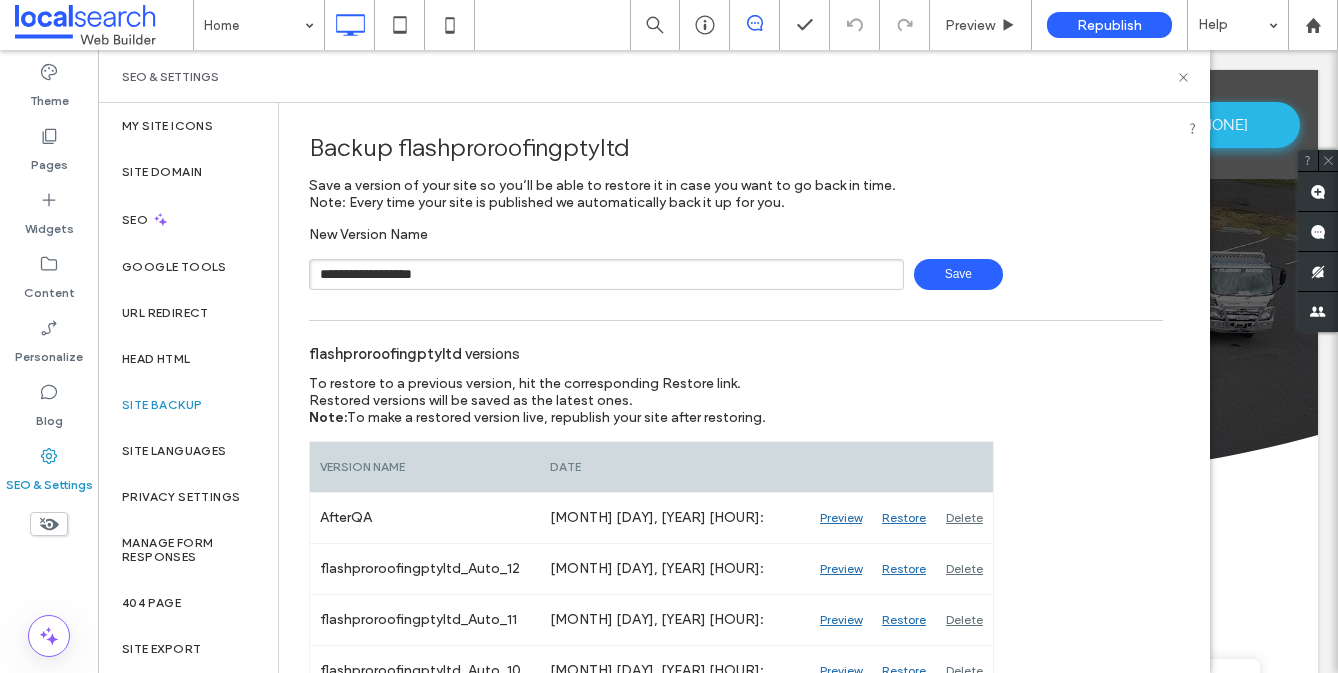 type on "**********" 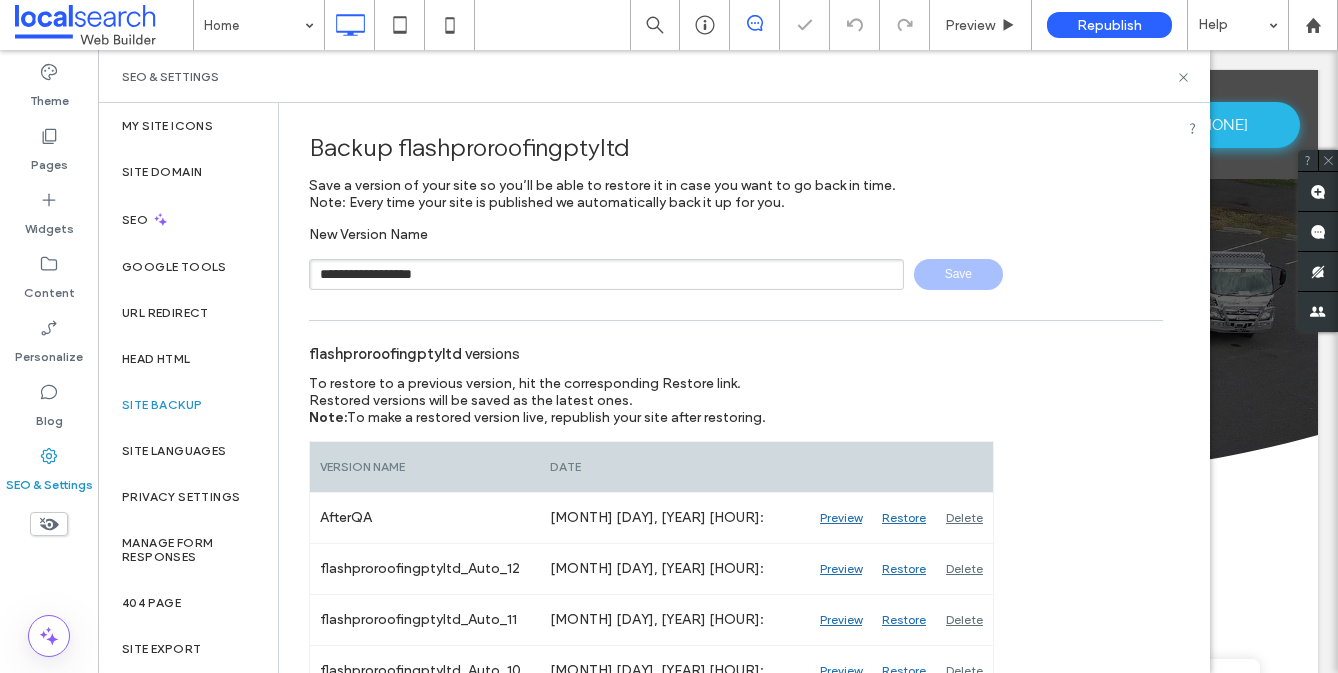 type 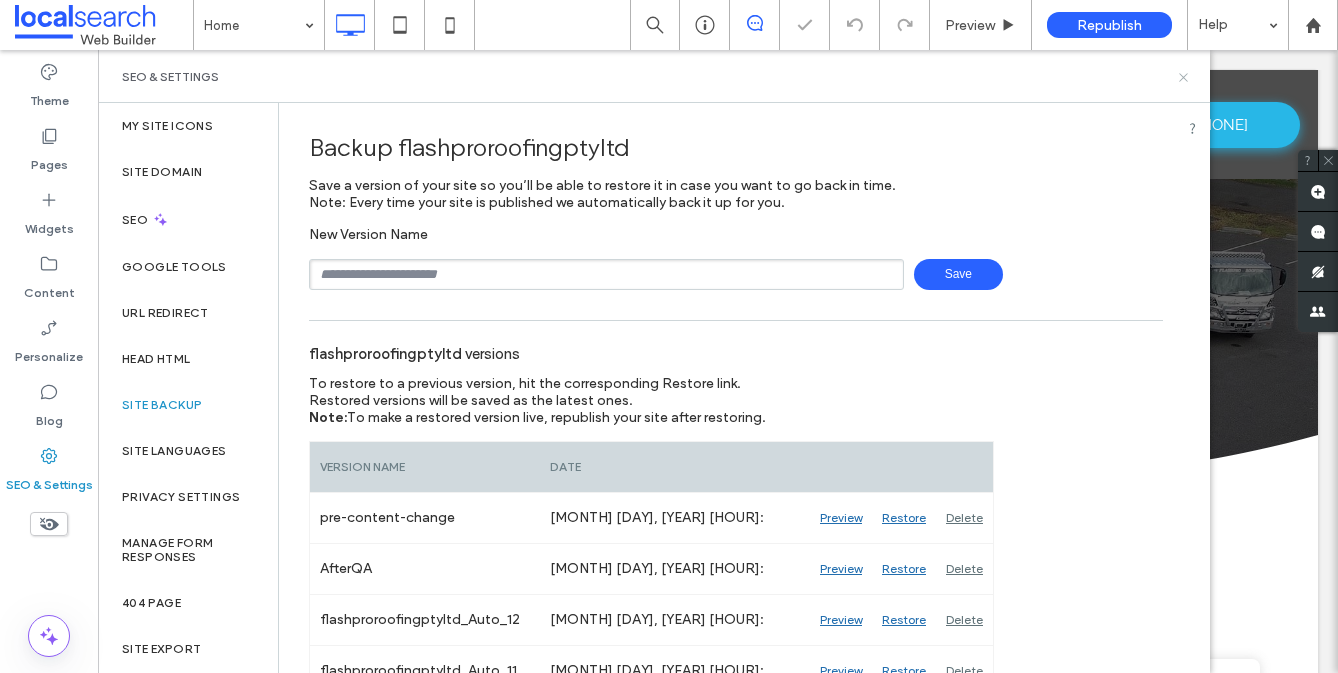 click 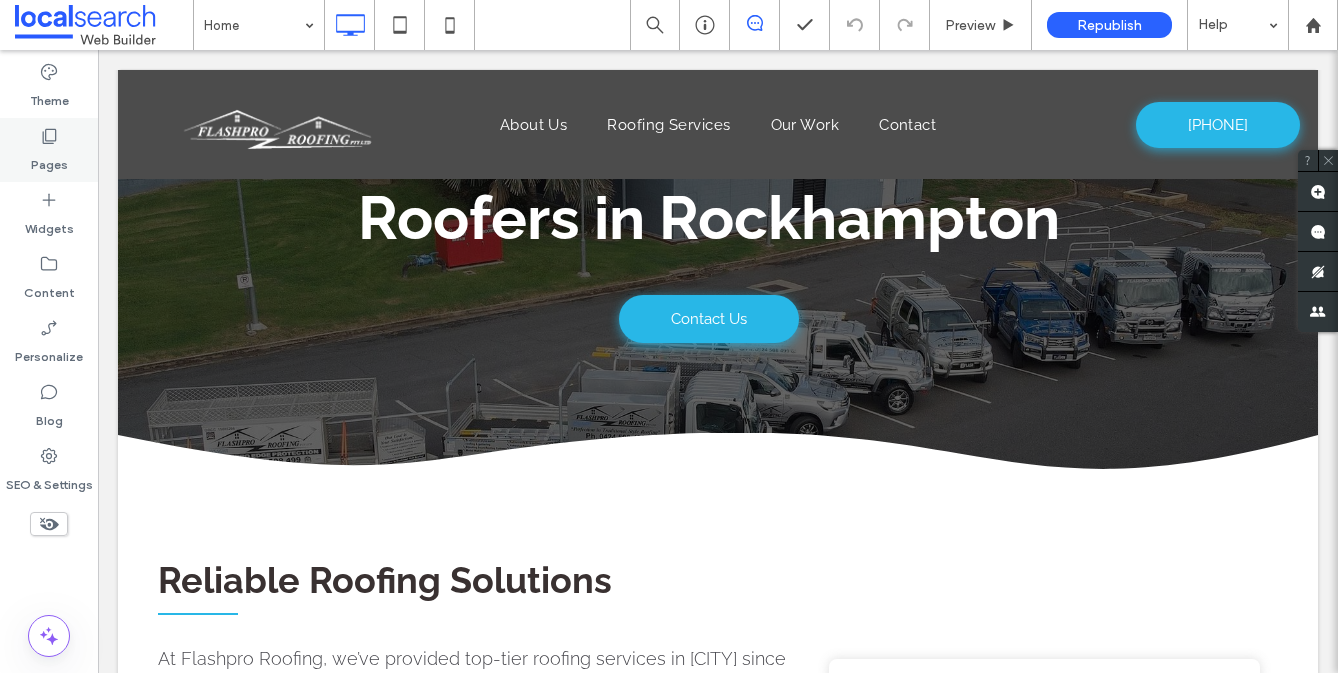 click on "Pages" at bounding box center (49, 150) 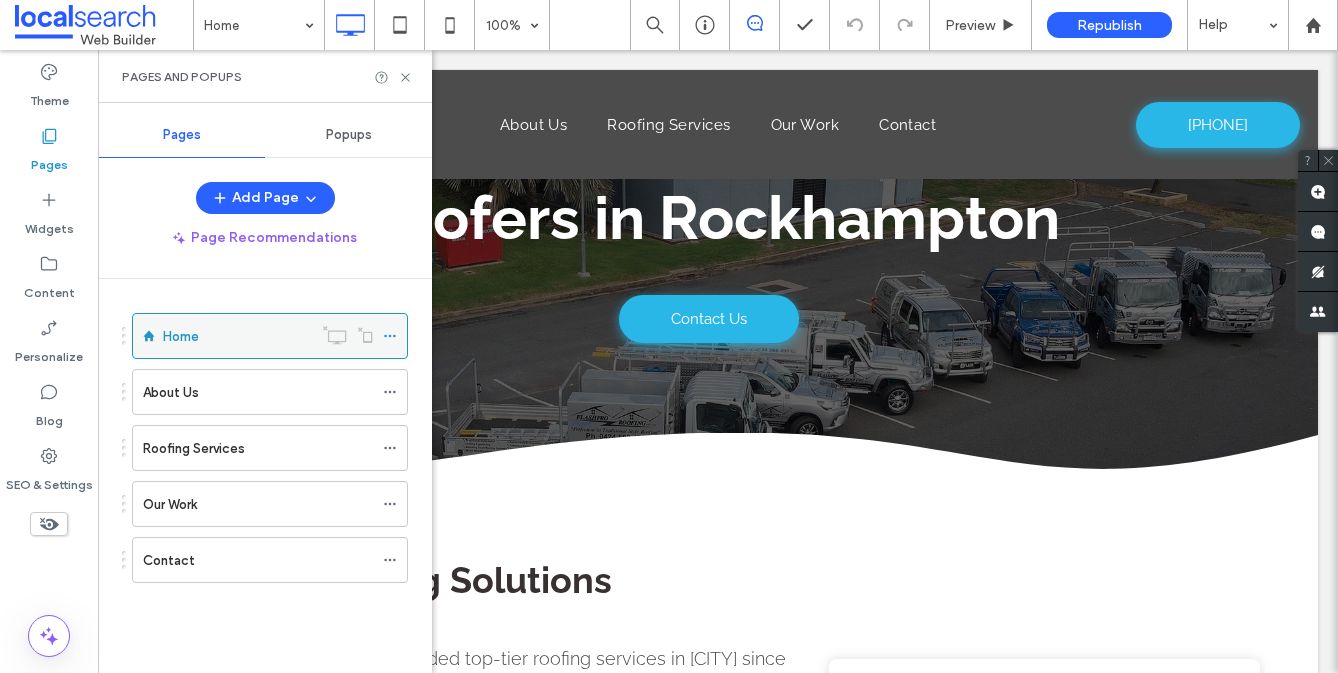 click 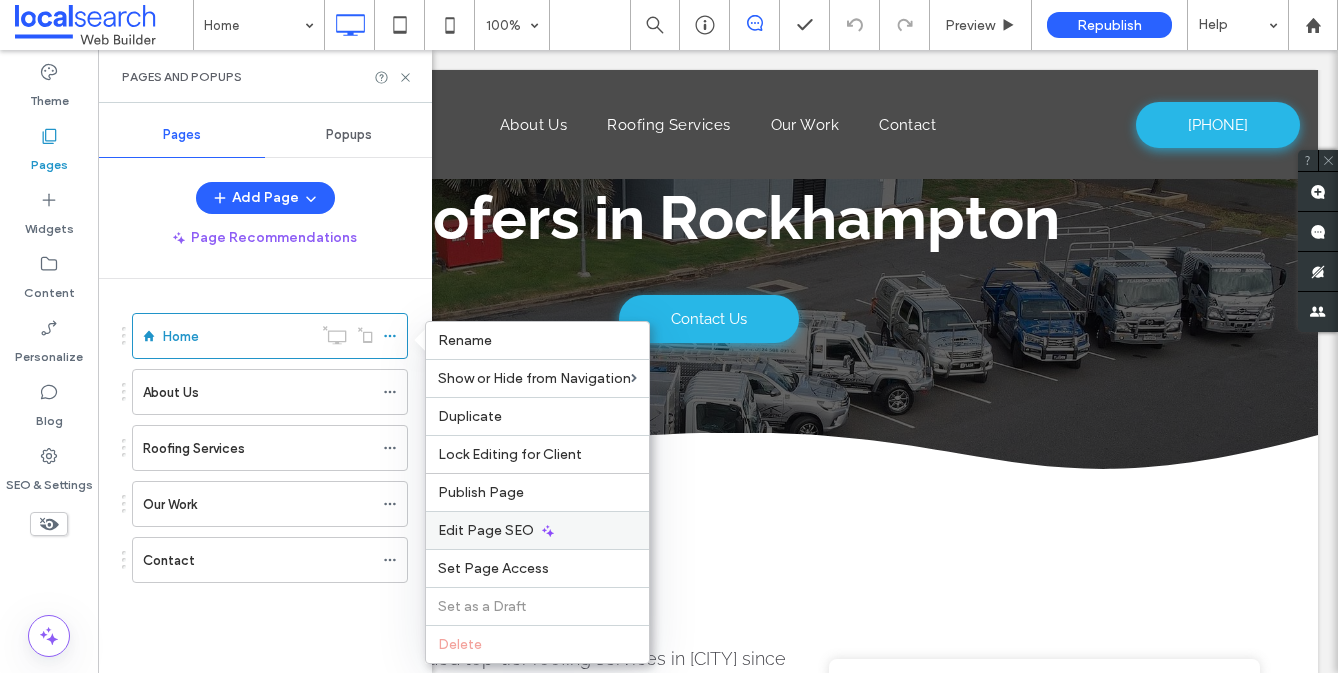 click on "Edit Page SEO" at bounding box center [486, 530] 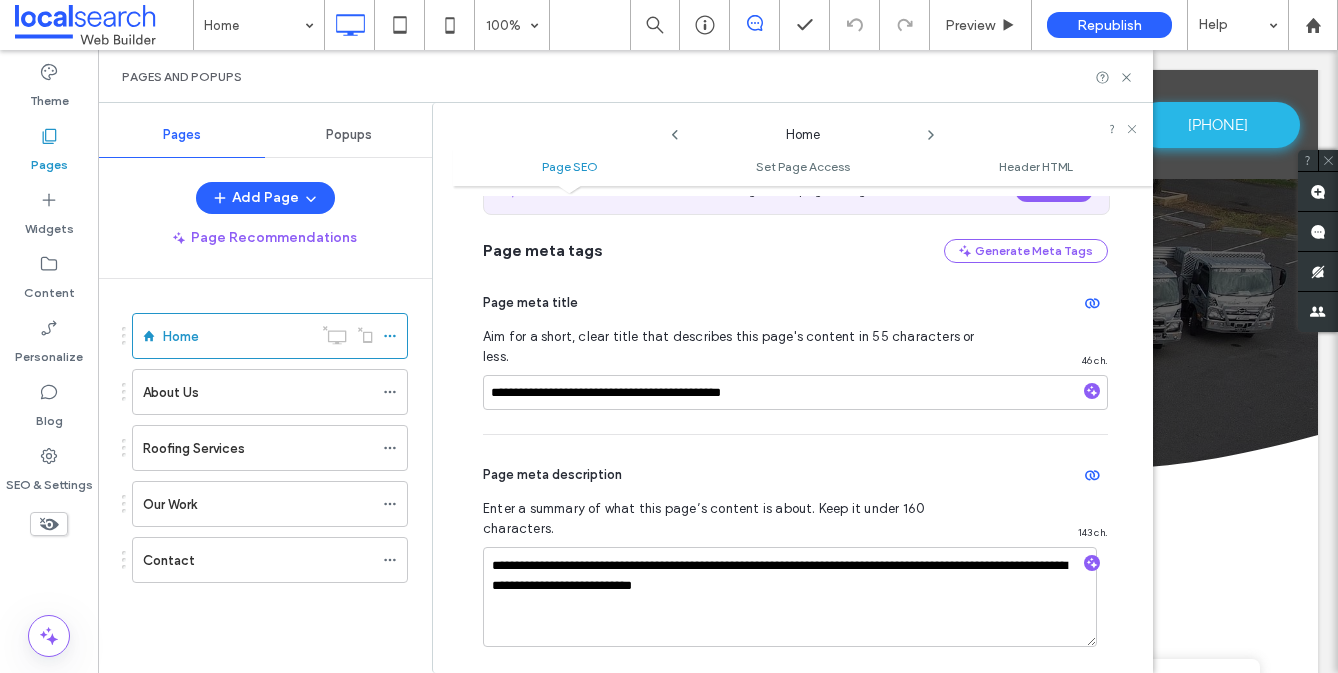 scroll, scrollTop: 0, scrollLeft: 0, axis: both 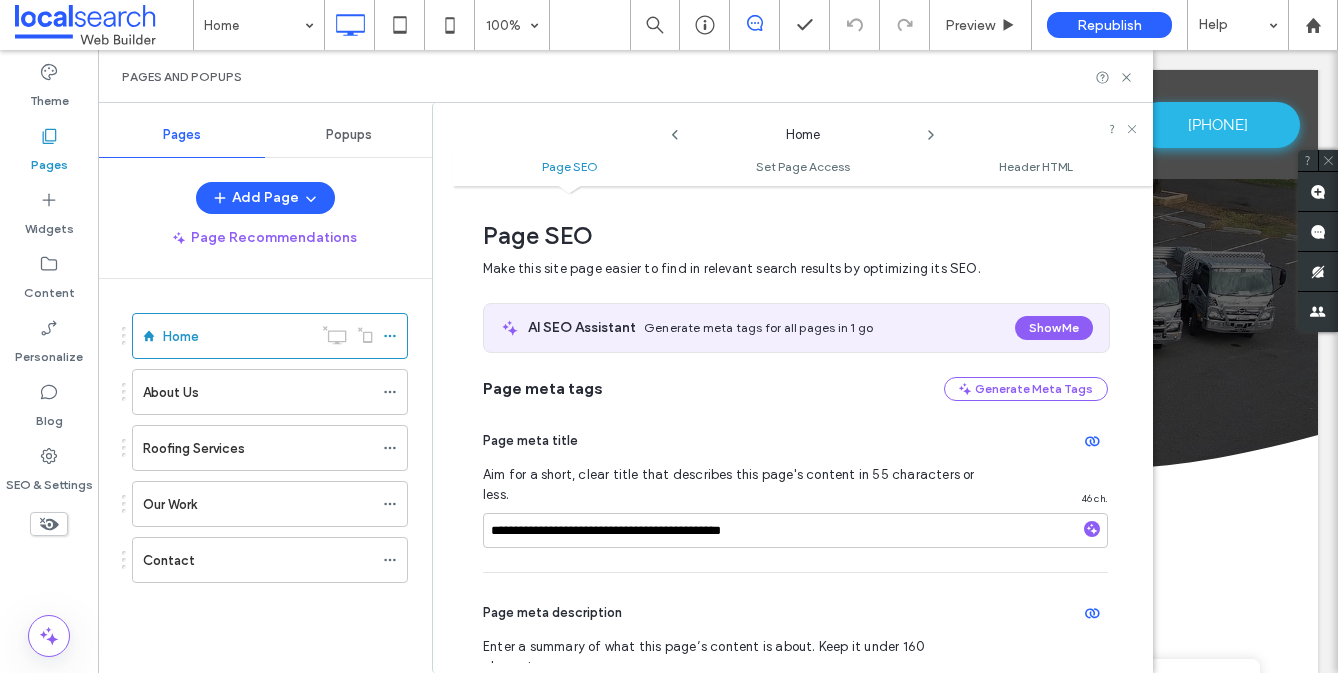 click 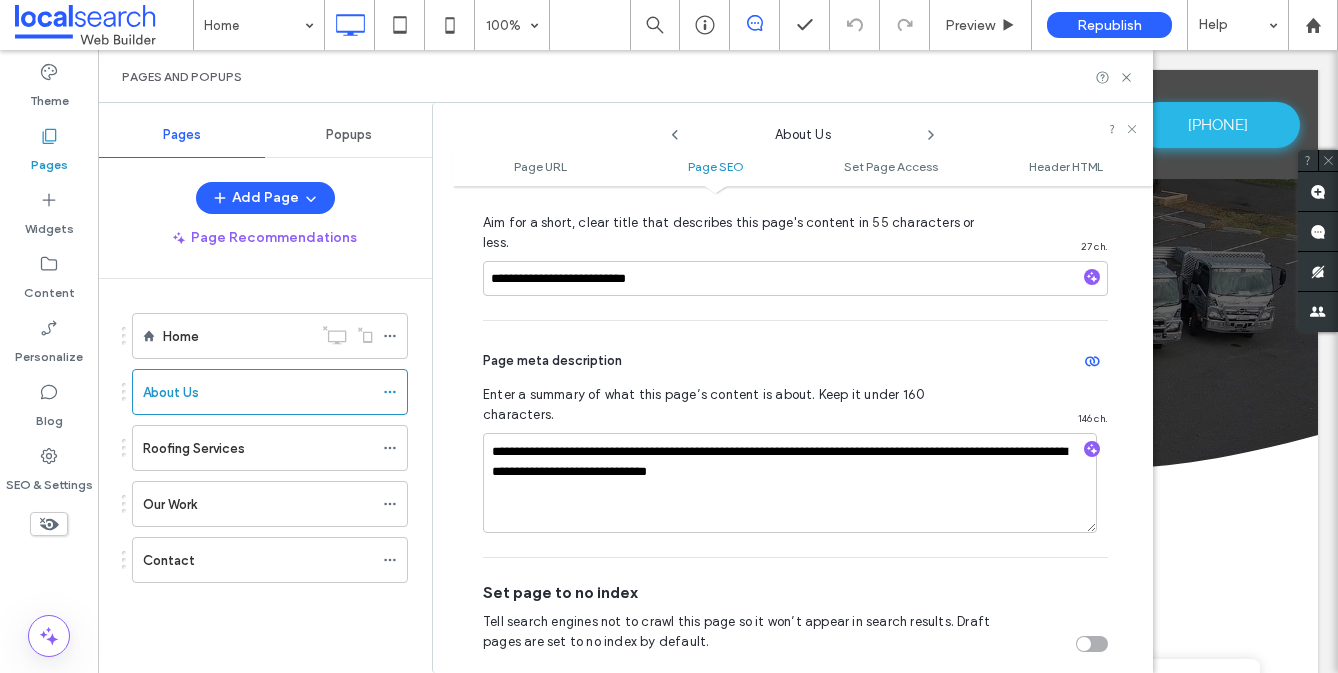 scroll, scrollTop: 532, scrollLeft: 0, axis: vertical 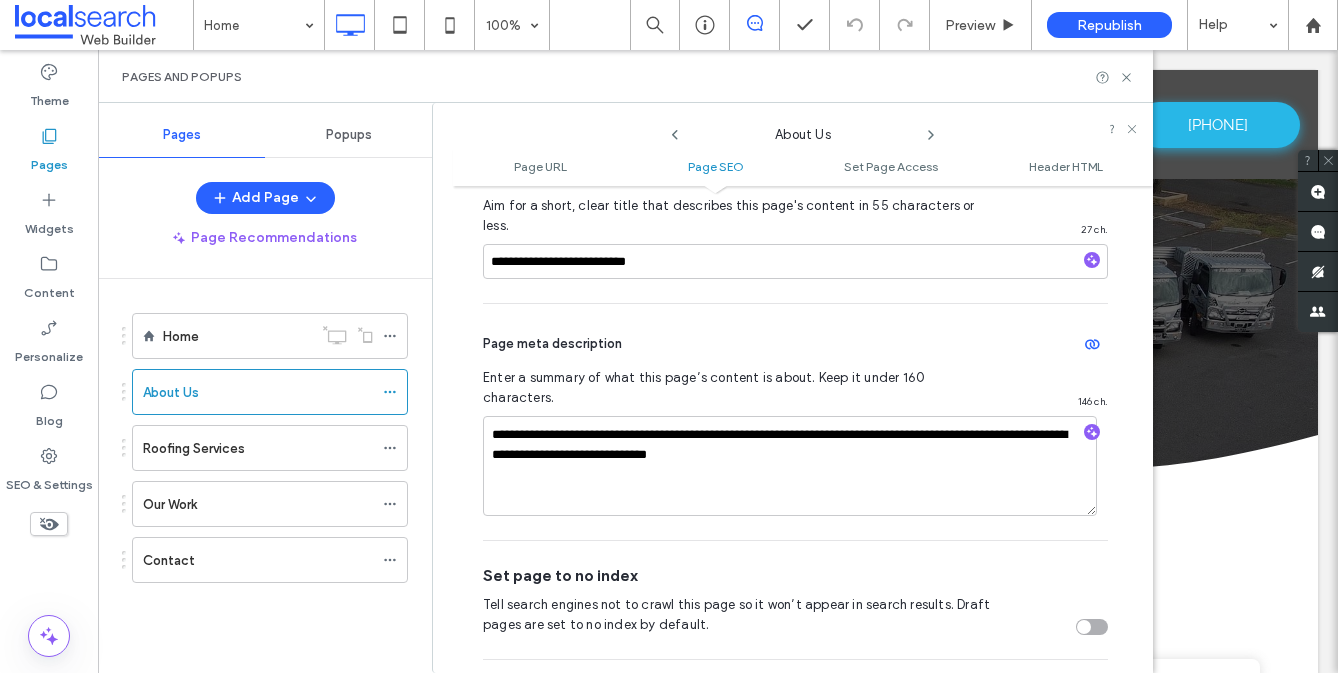 click 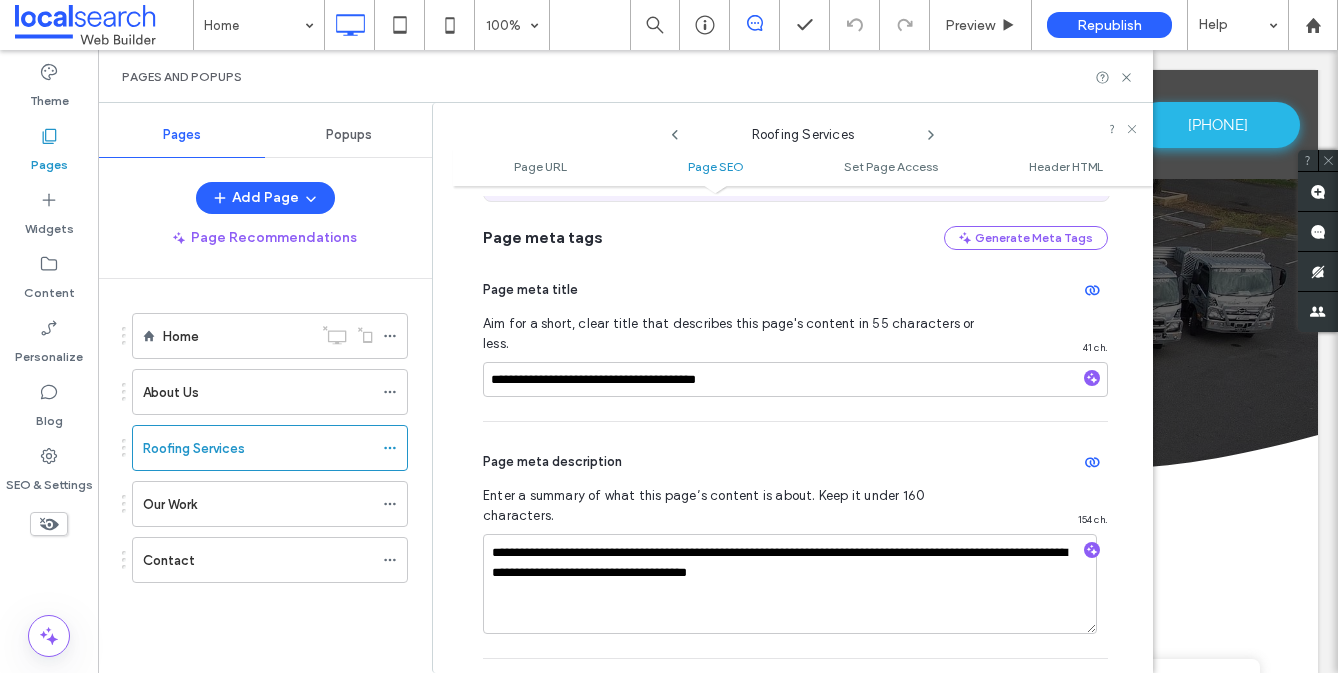 scroll, scrollTop: 440, scrollLeft: 0, axis: vertical 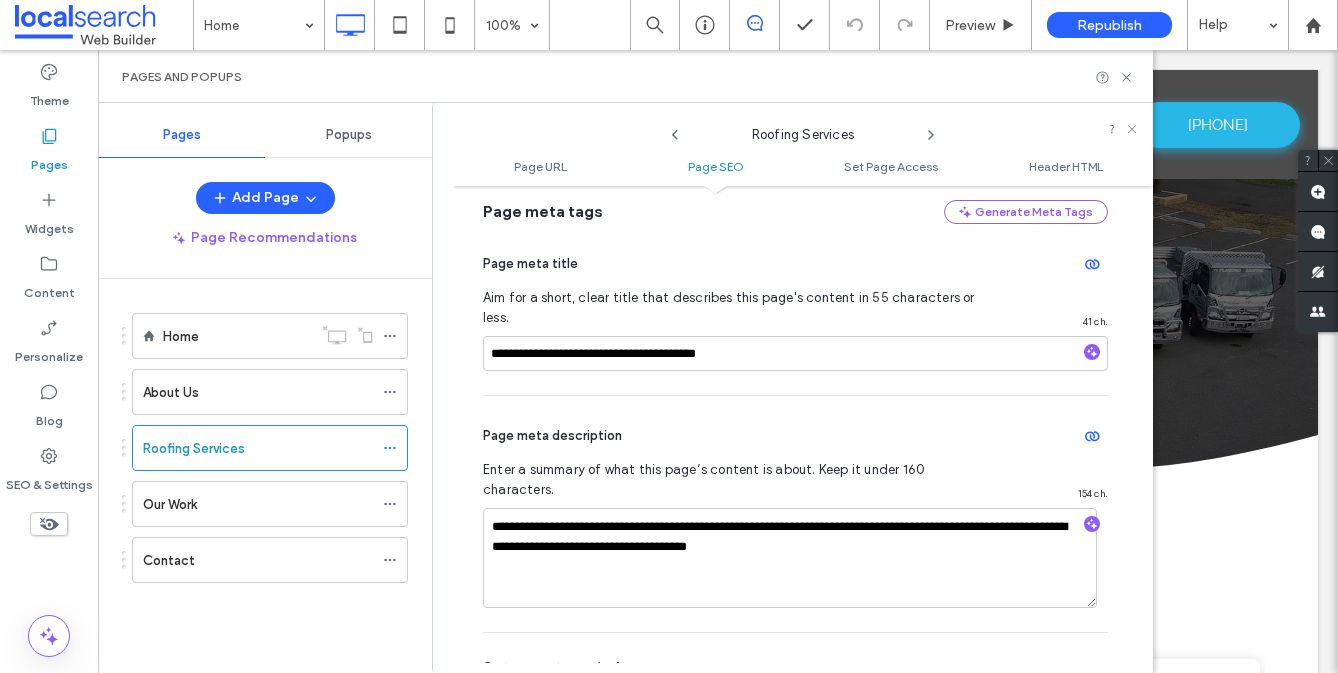 click 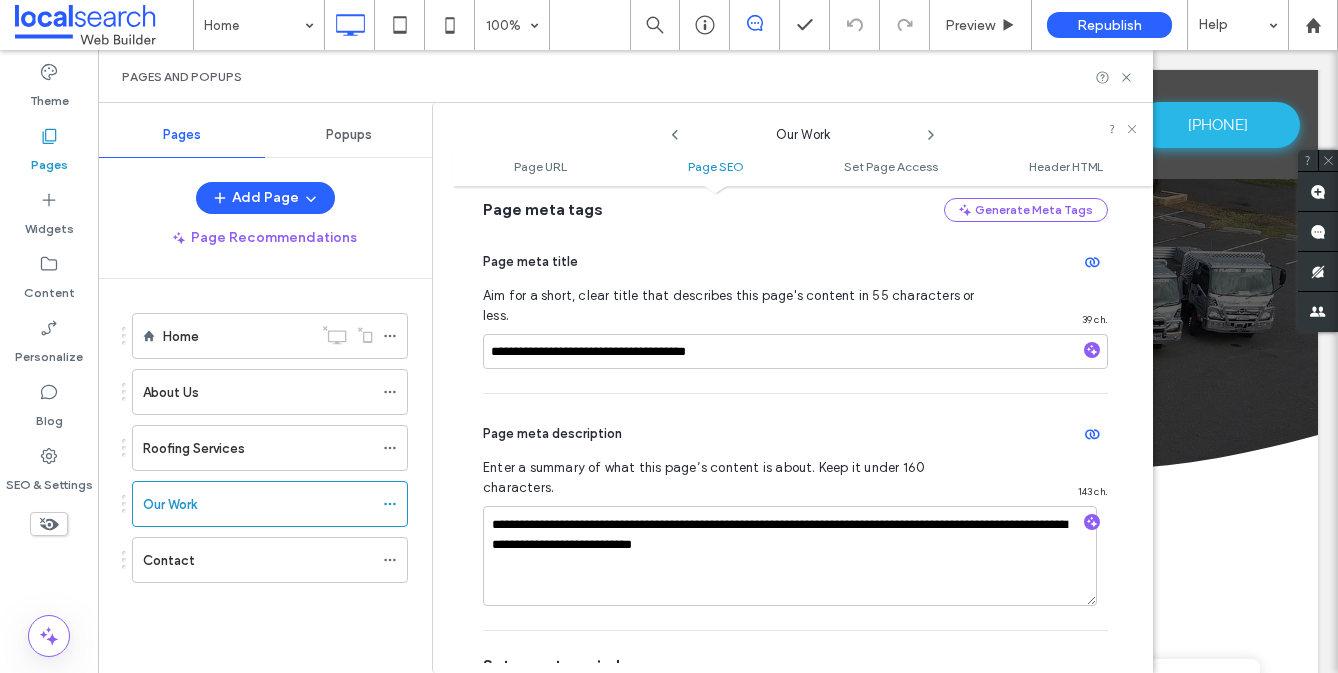 scroll, scrollTop: 452, scrollLeft: 0, axis: vertical 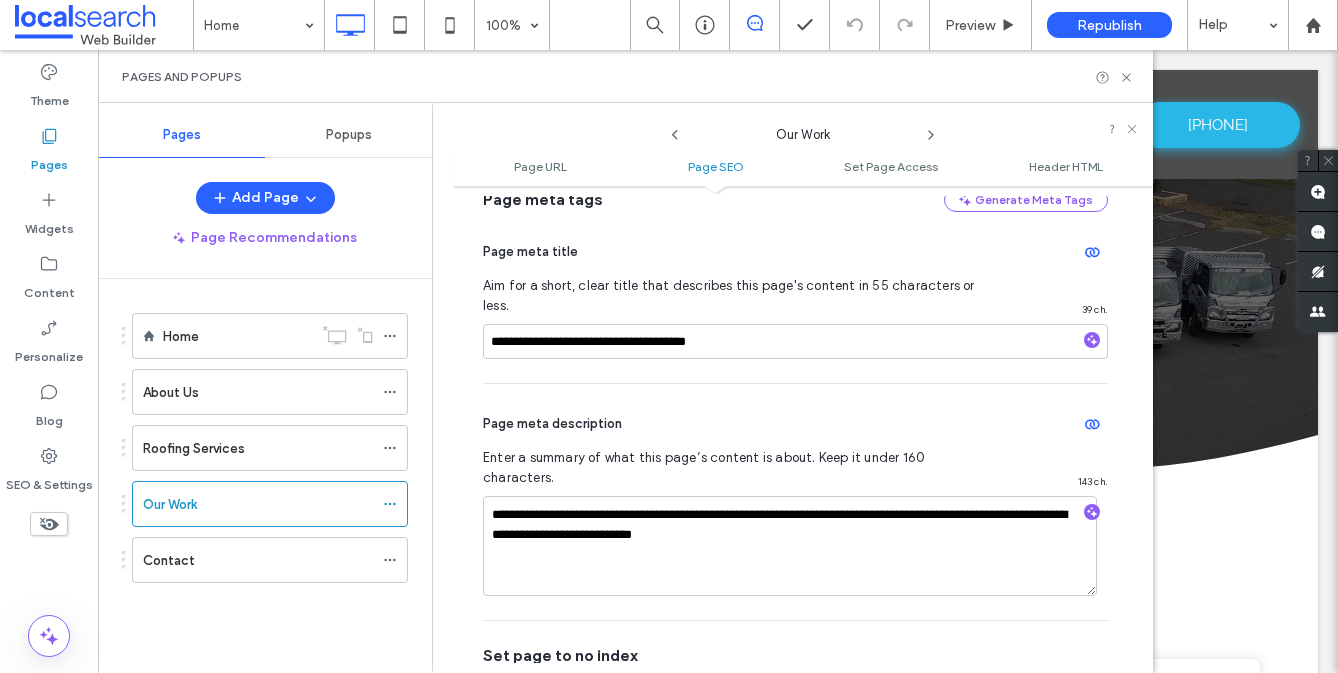 click 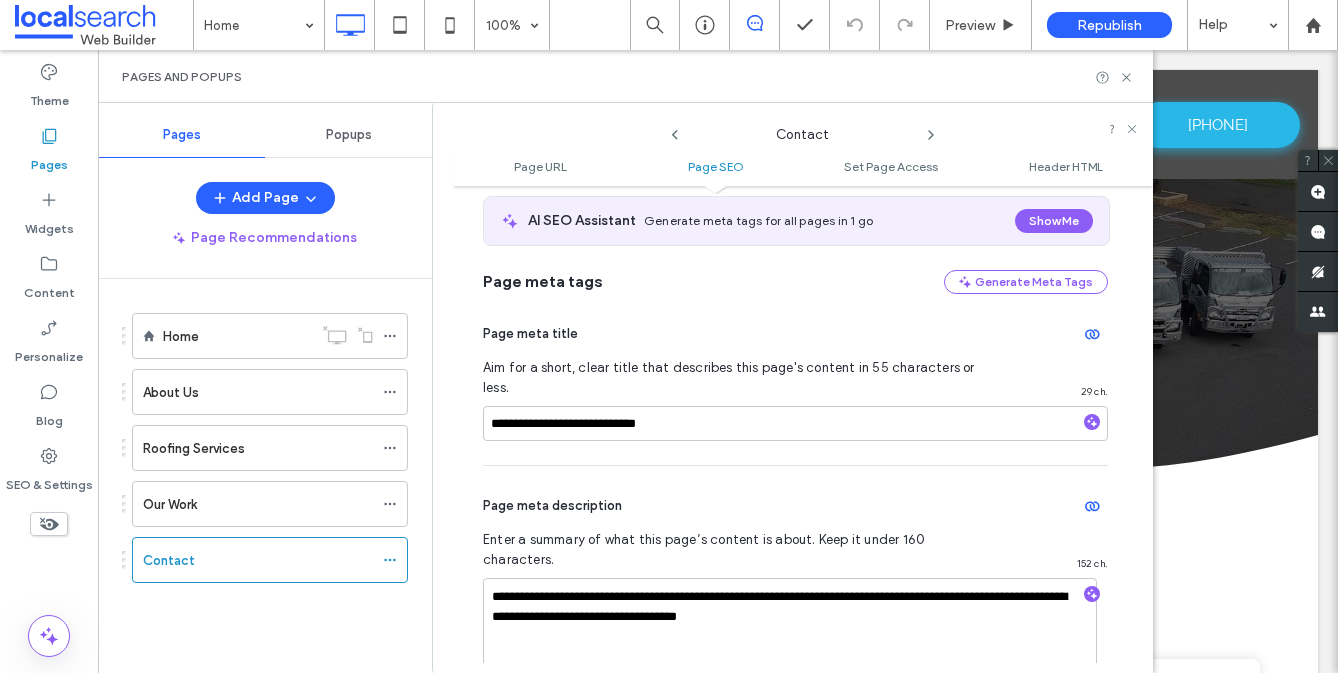 scroll, scrollTop: 452, scrollLeft: 0, axis: vertical 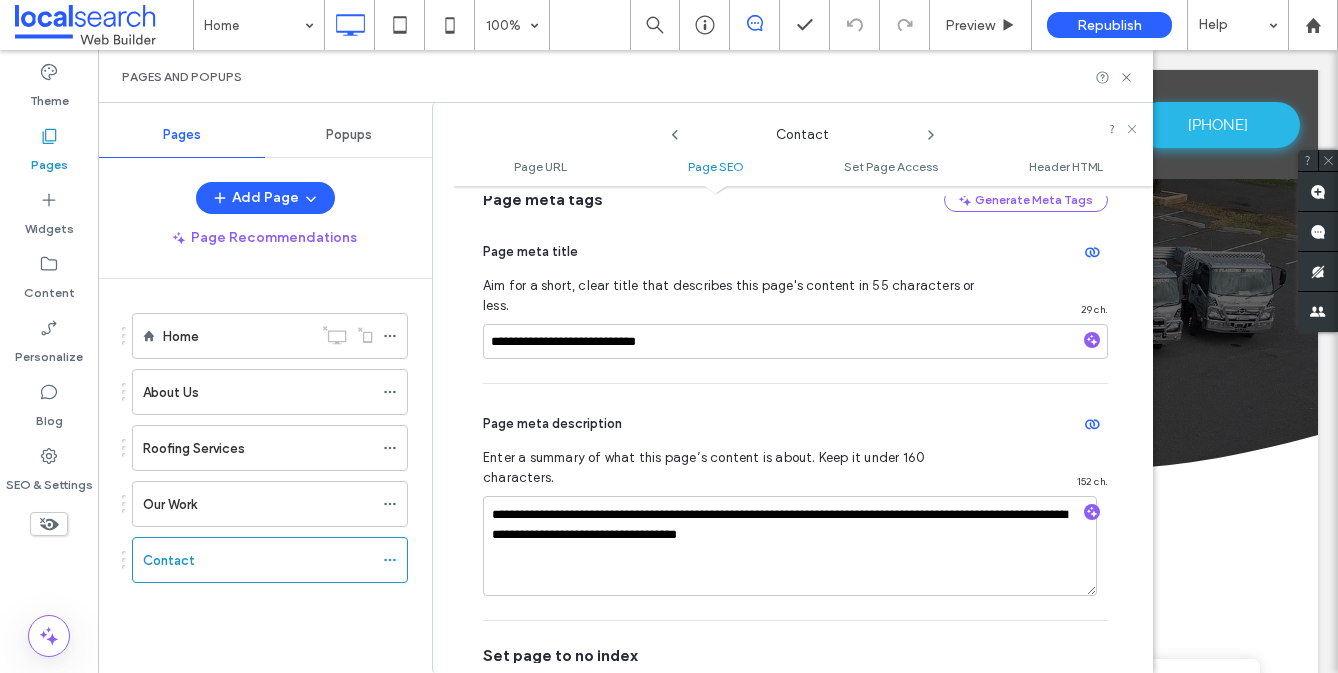 click 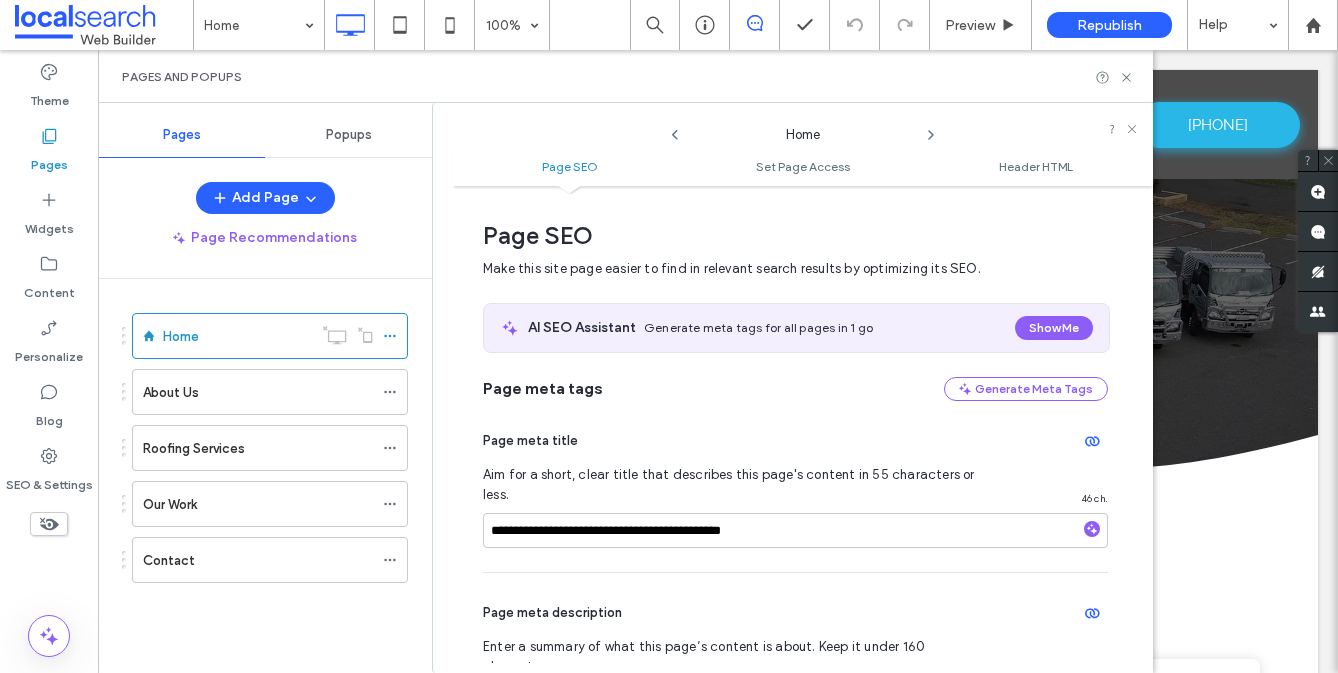 scroll, scrollTop: 10, scrollLeft: 0, axis: vertical 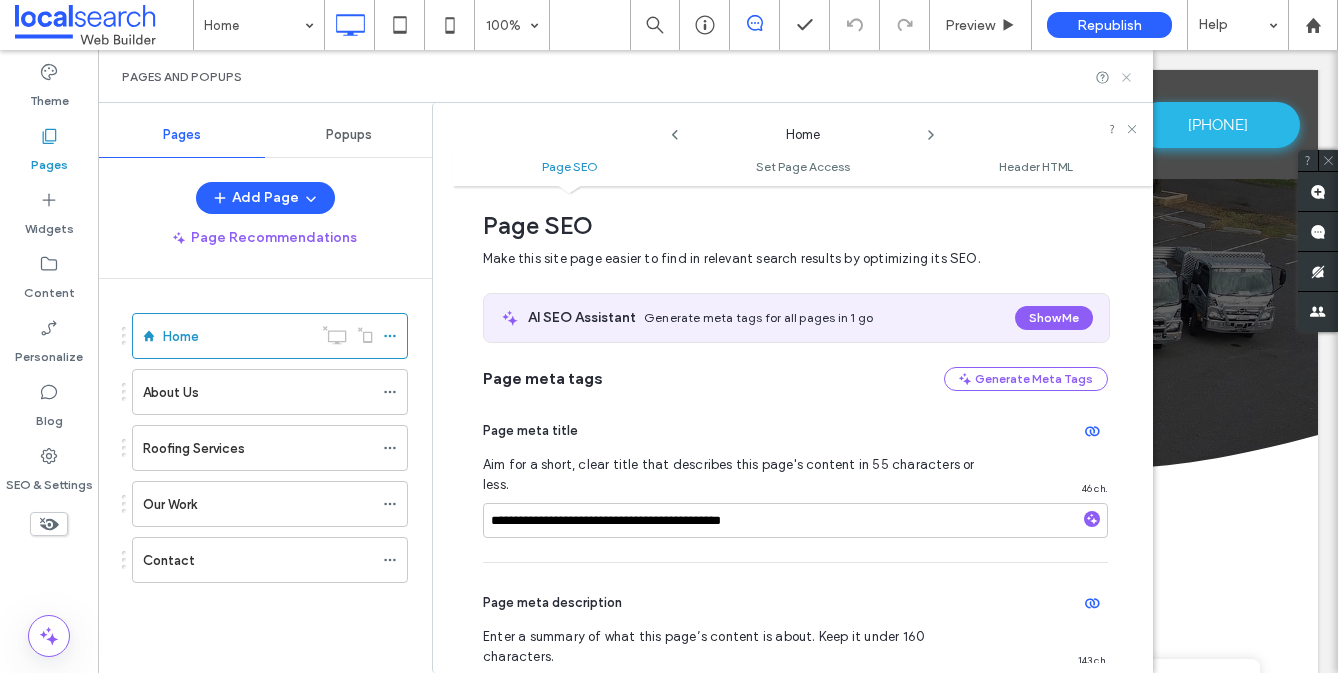 click 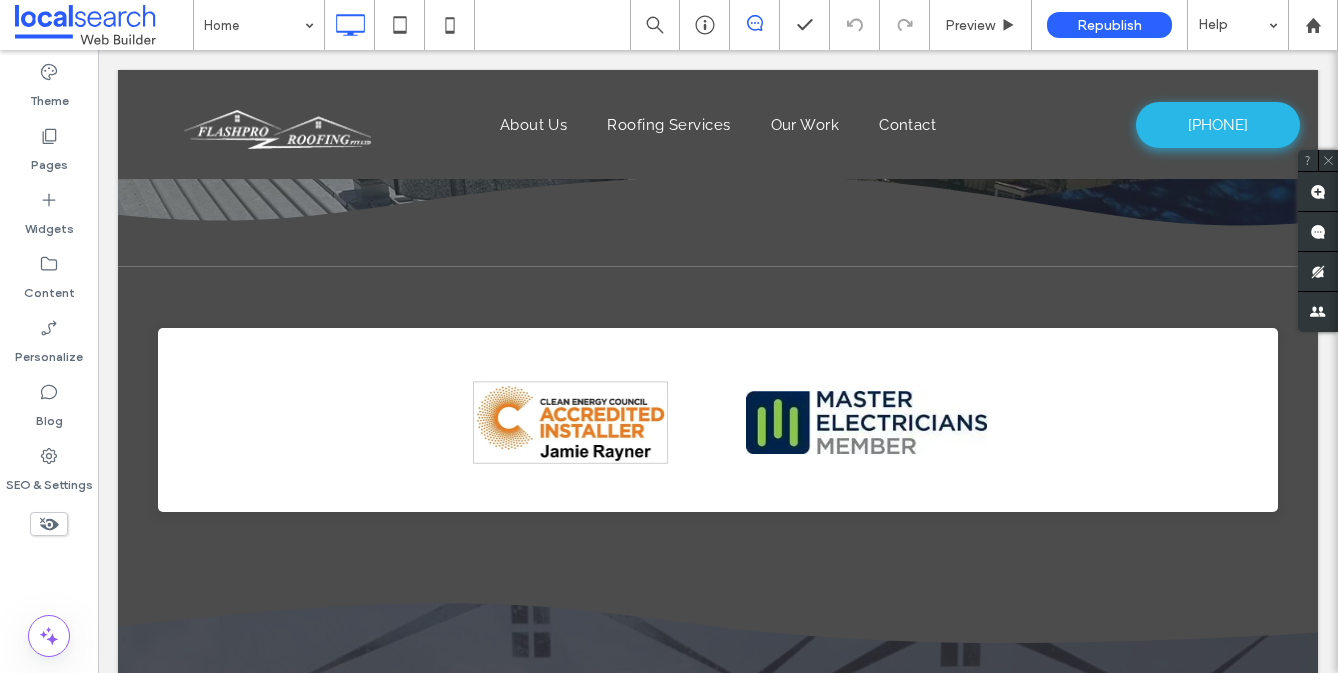 scroll, scrollTop: 5756, scrollLeft: 0, axis: vertical 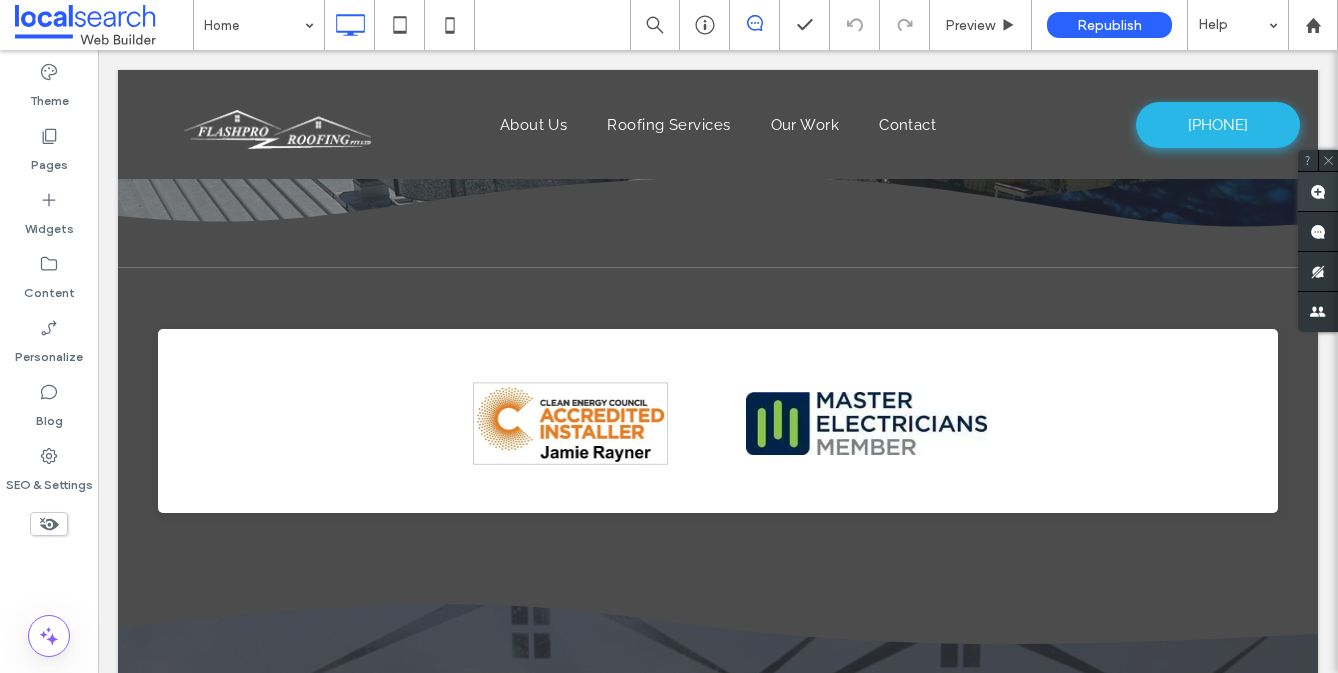 click 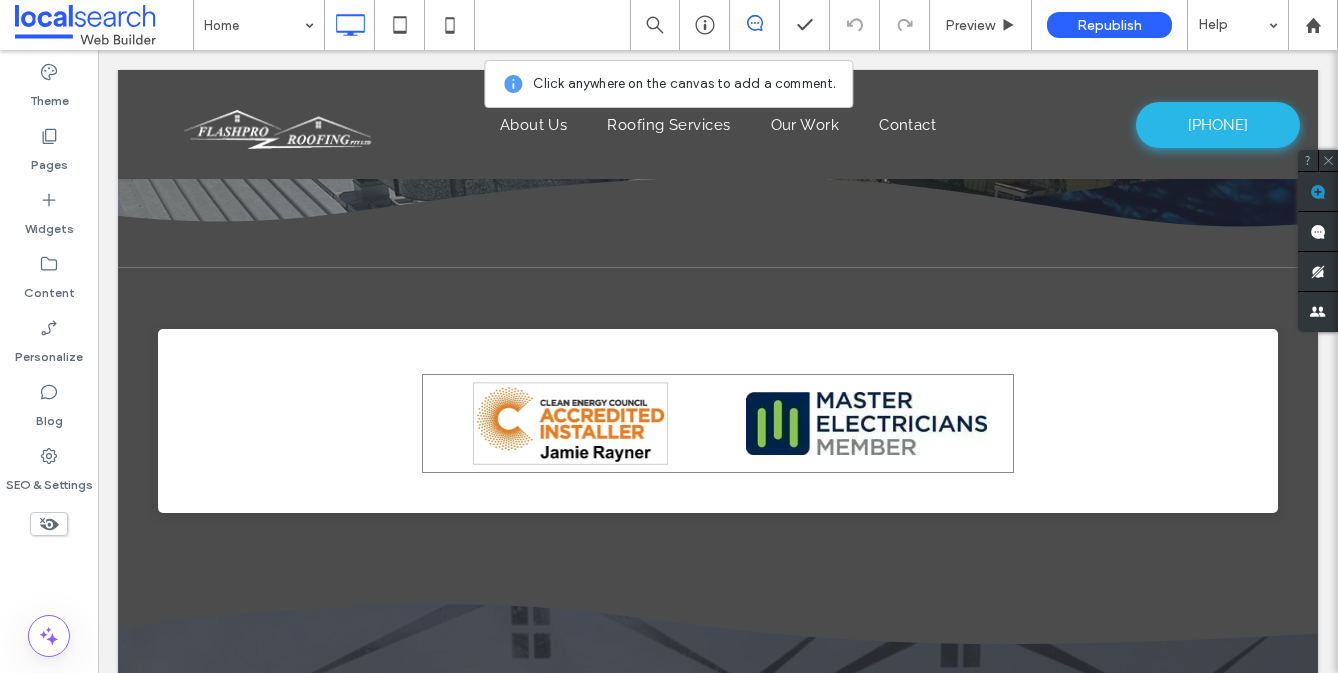 click at bounding box center (570, 423) 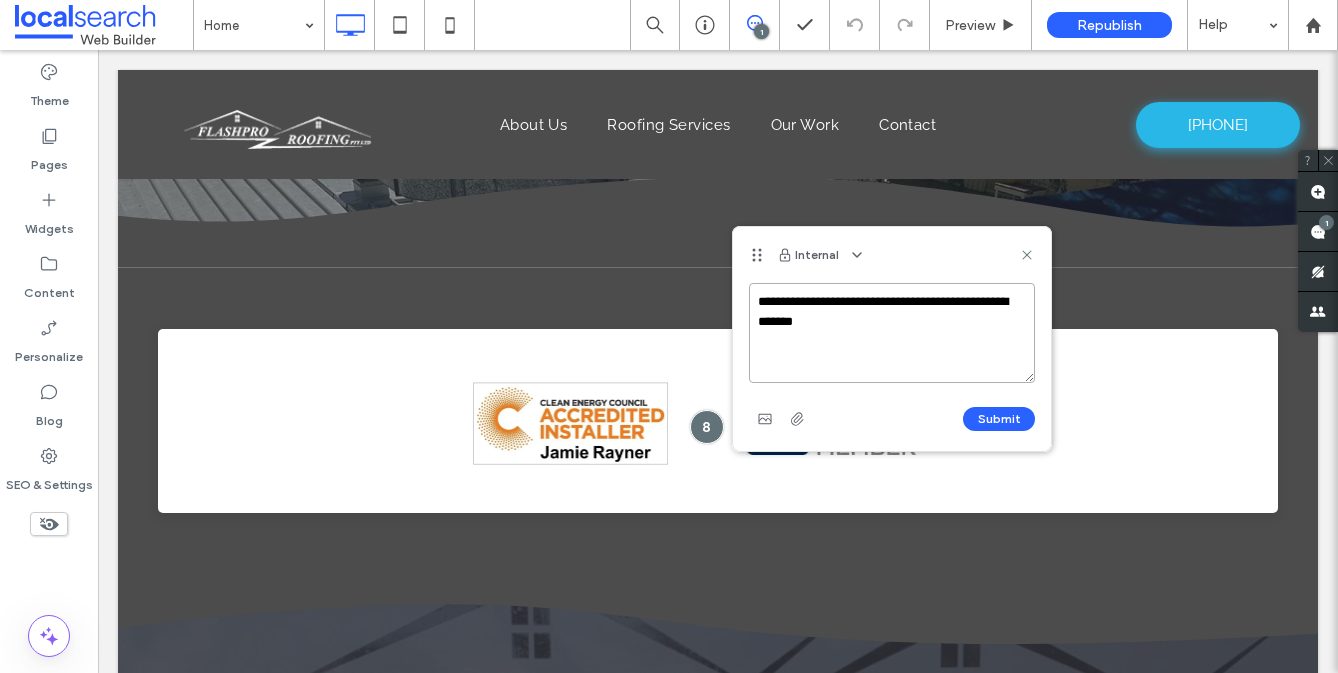 drag, startPoint x: 883, startPoint y: 325, endPoint x: 973, endPoint y: 303, distance: 92.64988 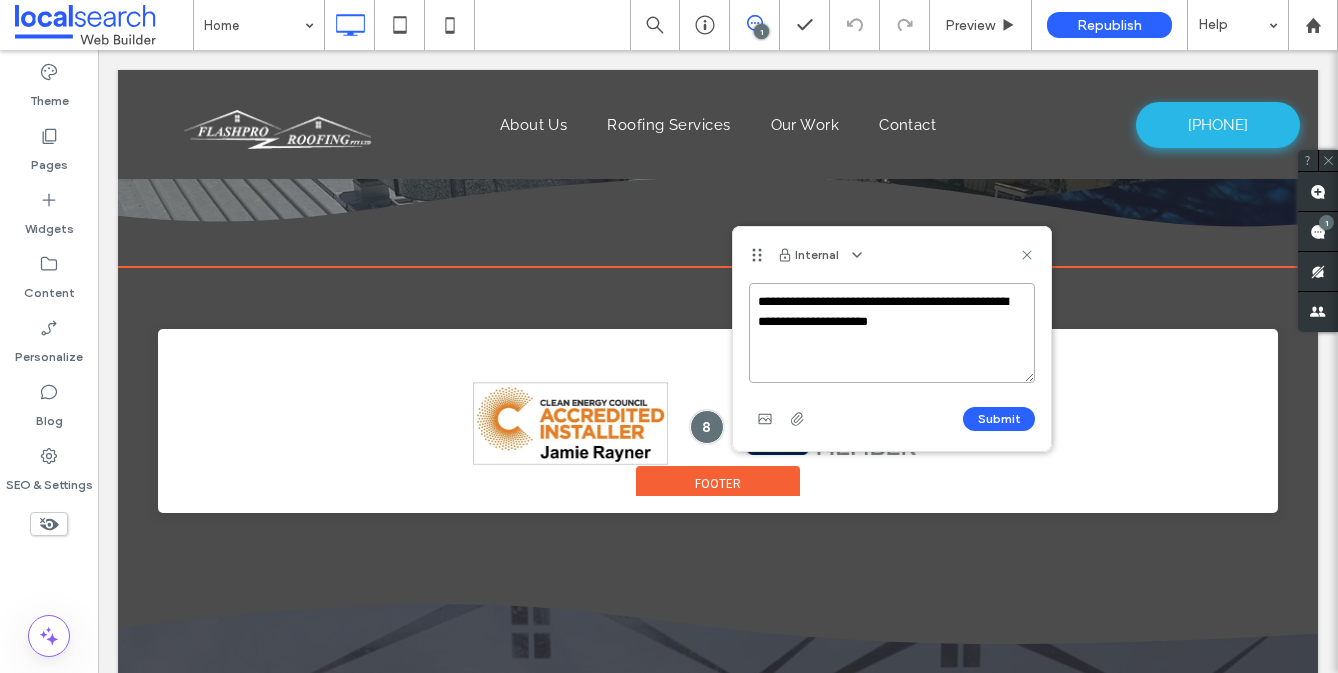 type on "**********" 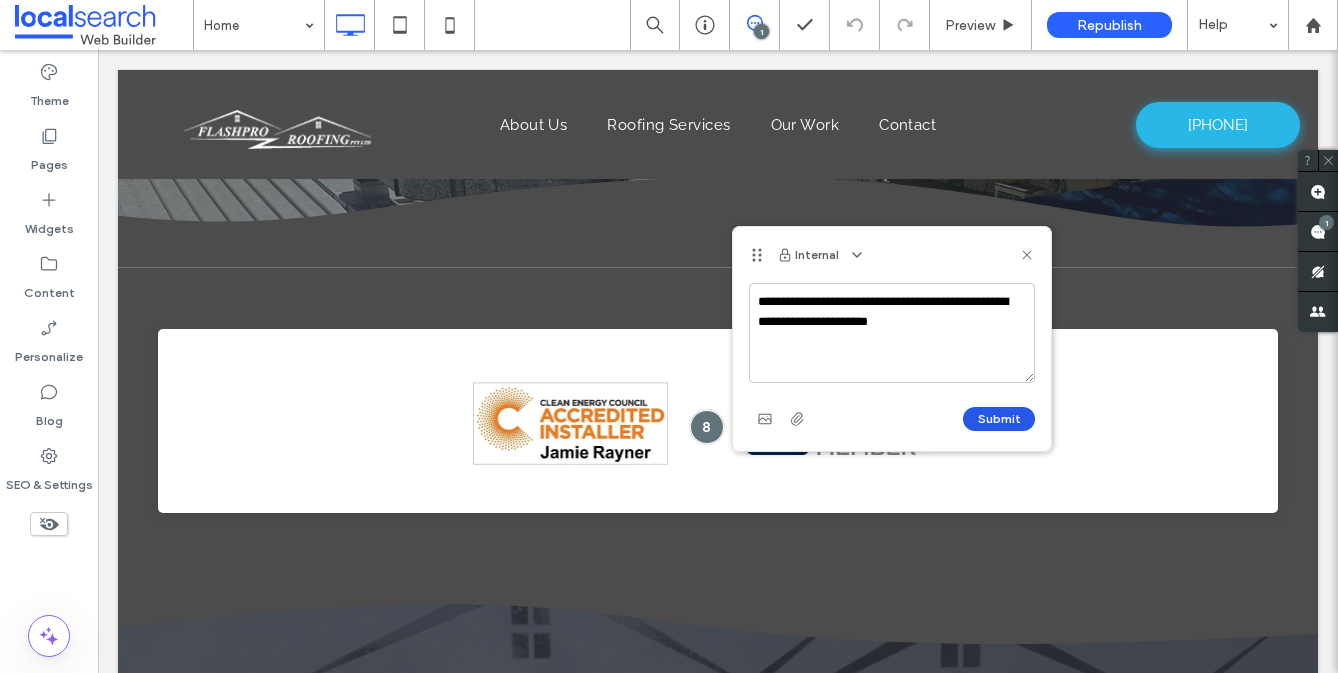 click on "Submit" at bounding box center [999, 419] 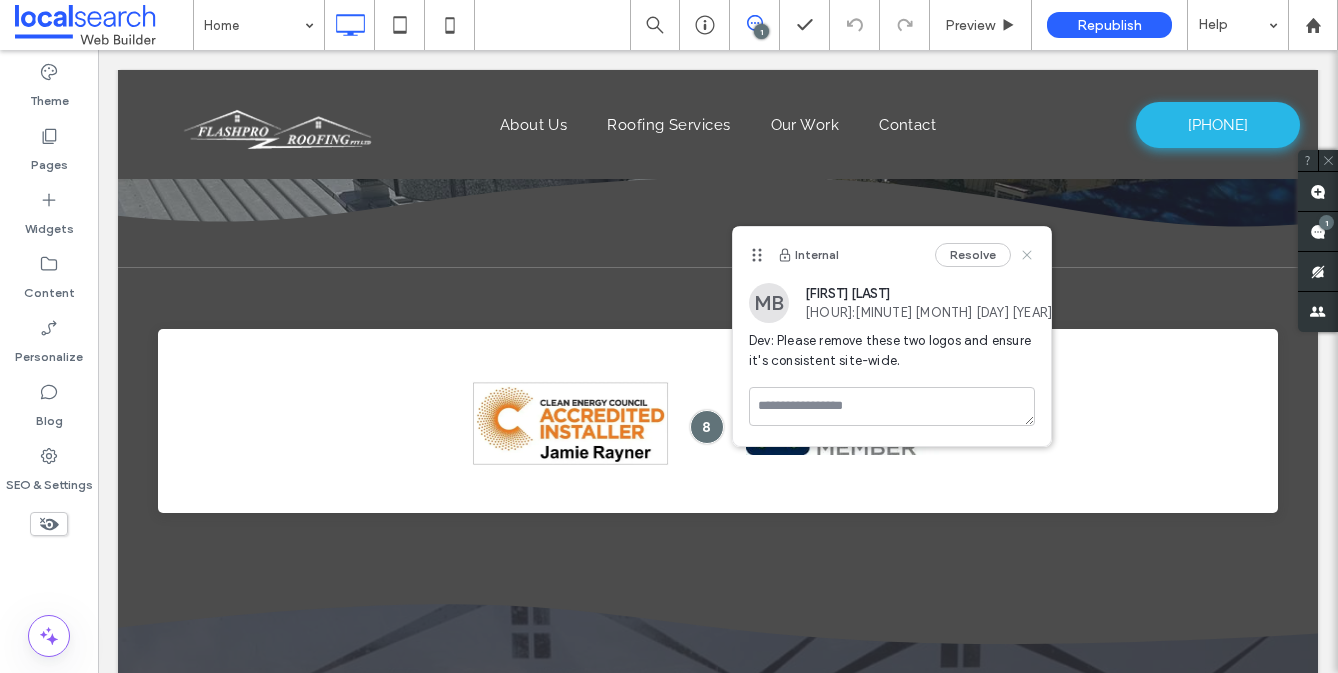click 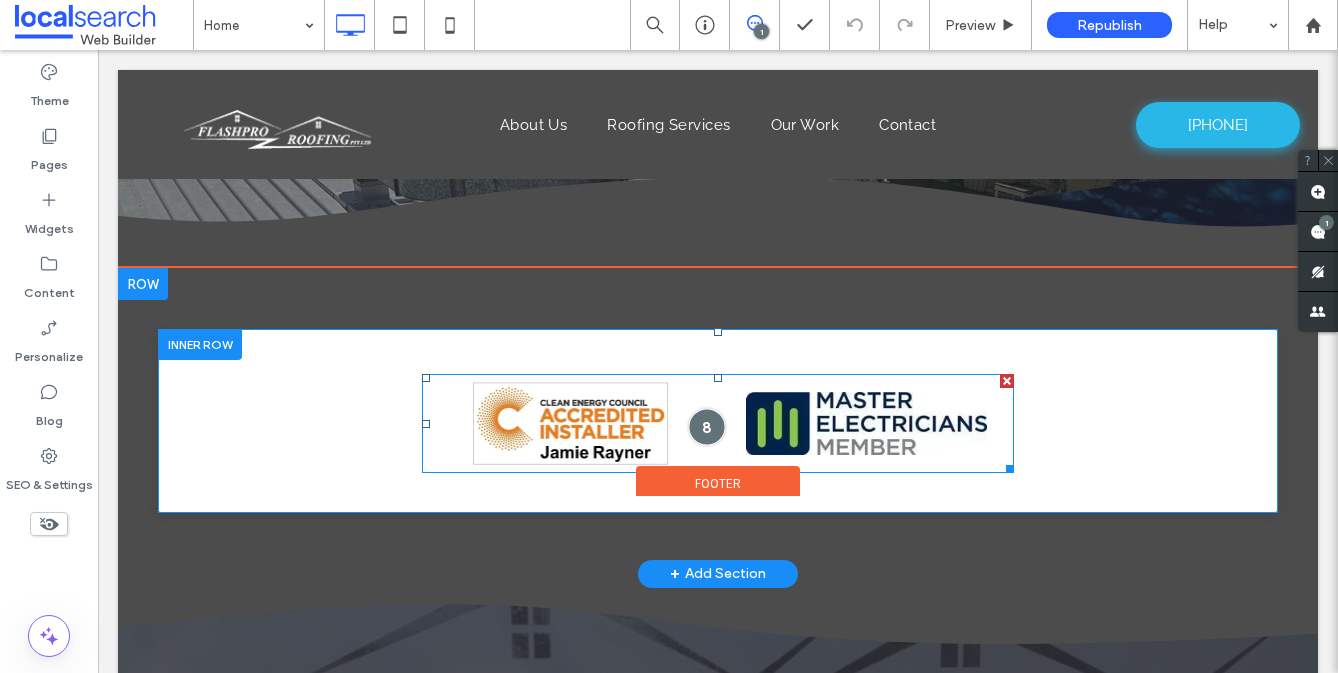 click at bounding box center [706, 427] 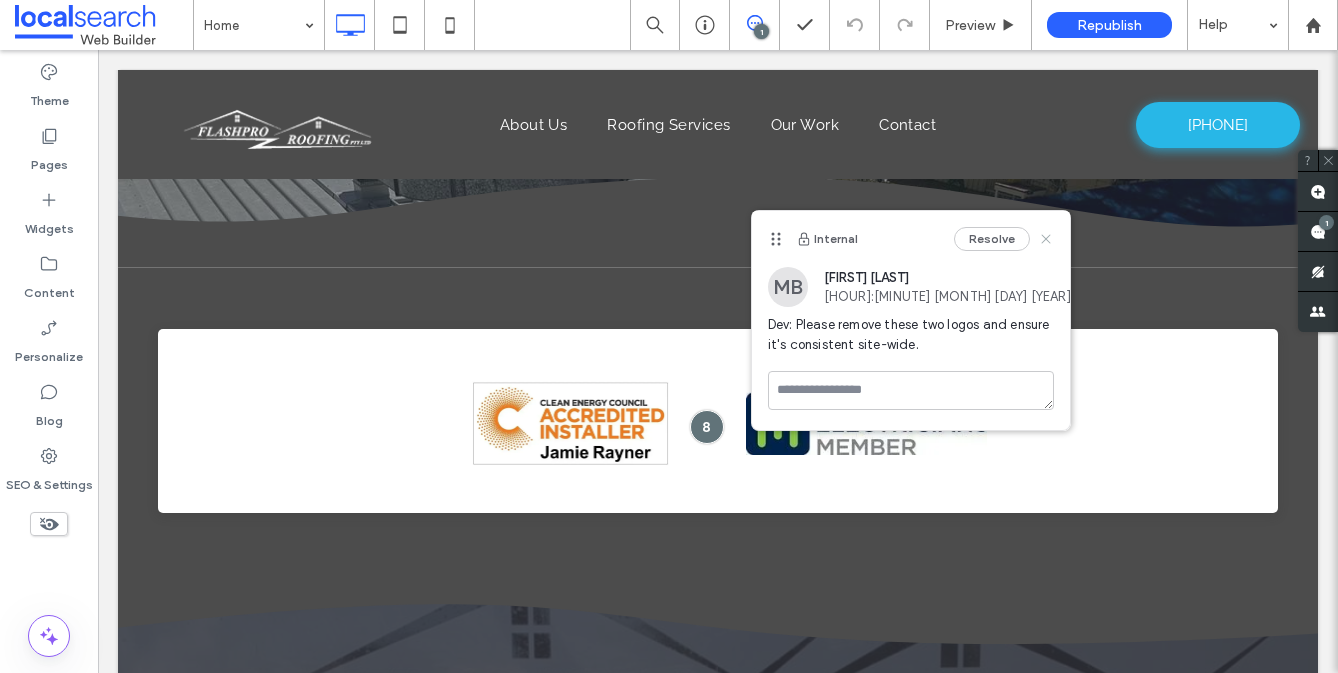 click 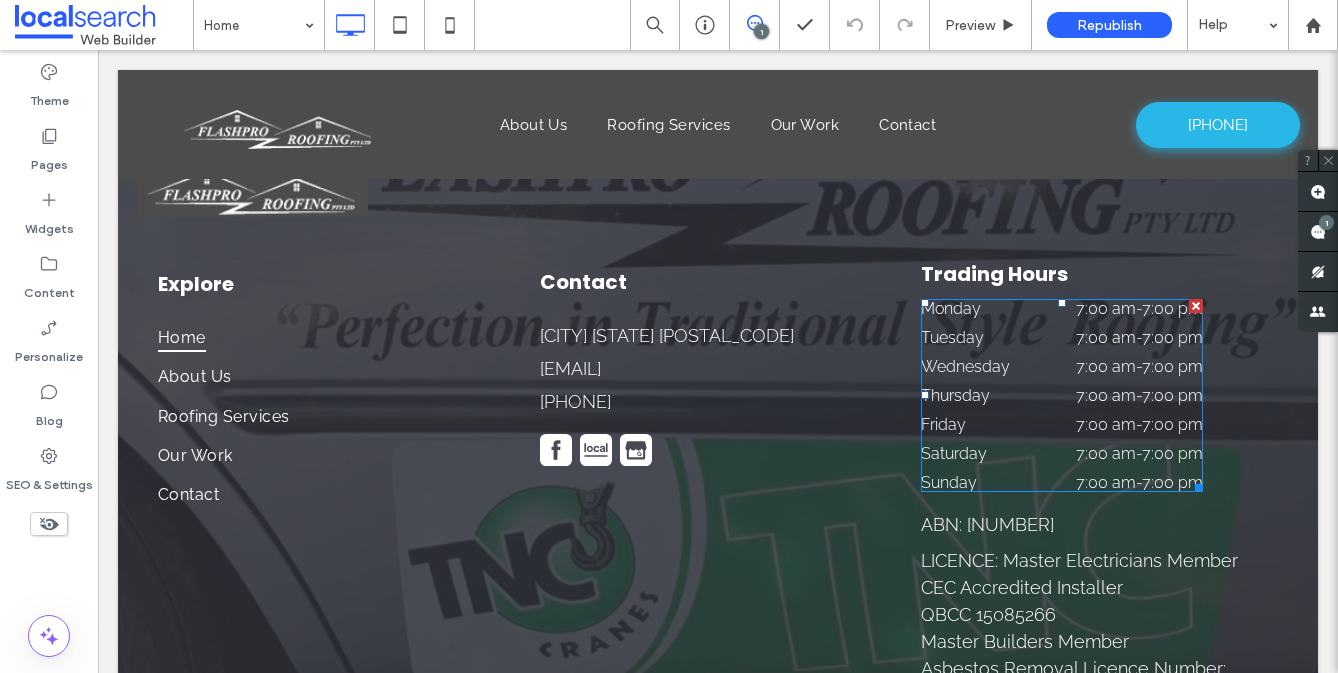 scroll, scrollTop: 6434, scrollLeft: 0, axis: vertical 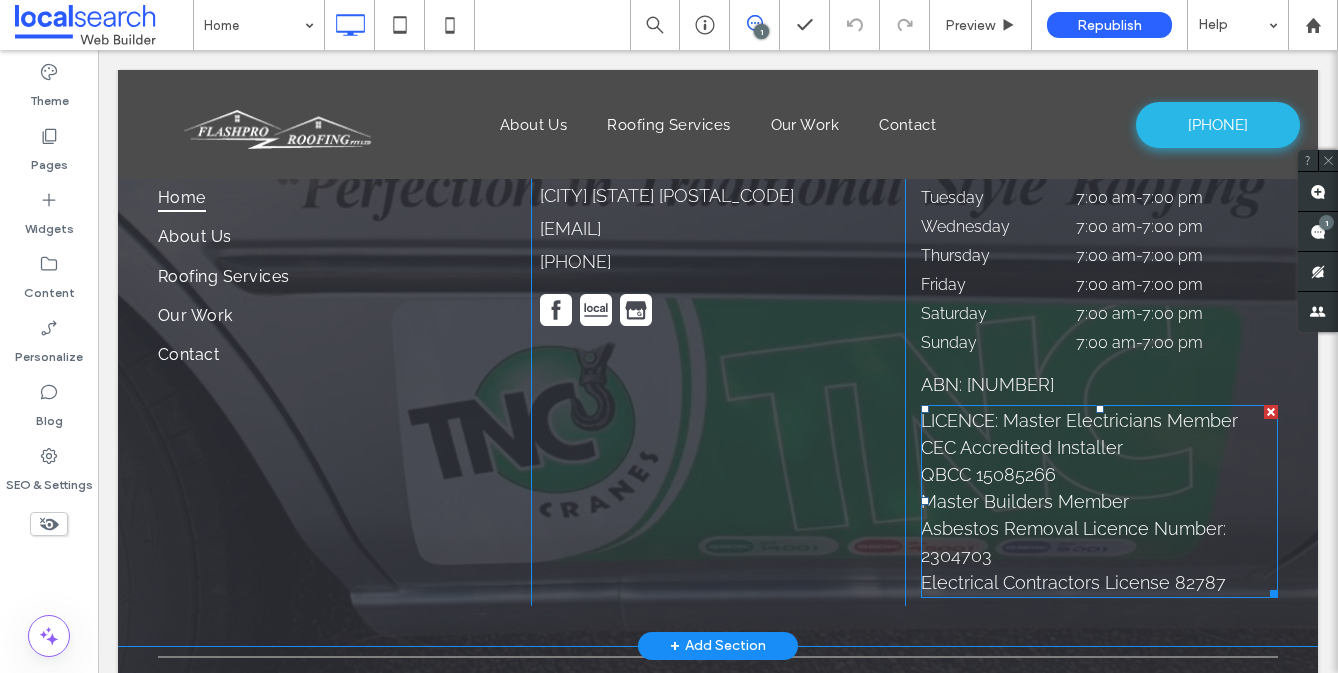 click on "Master Builders Member" at bounding box center (1025, 501) 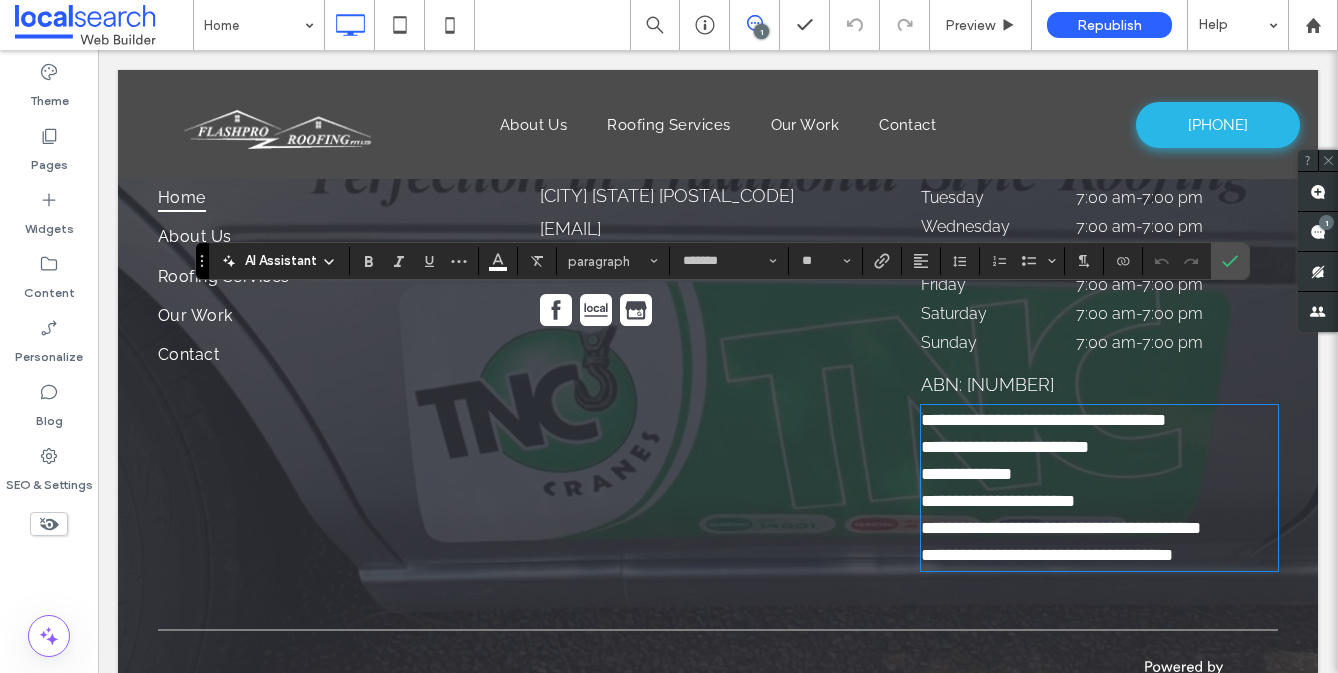 type on "*******" 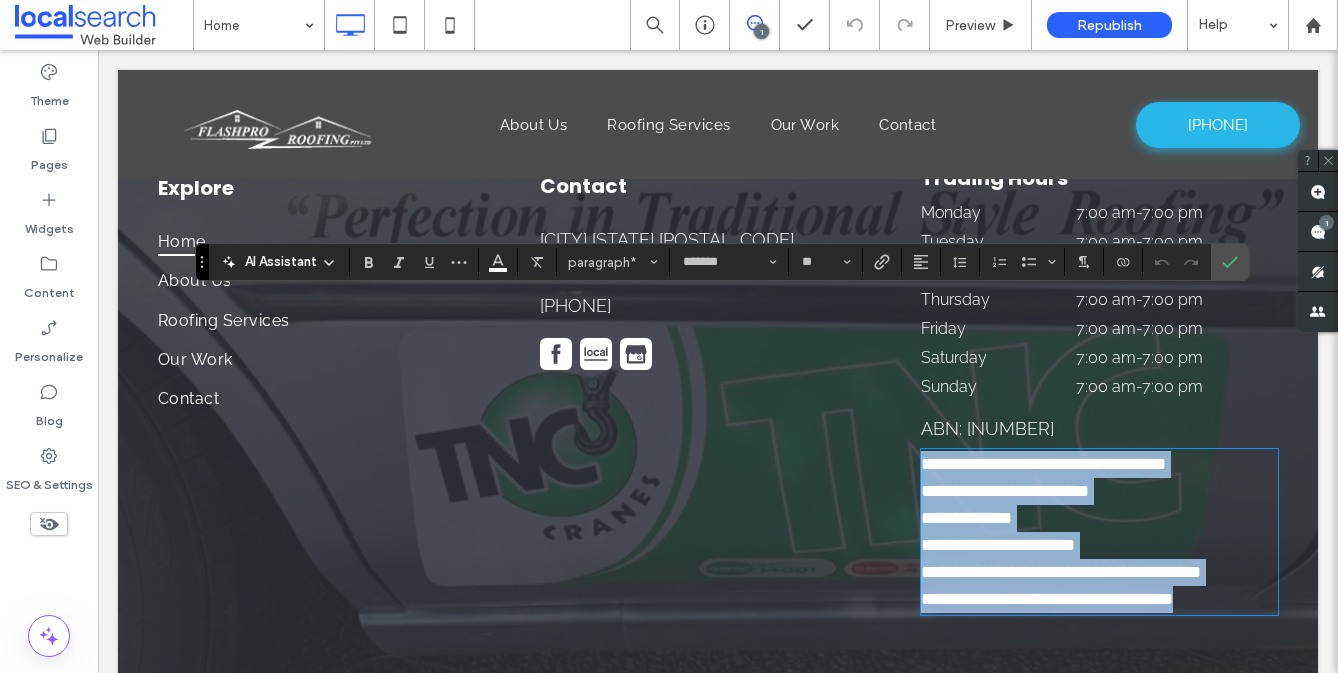 scroll, scrollTop: 6386, scrollLeft: 0, axis: vertical 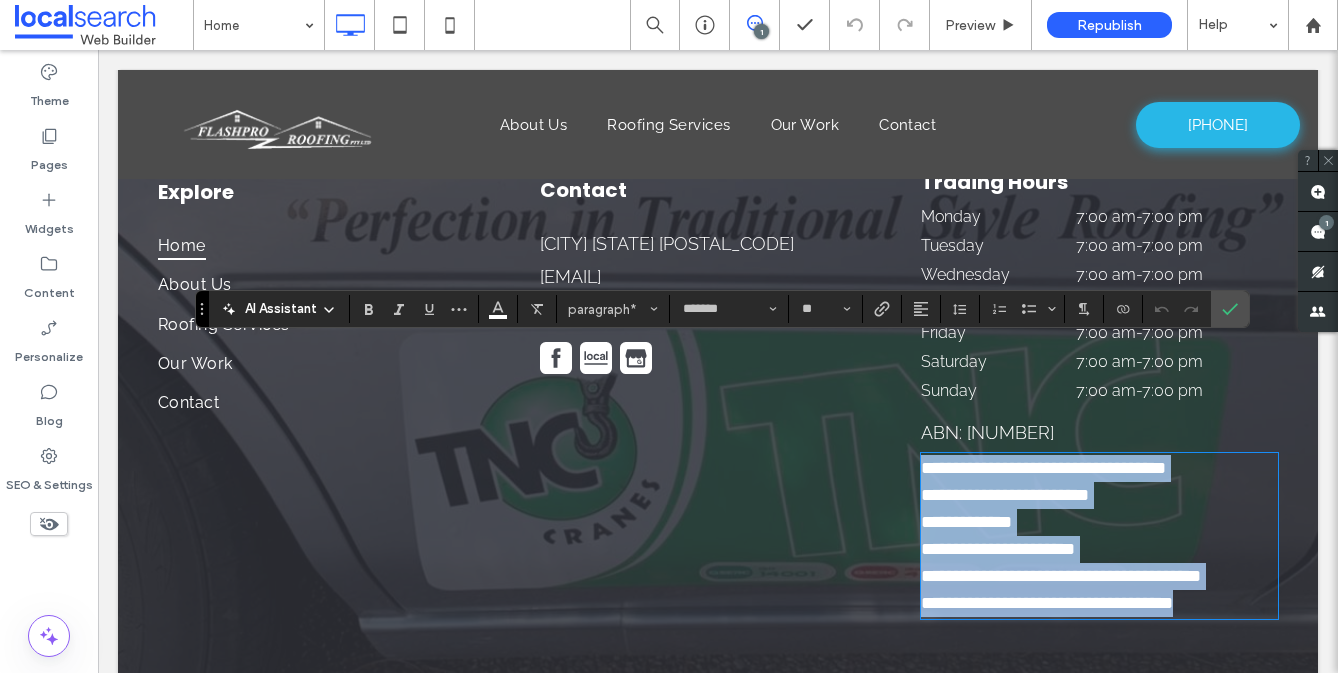 click on "**********" at bounding box center [1099, 576] 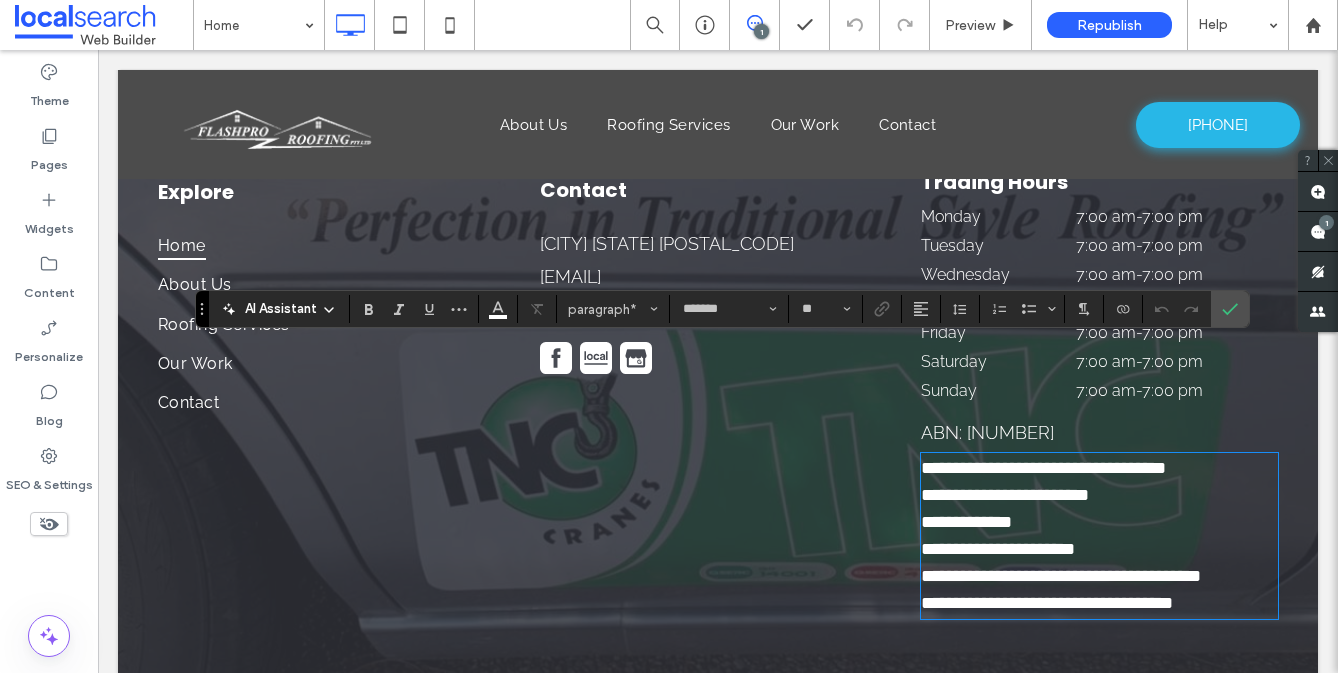 click on "**********" at bounding box center (1043, 468) 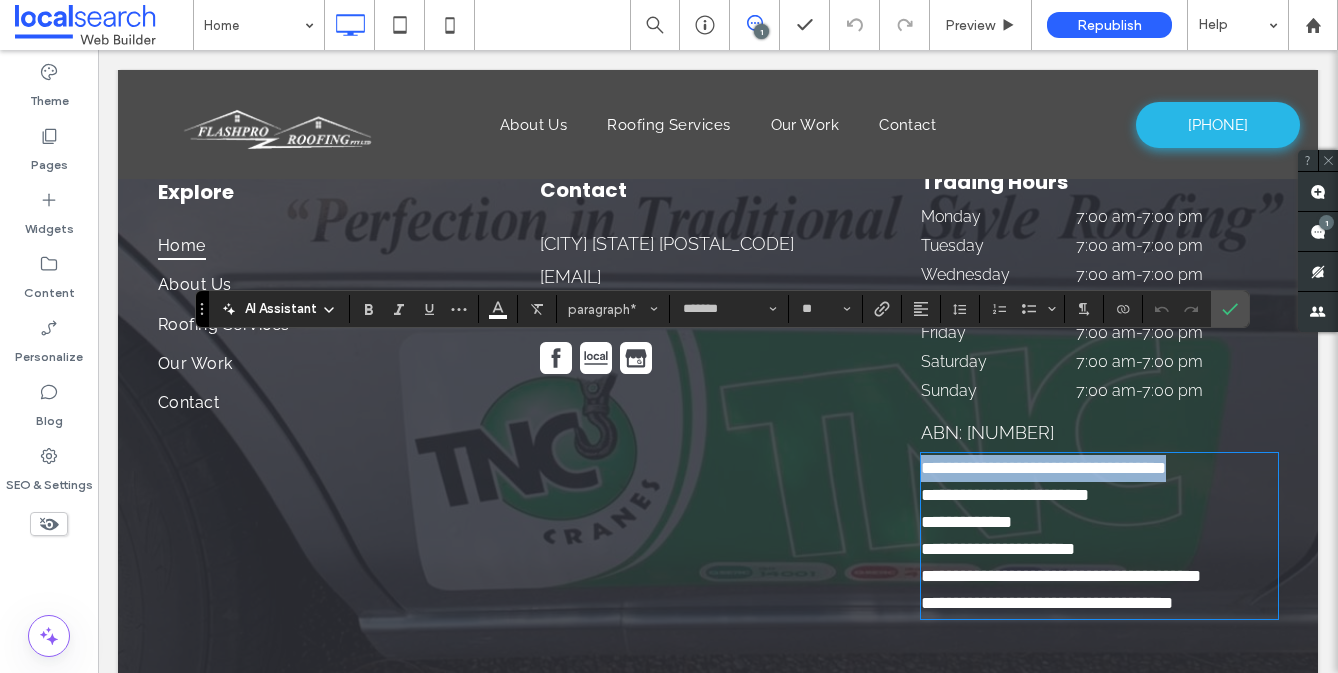 drag, startPoint x: 1236, startPoint y: 358, endPoint x: 910, endPoint y: 349, distance: 326.1242 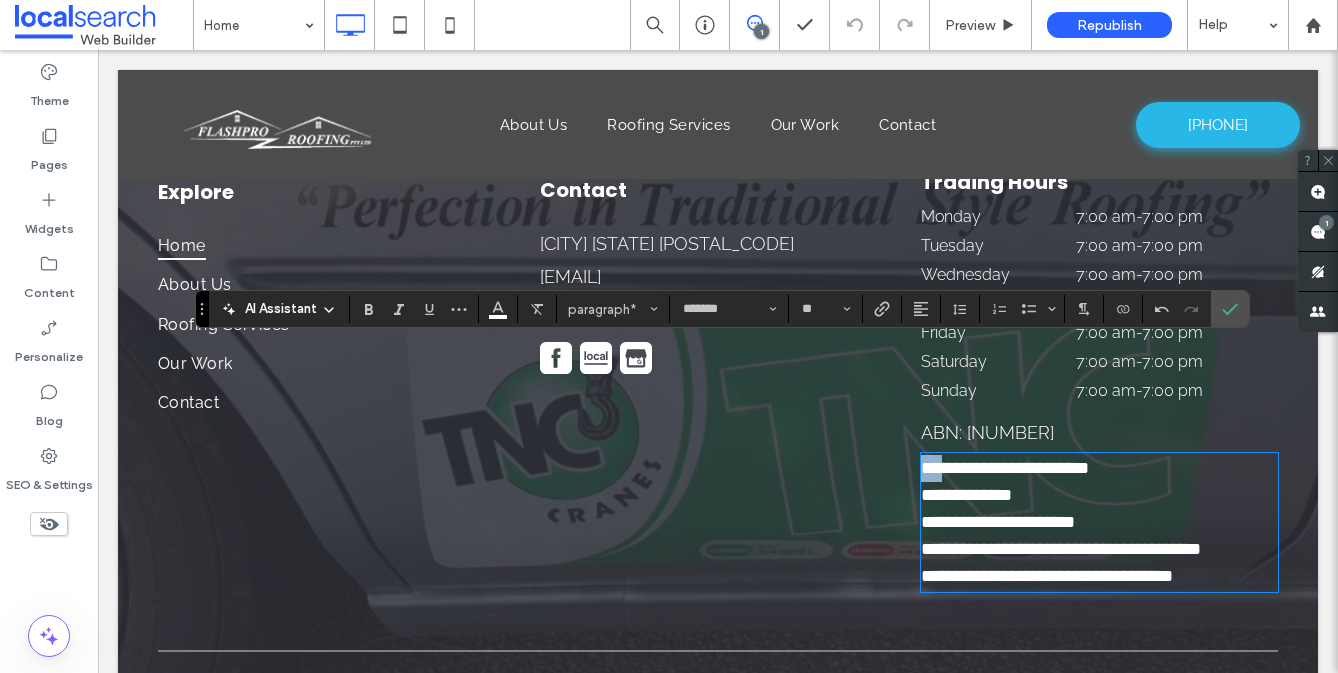 drag, startPoint x: 955, startPoint y: 360, endPoint x: 909, endPoint y: 360, distance: 46 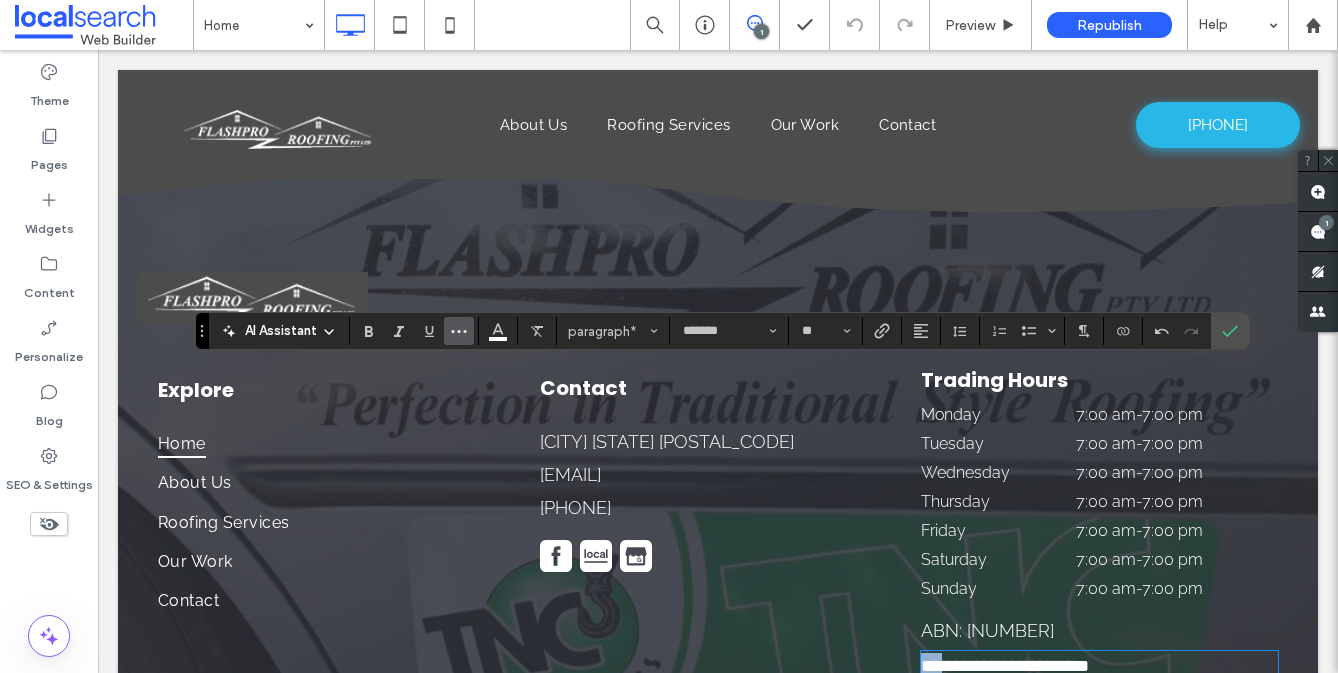scroll, scrollTop: 6407, scrollLeft: 0, axis: vertical 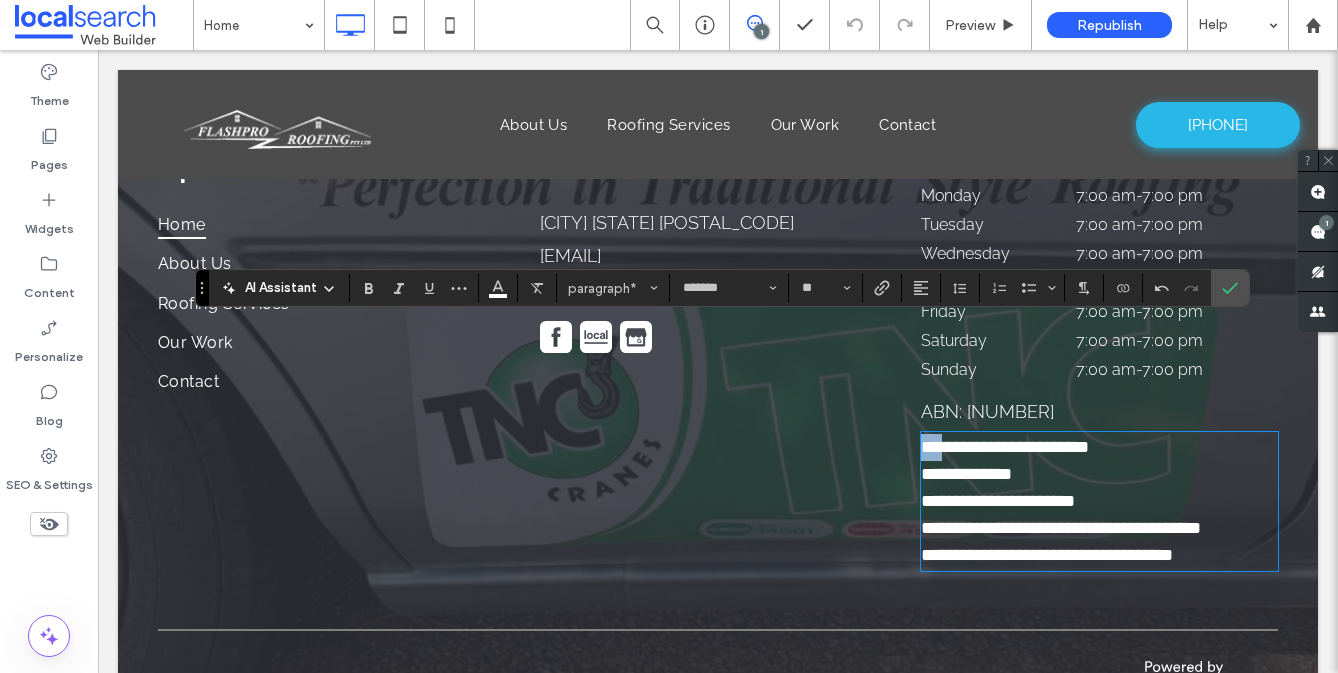 click on "**********" at bounding box center (1005, 447) 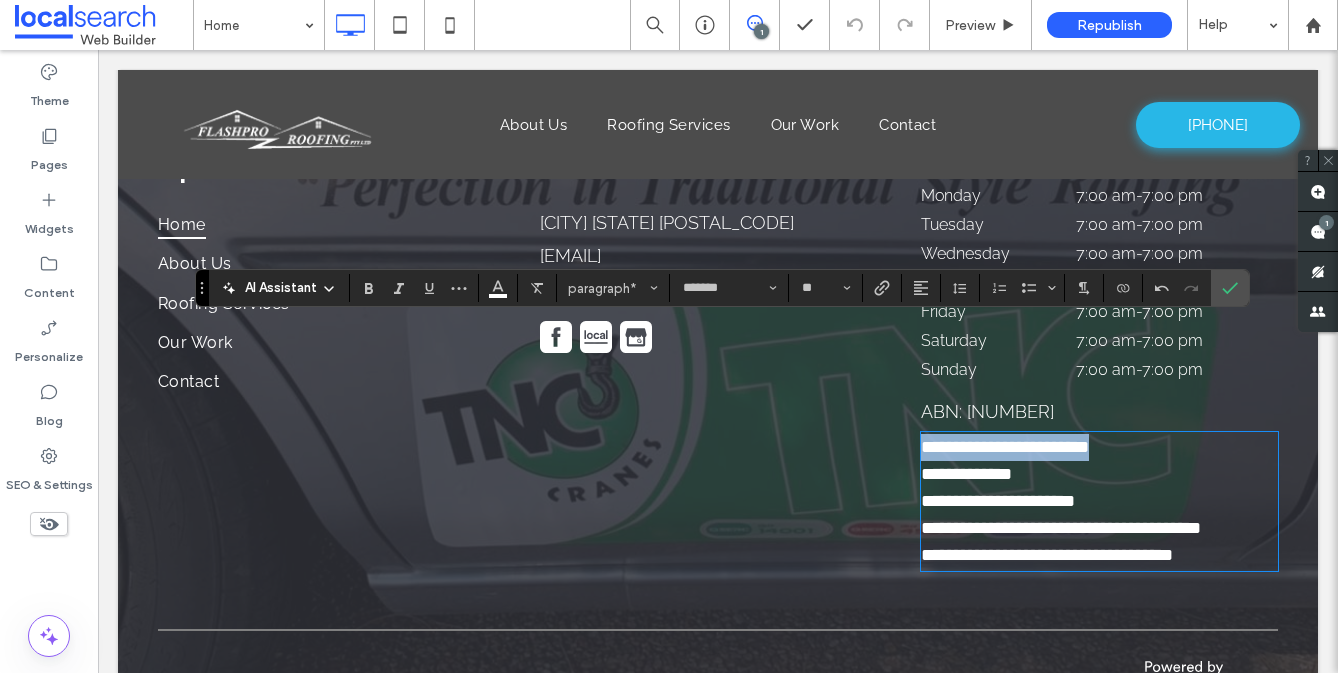 drag, startPoint x: 1125, startPoint y: 342, endPoint x: 921, endPoint y: 339, distance: 204.02206 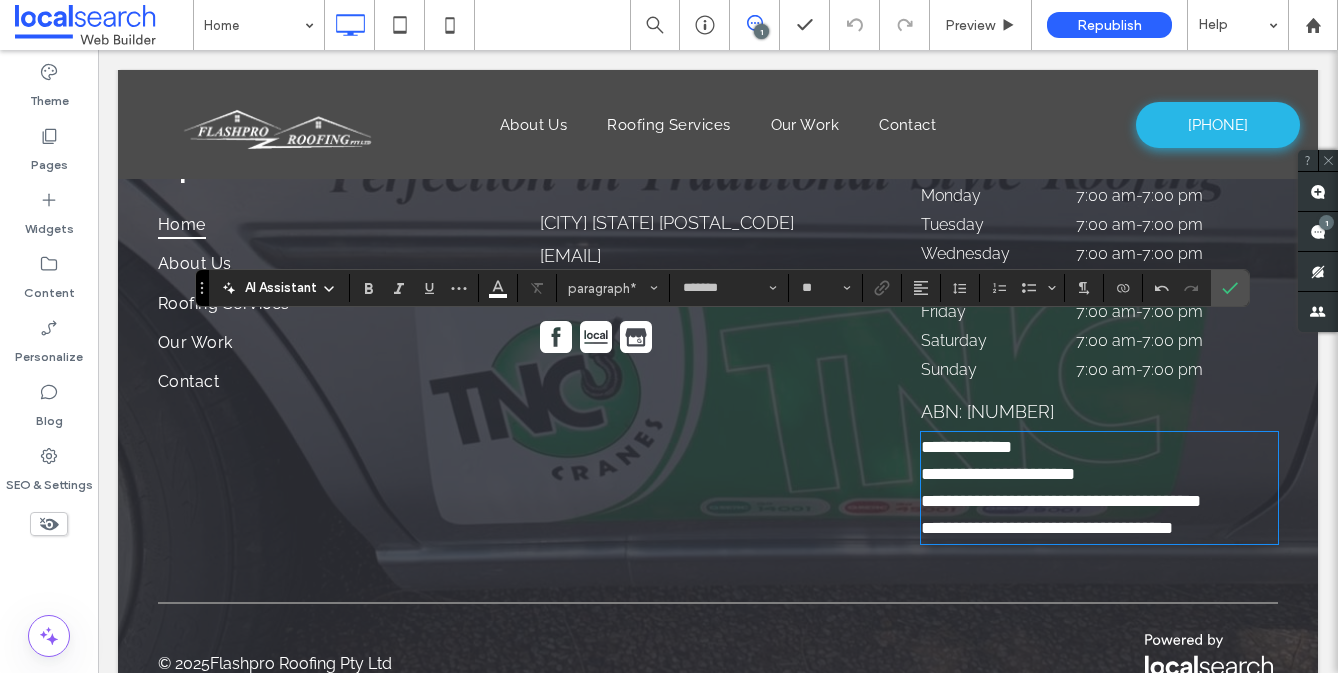 scroll, scrollTop: 6380, scrollLeft: 0, axis: vertical 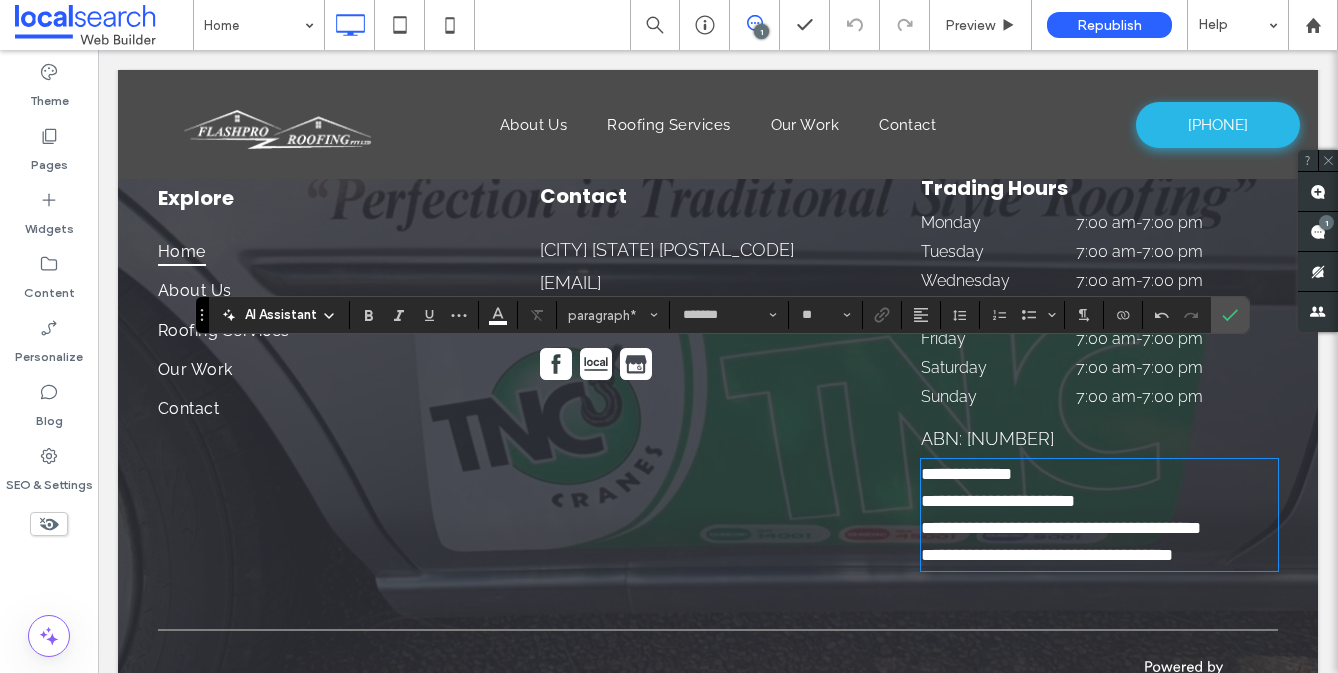 click on "**********" at bounding box center (1047, 555) 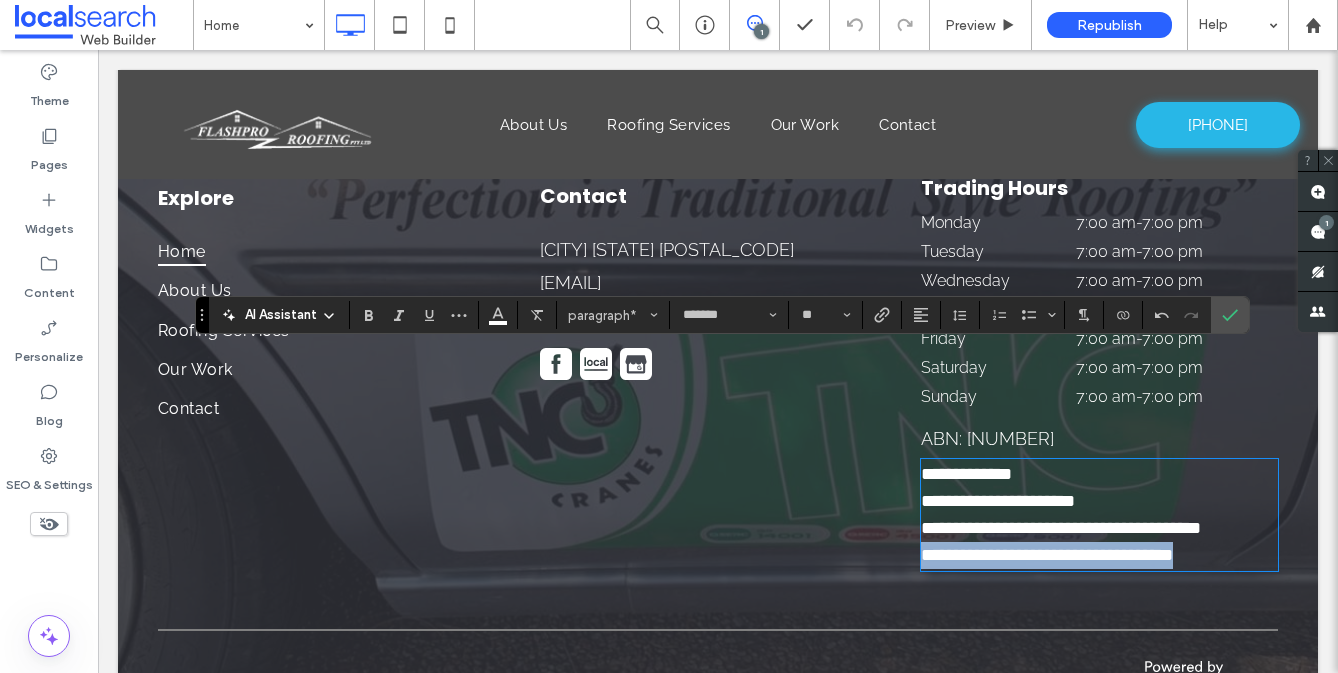 drag, startPoint x: 1226, startPoint y: 471, endPoint x: 917, endPoint y: 470, distance: 309.00162 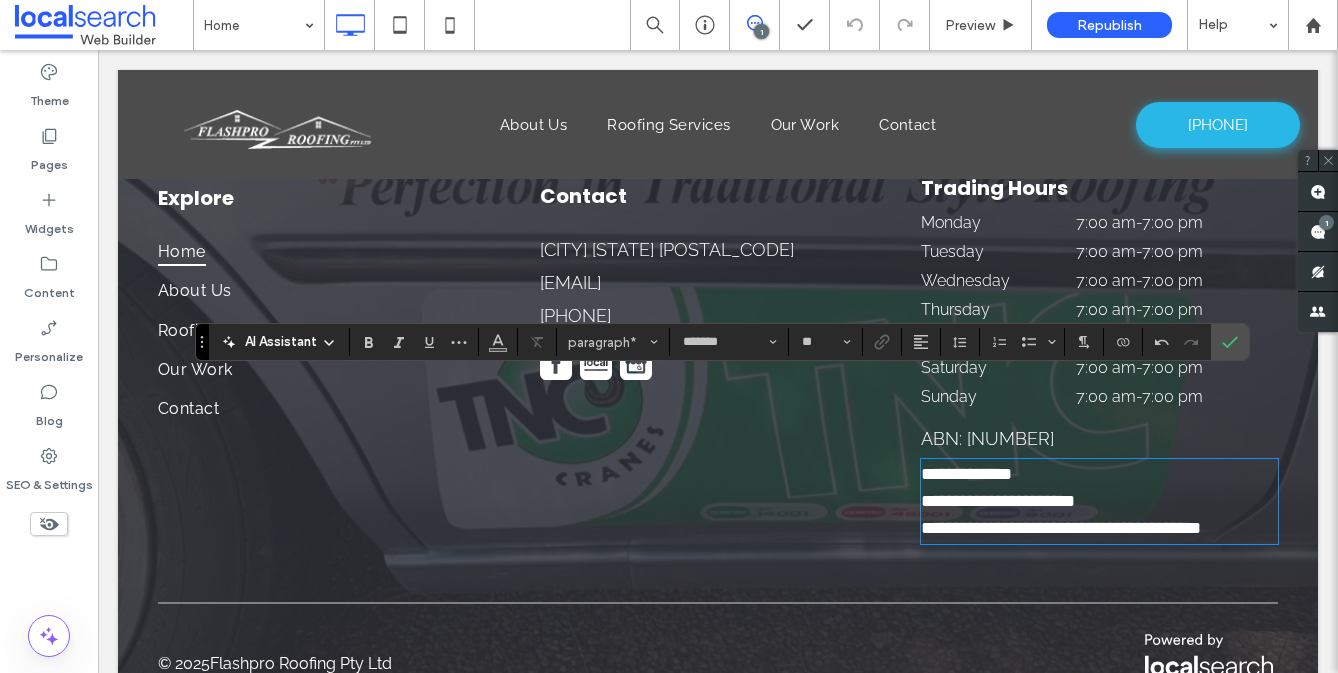 scroll, scrollTop: 6353, scrollLeft: 0, axis: vertical 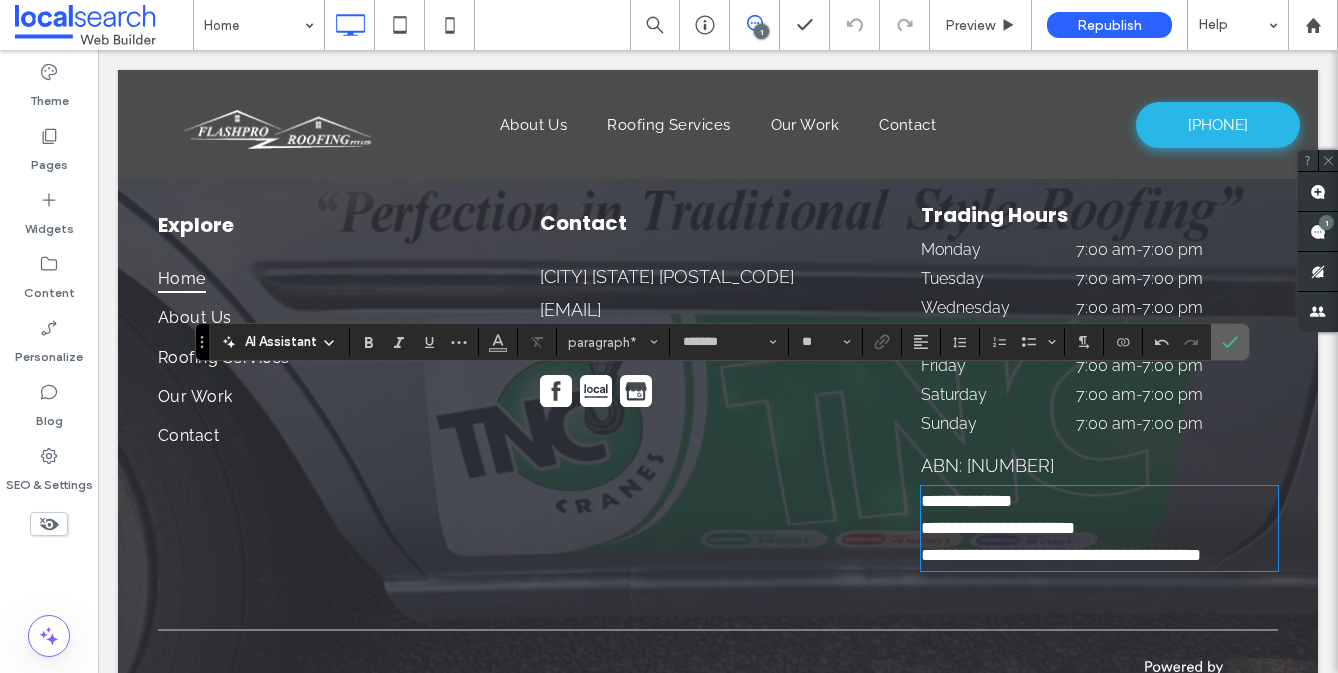 drag, startPoint x: 1224, startPoint y: 344, endPoint x: 1073, endPoint y: 304, distance: 156.20819 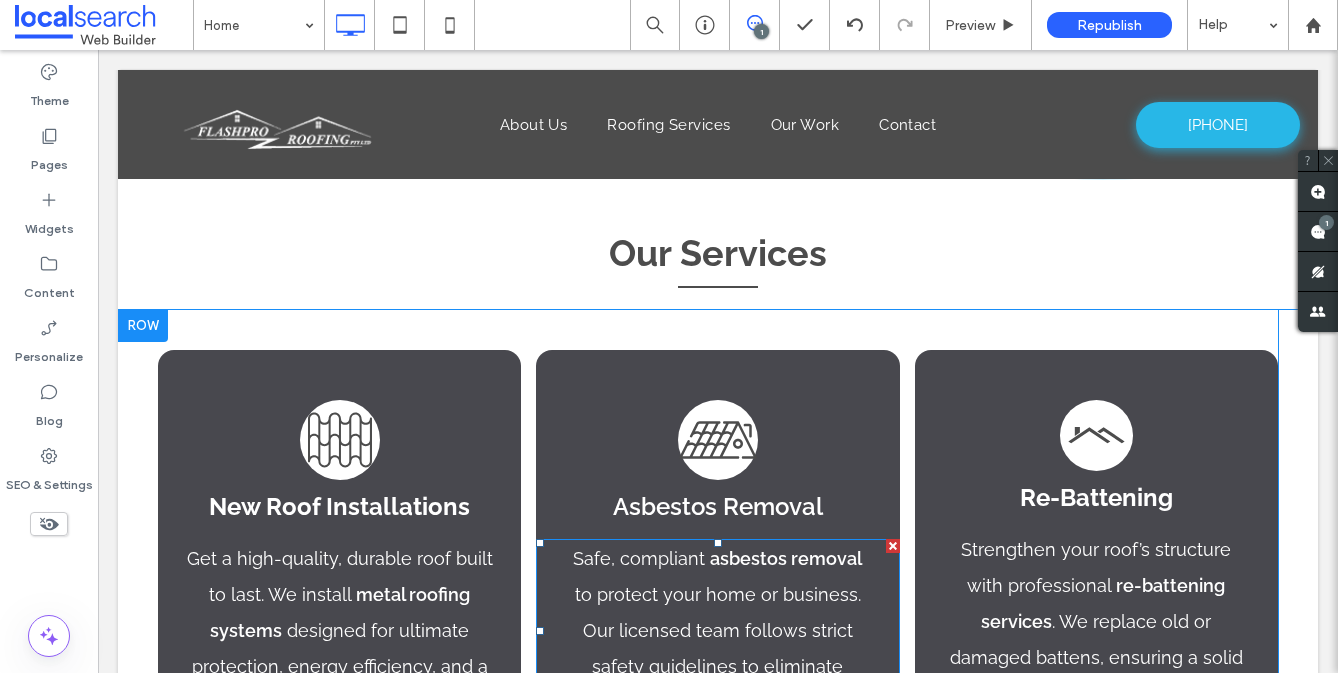 scroll, scrollTop: 2035, scrollLeft: 0, axis: vertical 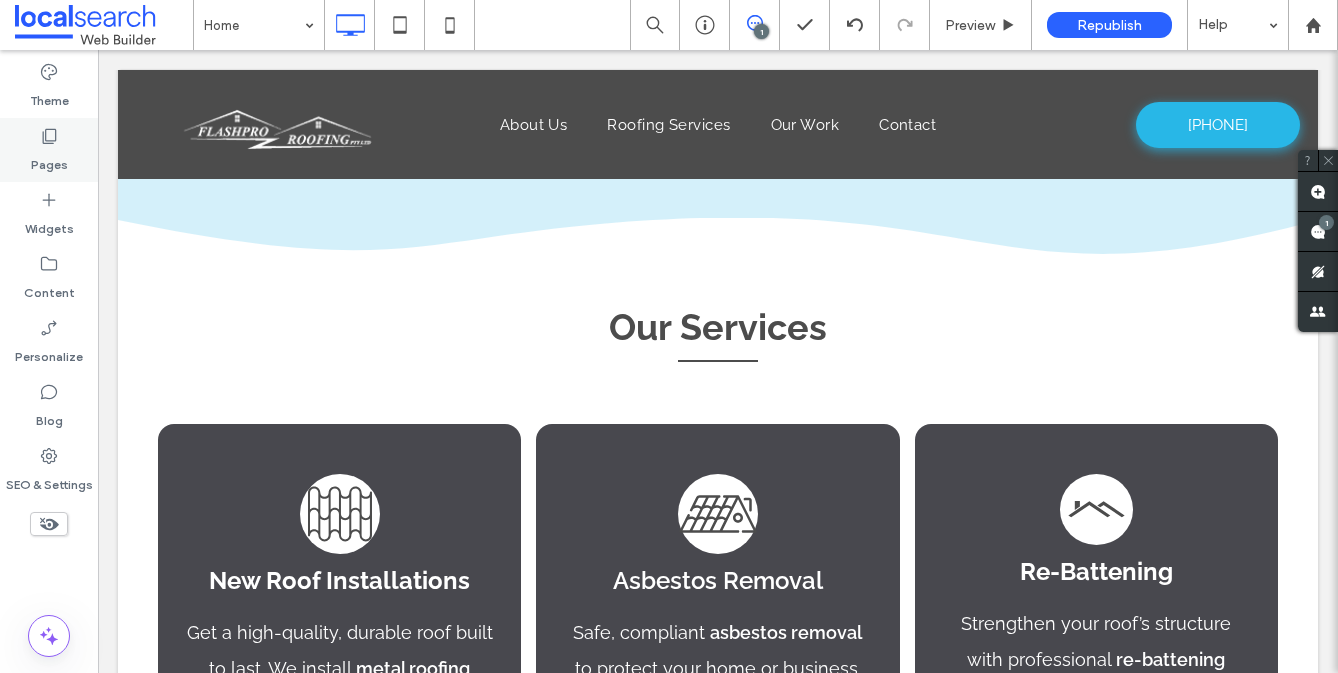 click on "Pages" at bounding box center (49, 160) 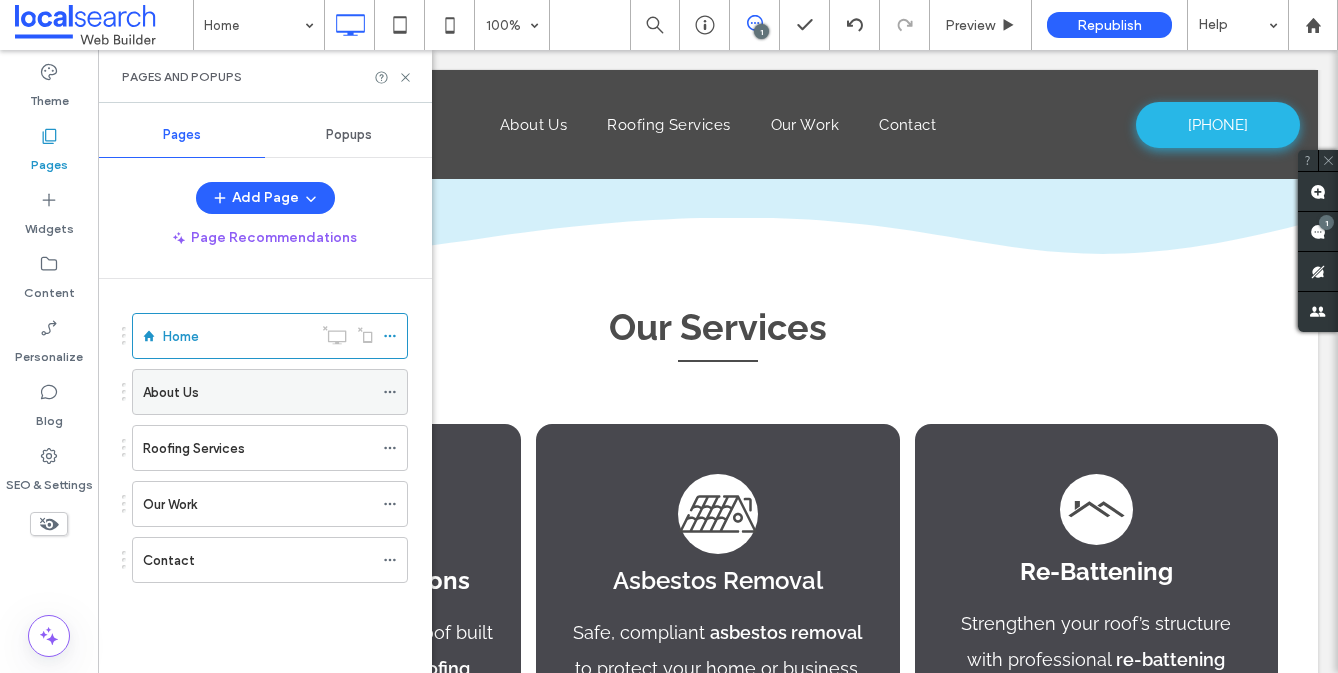 click on "About Us" at bounding box center [258, 392] 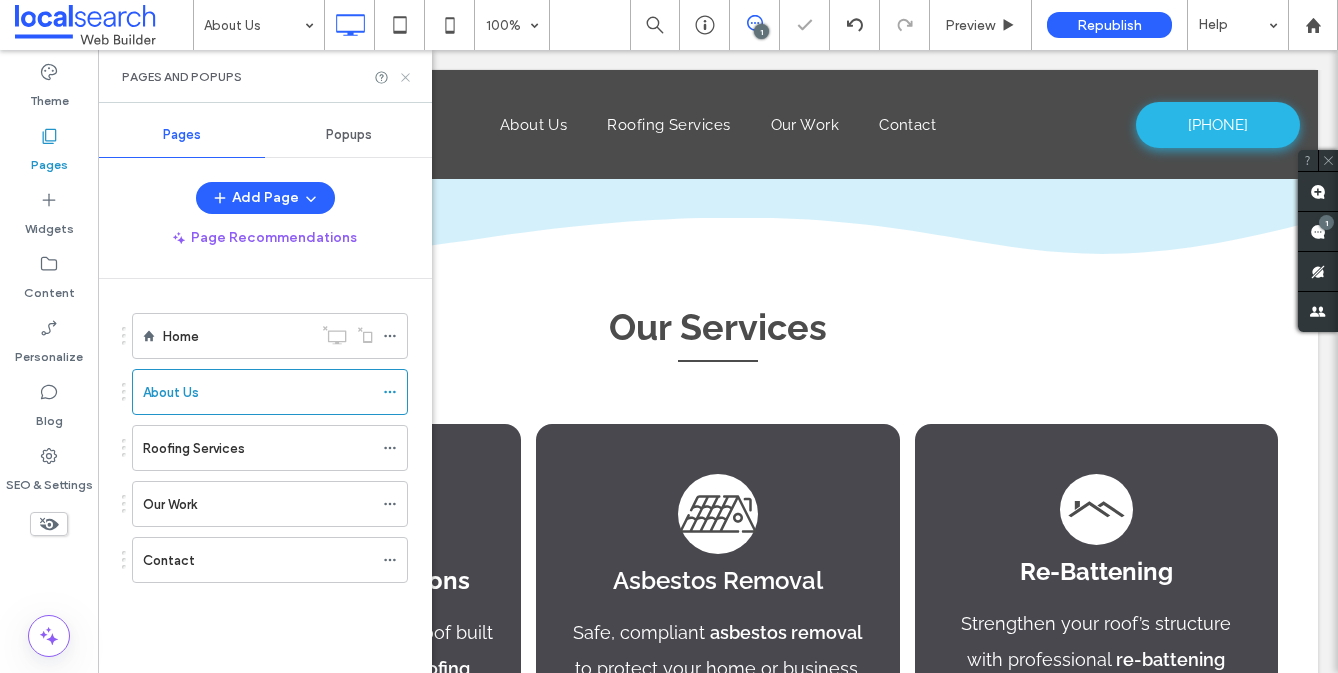 click 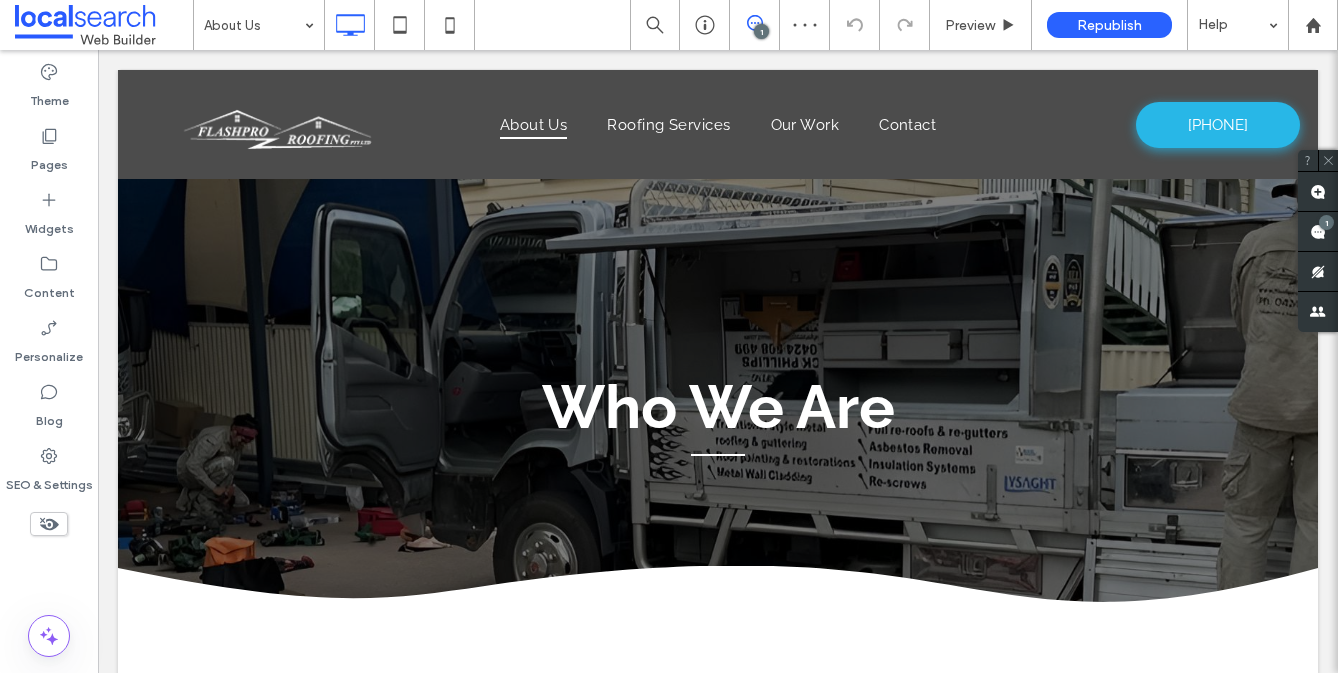scroll, scrollTop: 569, scrollLeft: 0, axis: vertical 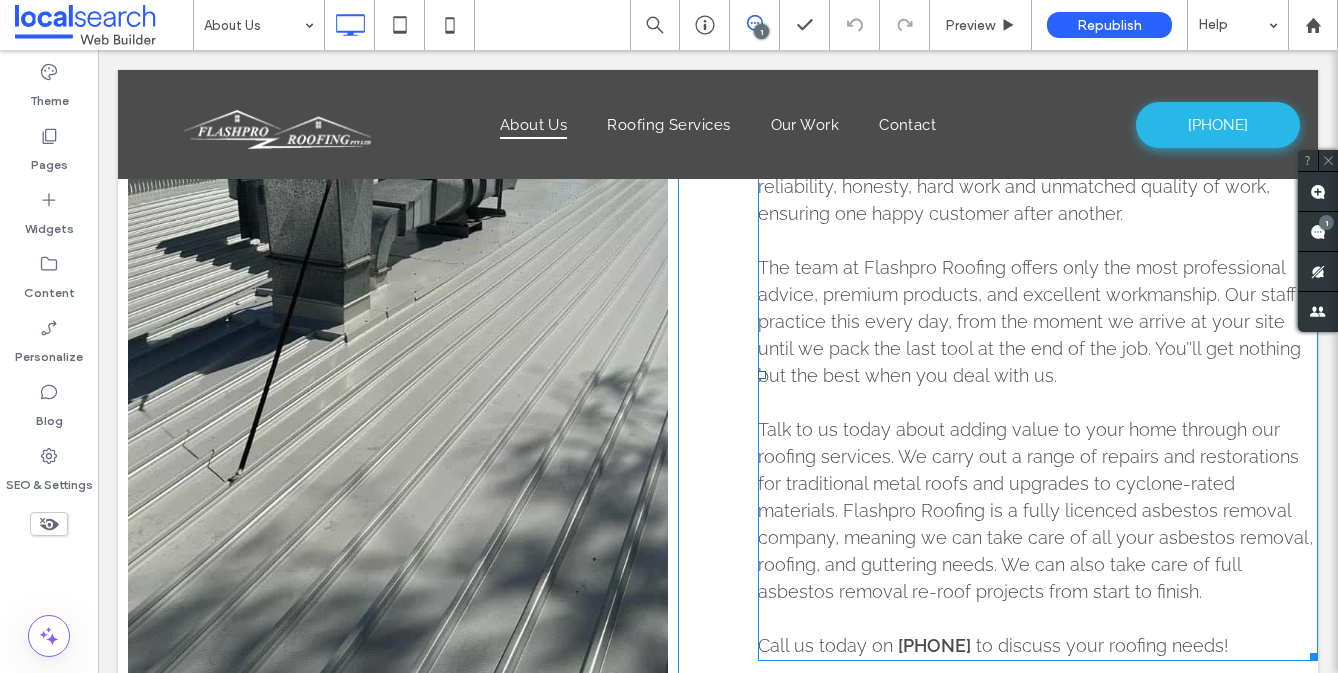 click on "The team at Flashpro Roofing offers only the most professional advice, premium products, and excellent workmanship. Our staff practice this every day, from the moment we arrive at your site until we pack the last tool at the end of the job. You’'ll get nothing but the best when you deal with us." at bounding box center [1029, 321] 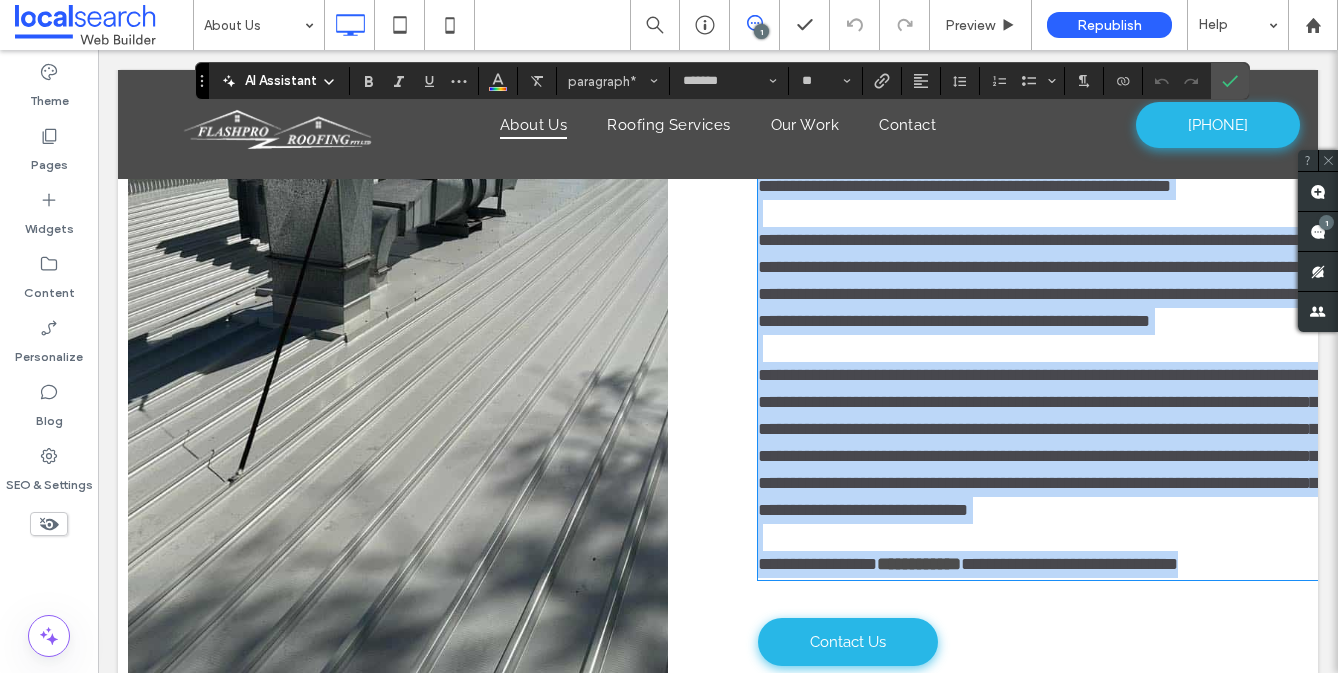 click on "**********" at bounding box center (1038, 280) 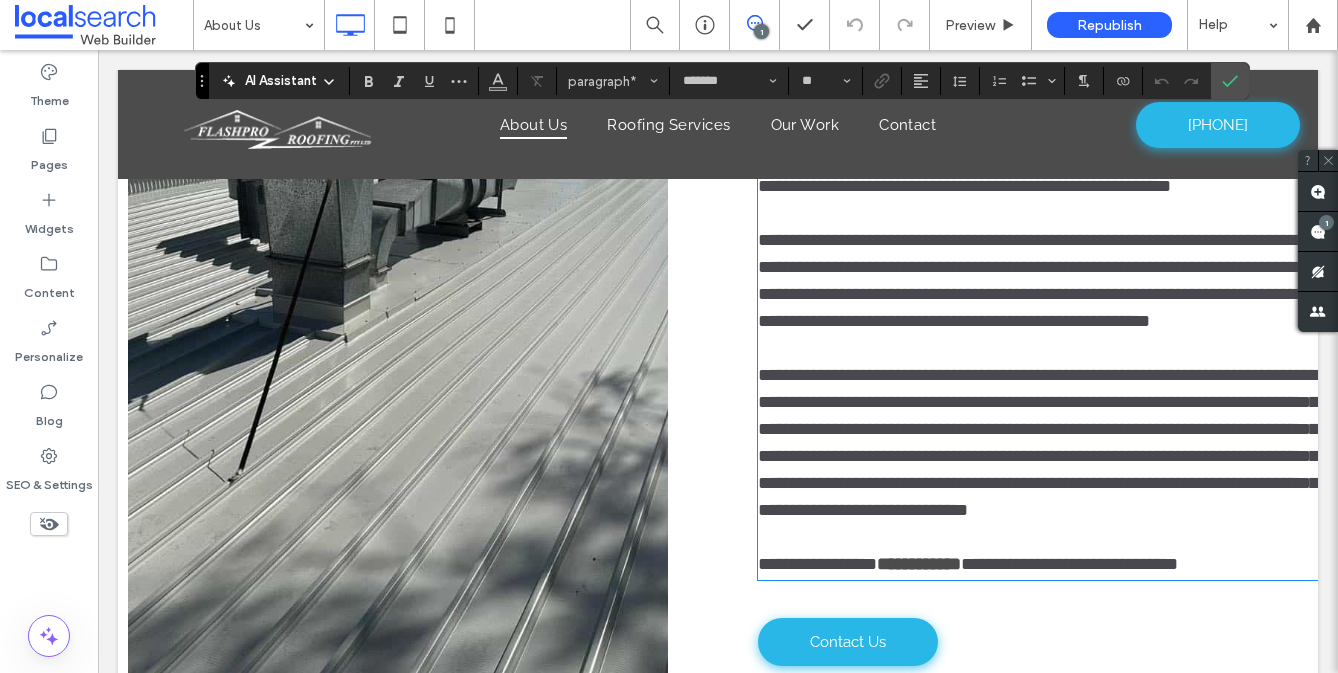 type 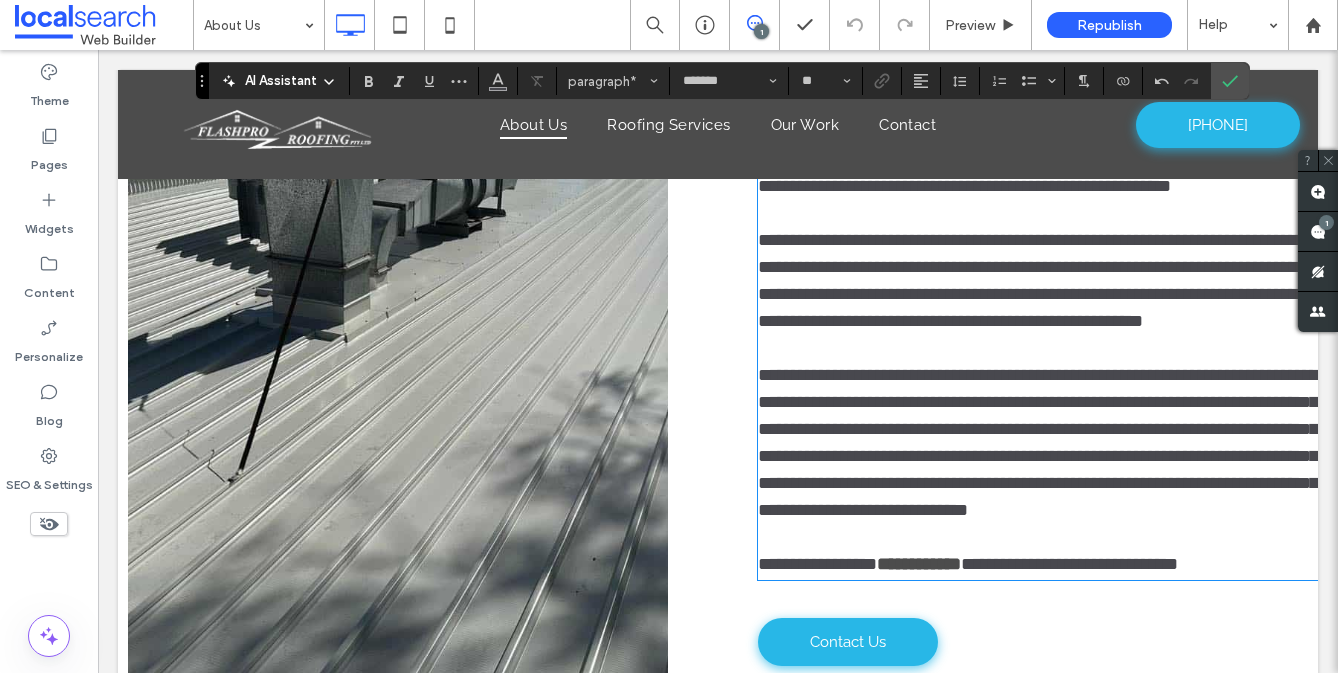 click on "**********" at bounding box center (1038, 442) 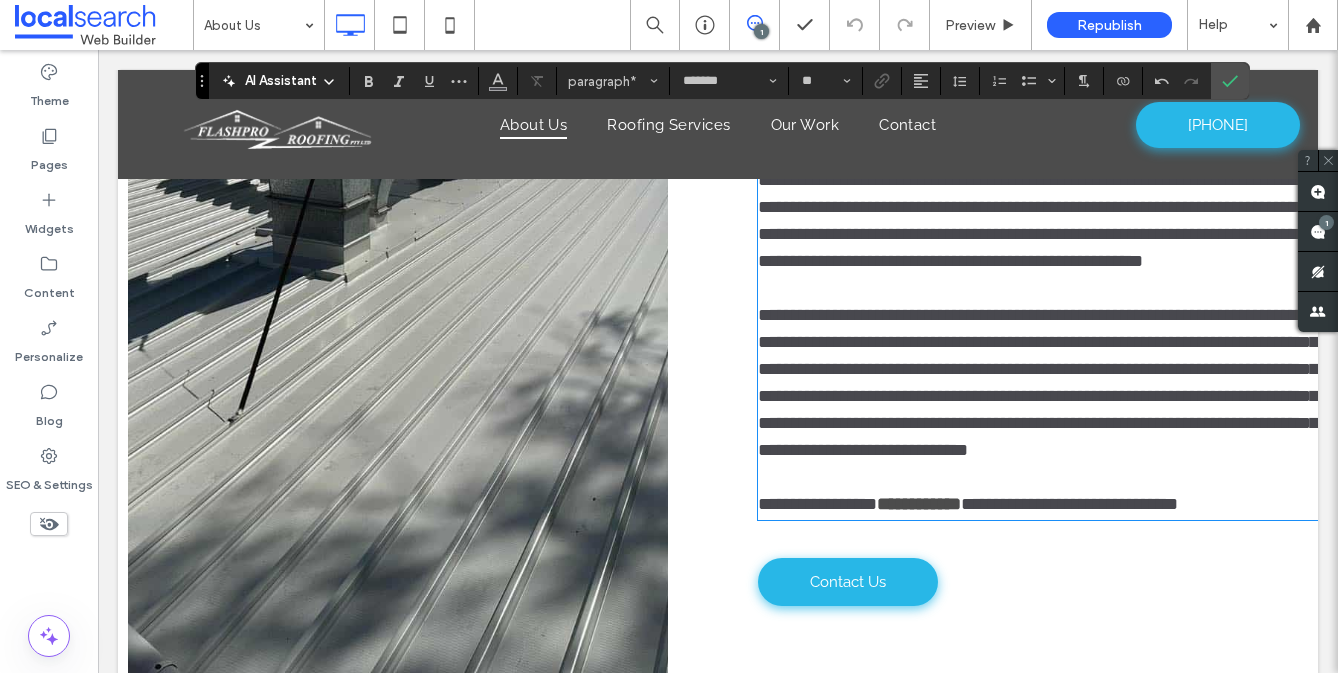 scroll, scrollTop: 839, scrollLeft: 0, axis: vertical 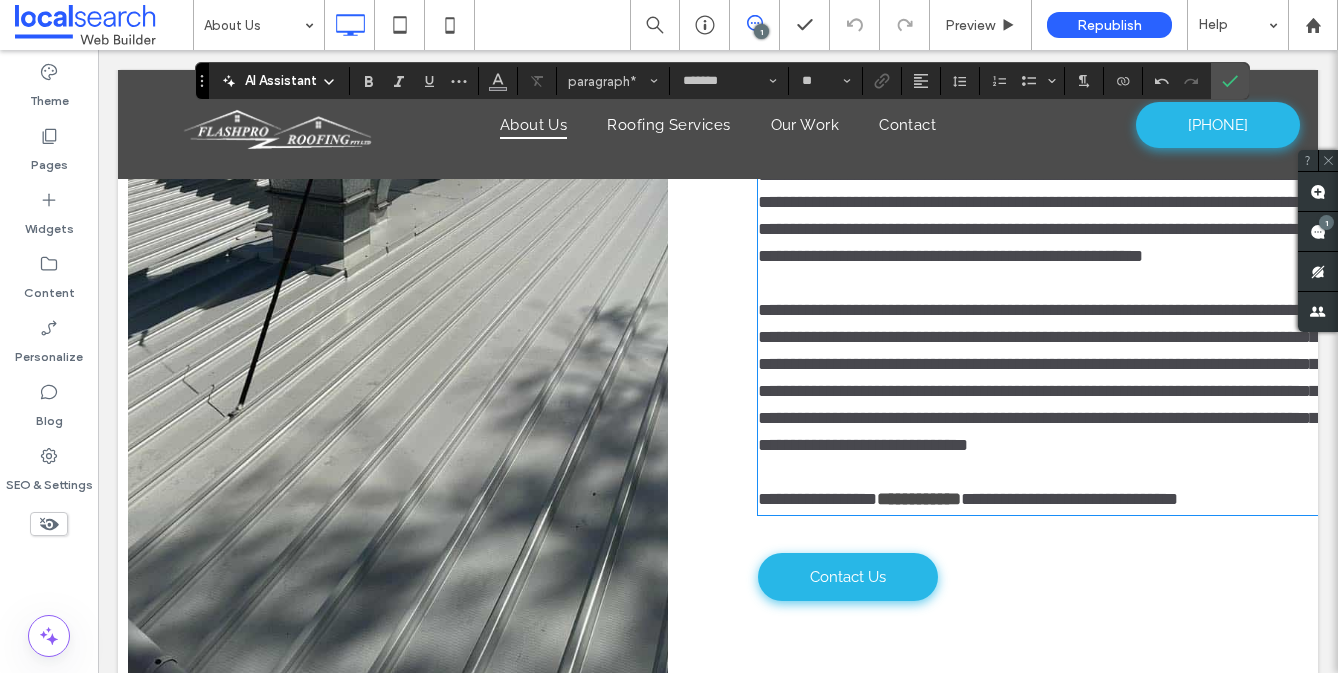 click on "**********" at bounding box center [1038, 378] 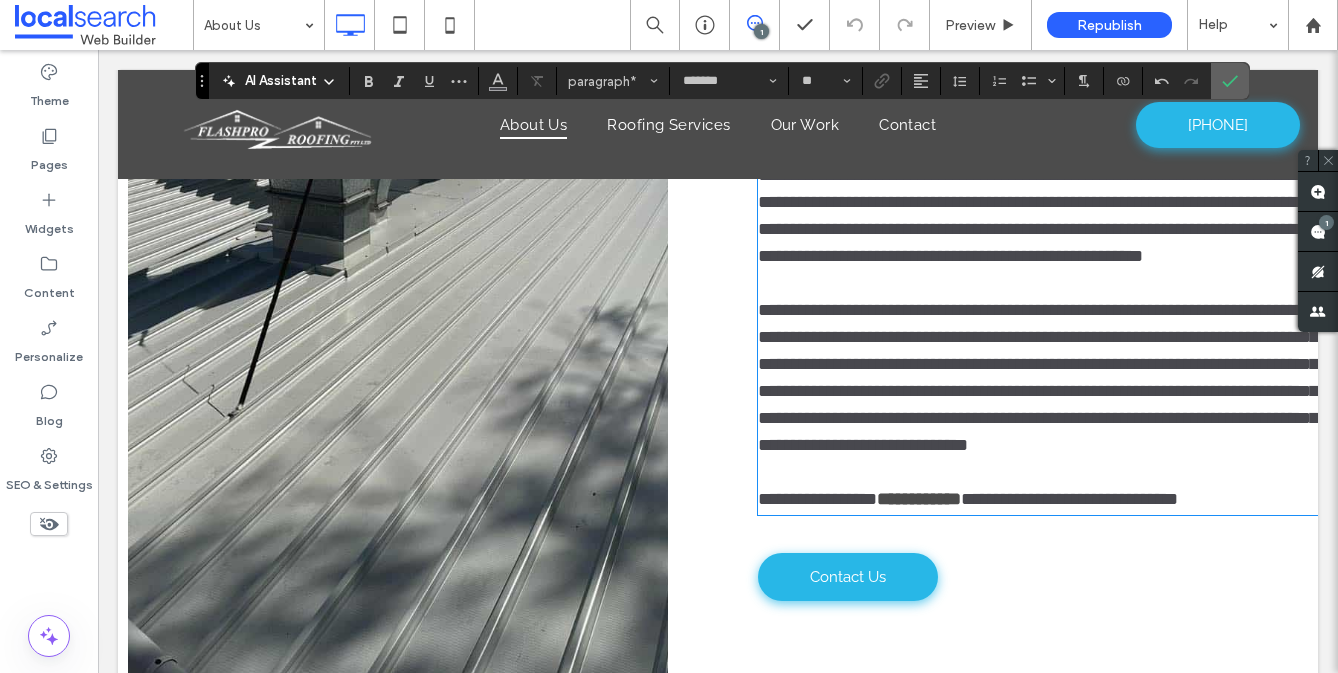 click 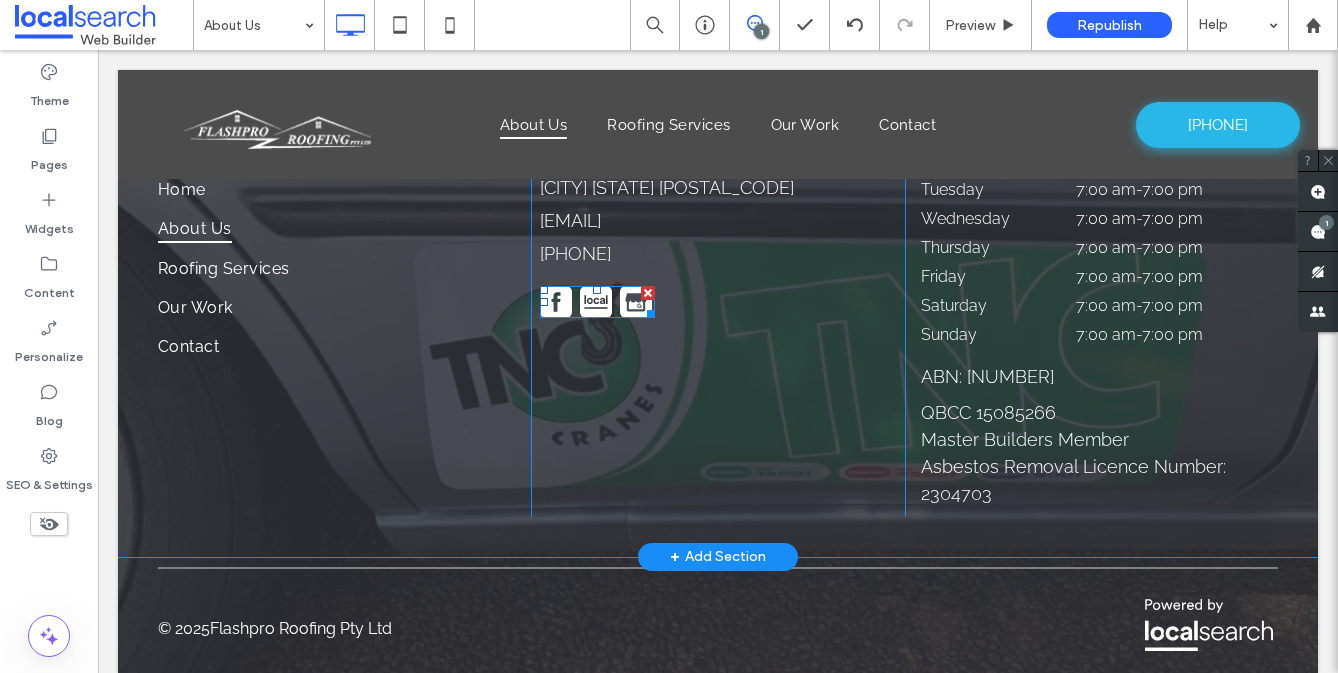 scroll, scrollTop: 3077, scrollLeft: 0, axis: vertical 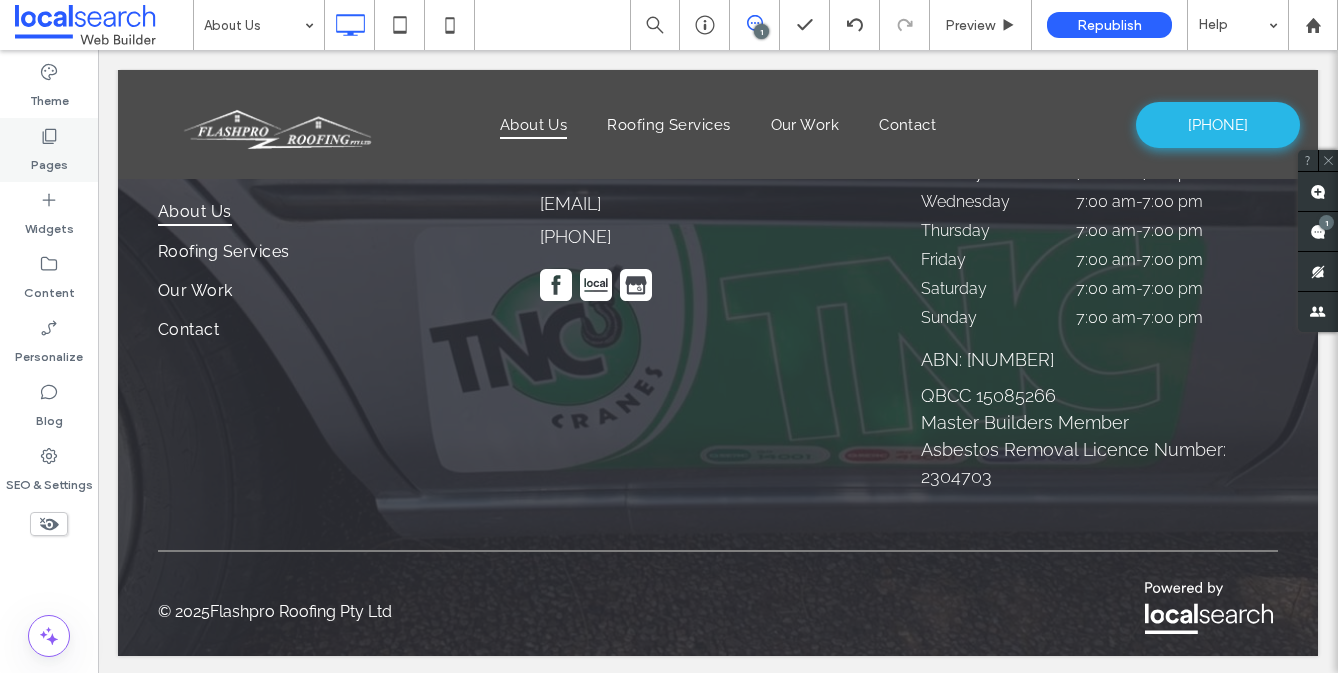 click on "Pages" at bounding box center [49, 160] 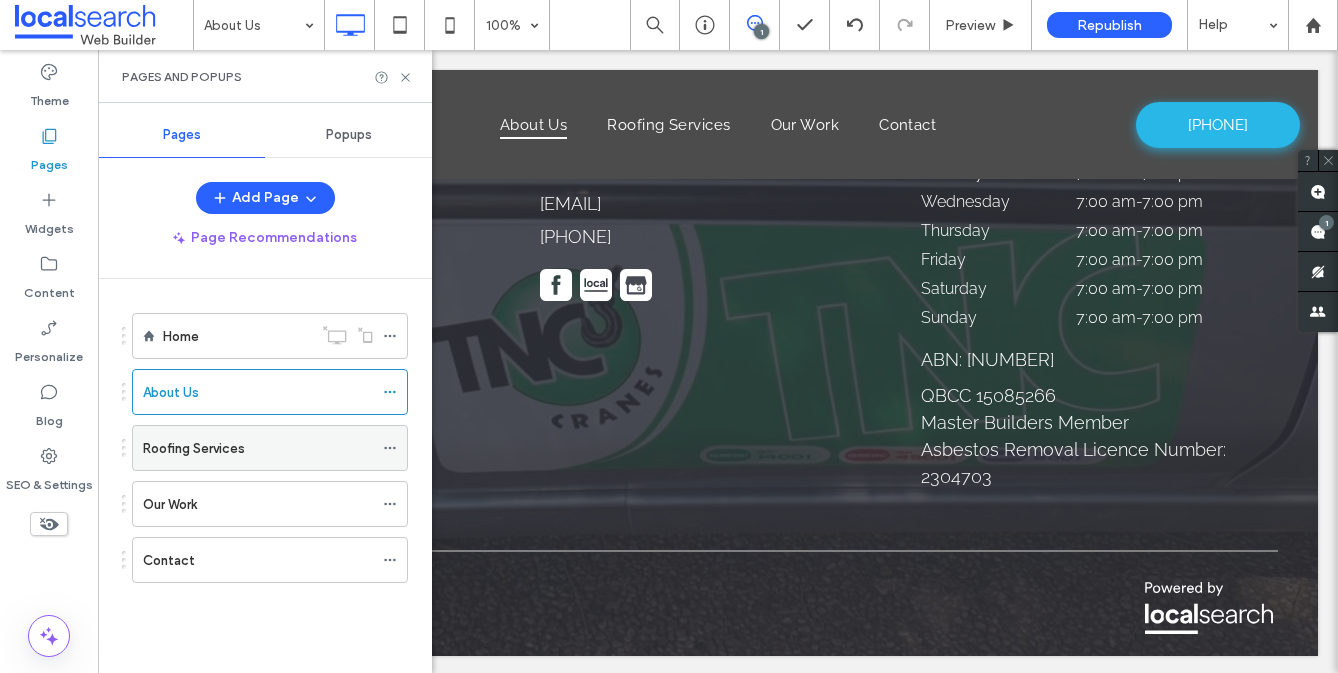 click on "Roofing Services" at bounding box center (194, 448) 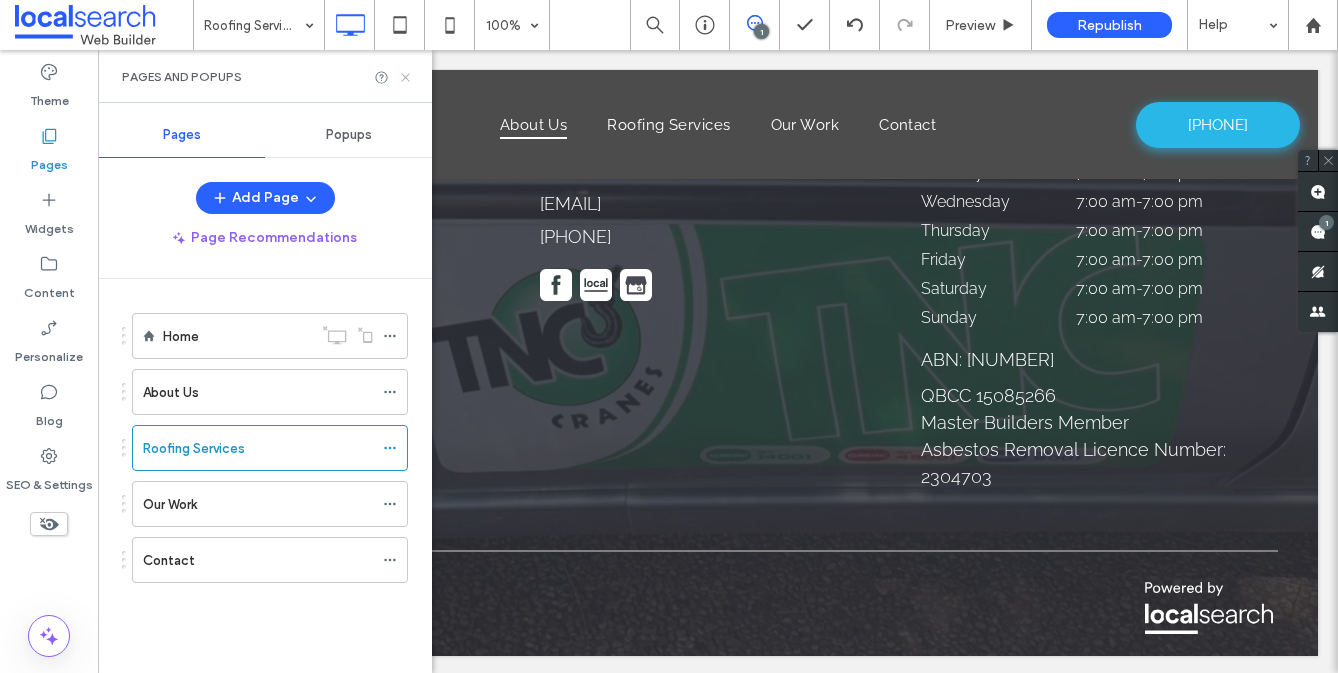click 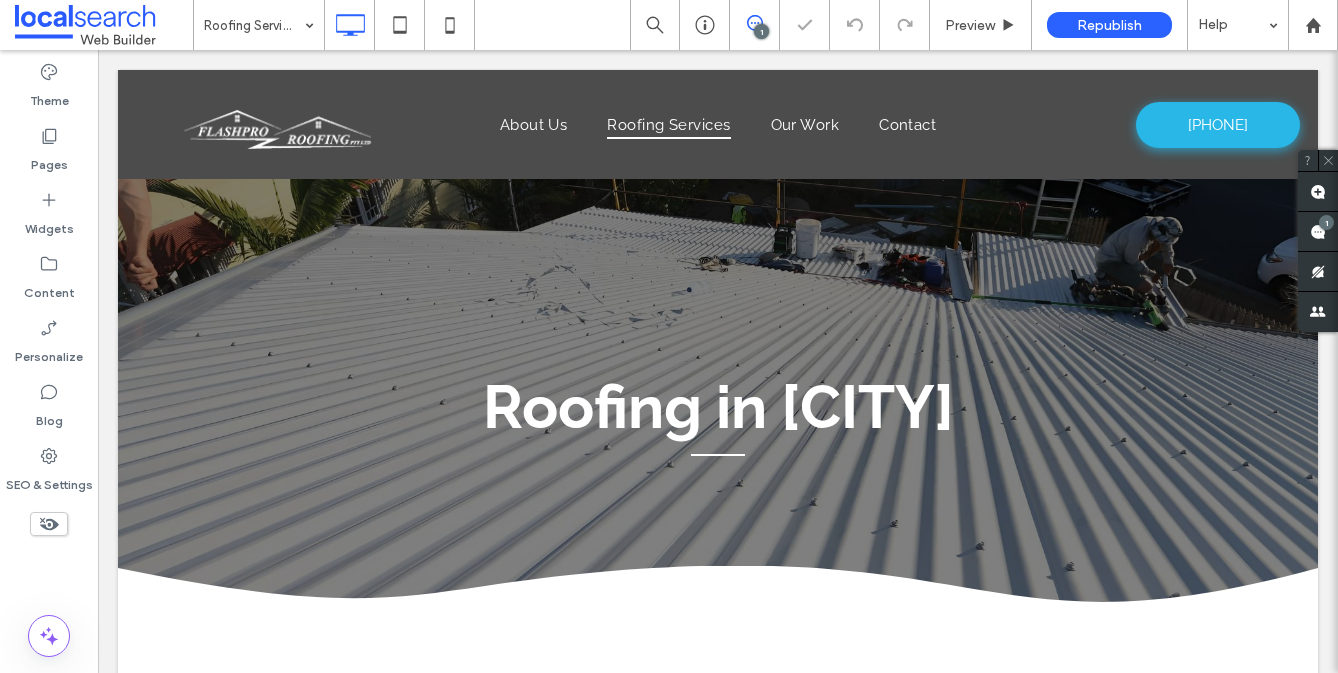scroll, scrollTop: 0, scrollLeft: 0, axis: both 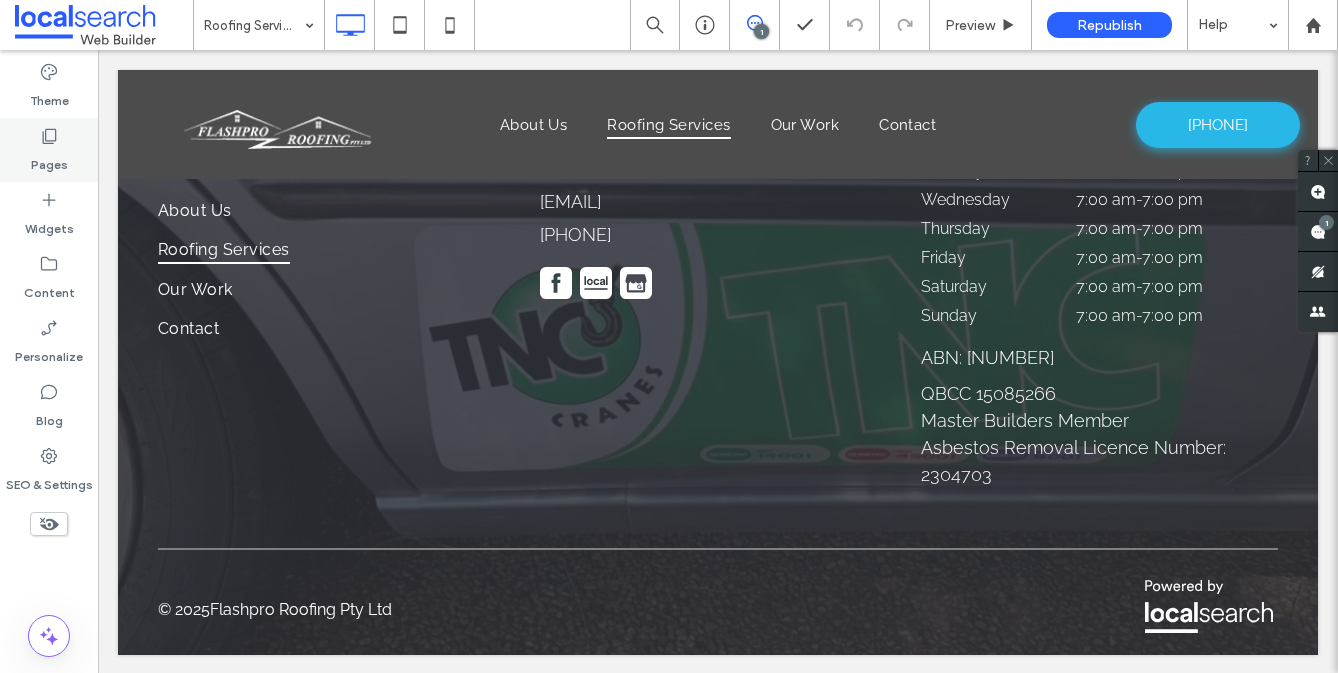 click on "Pages" at bounding box center (49, 160) 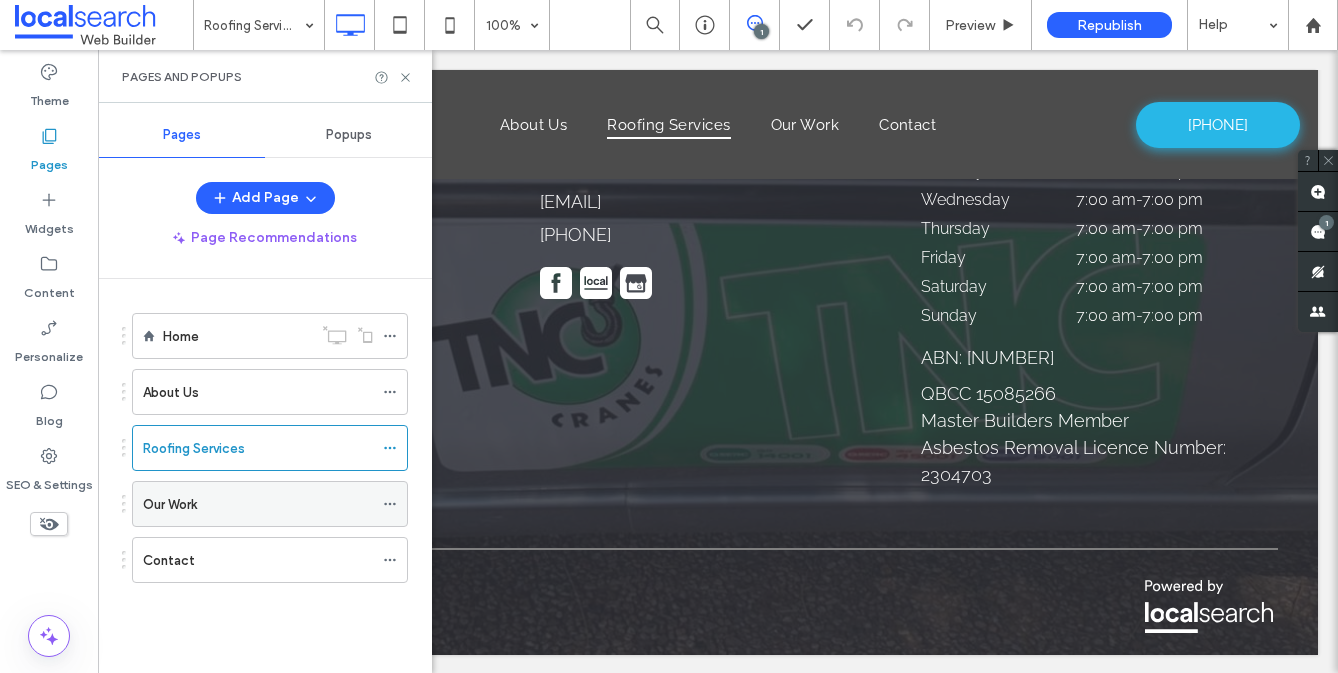click on "Our Work" at bounding box center (258, 504) 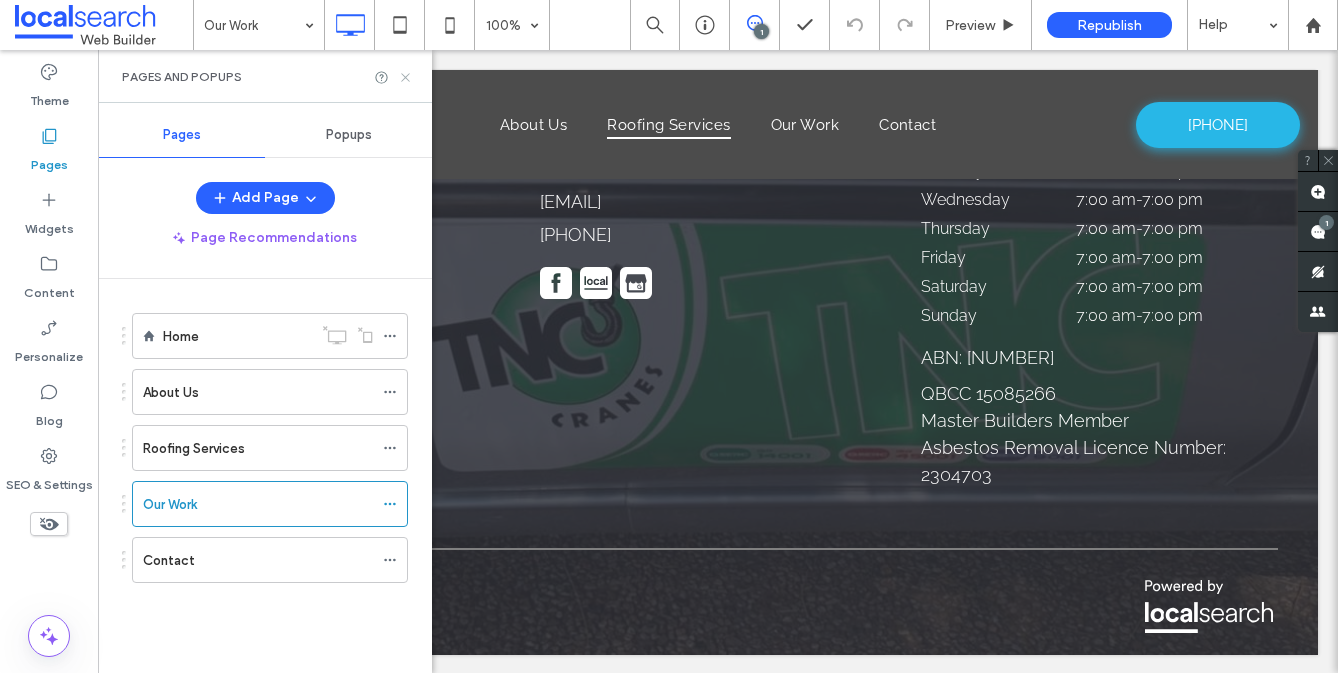 click 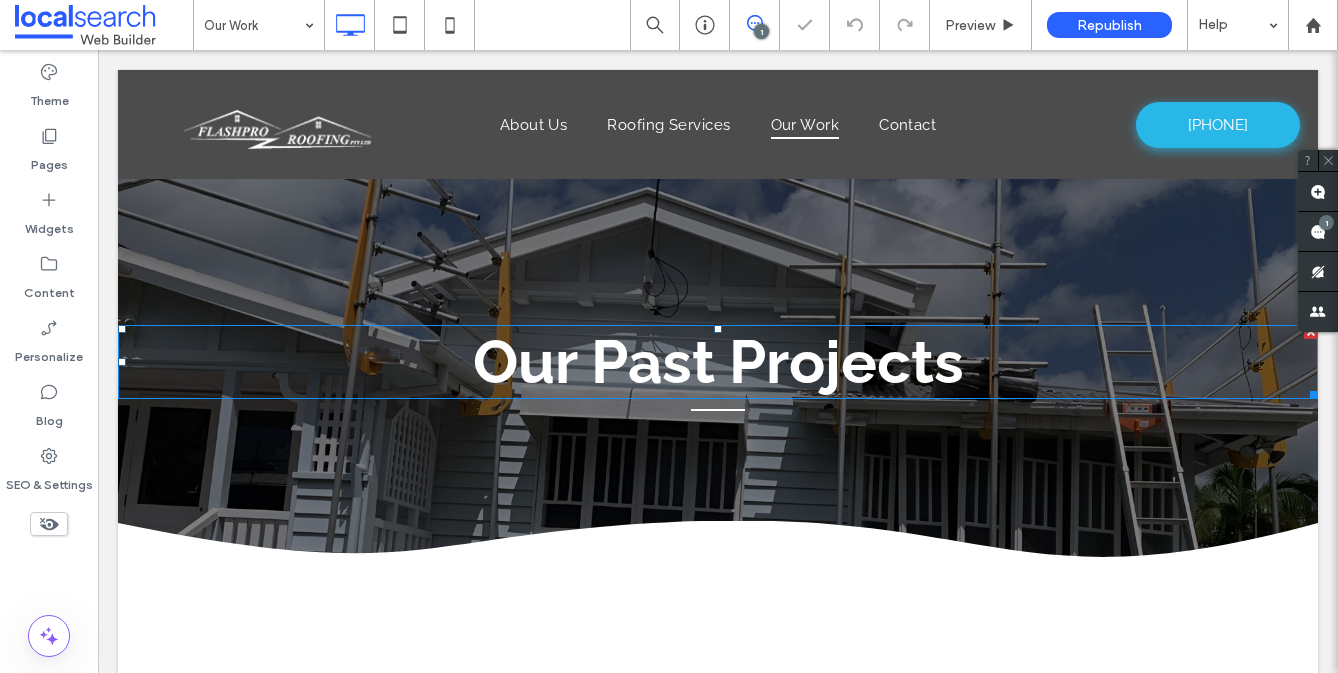scroll, scrollTop: 0, scrollLeft: 0, axis: both 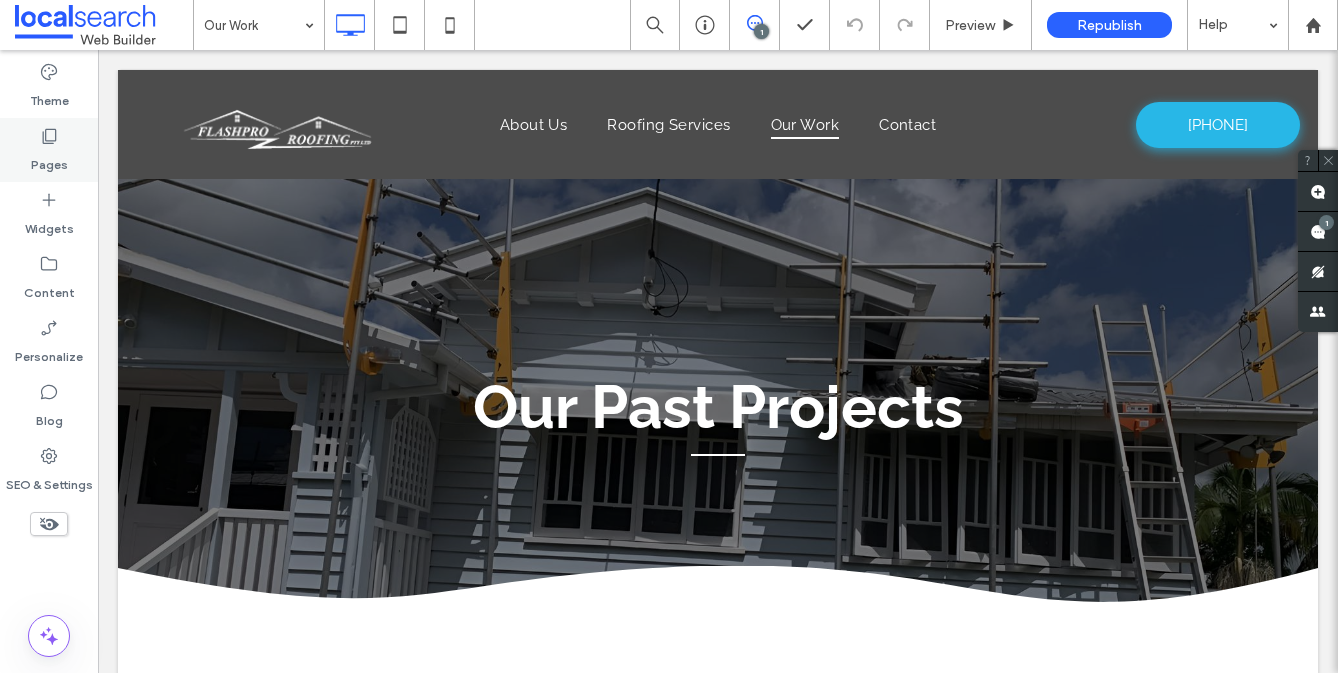 click on "Pages" at bounding box center [49, 160] 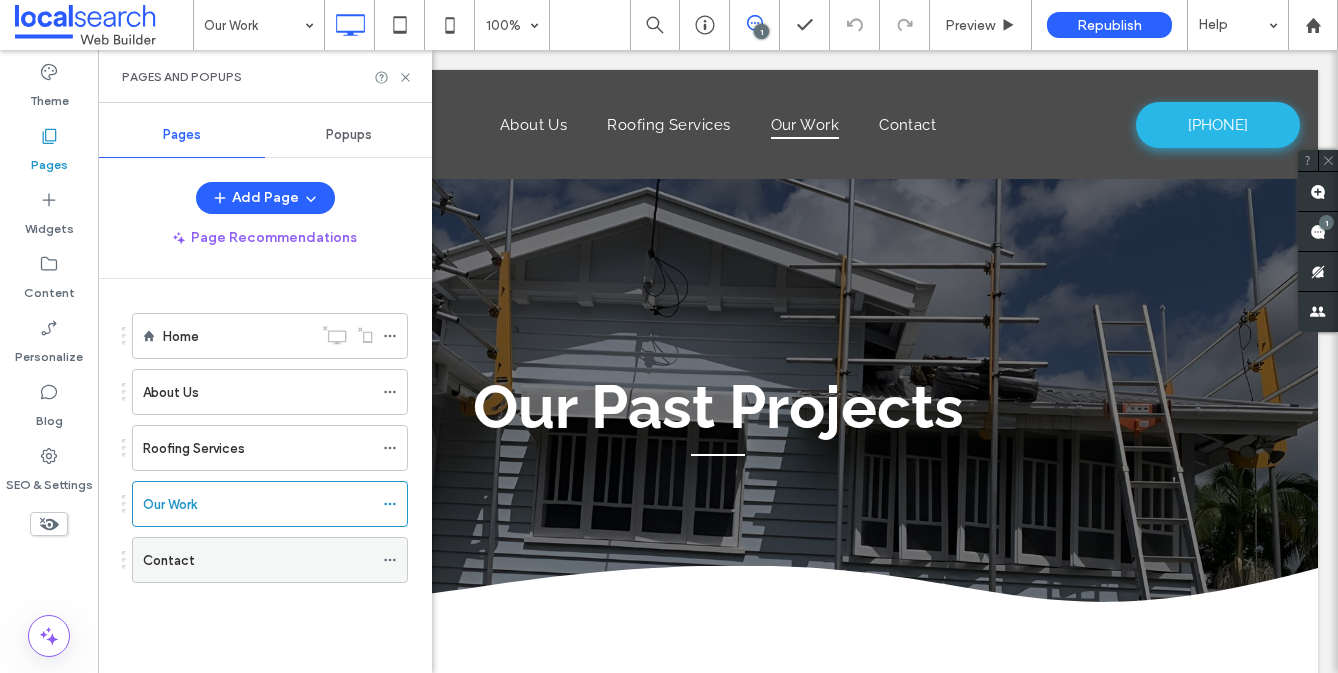 click on "Contact" at bounding box center [258, 560] 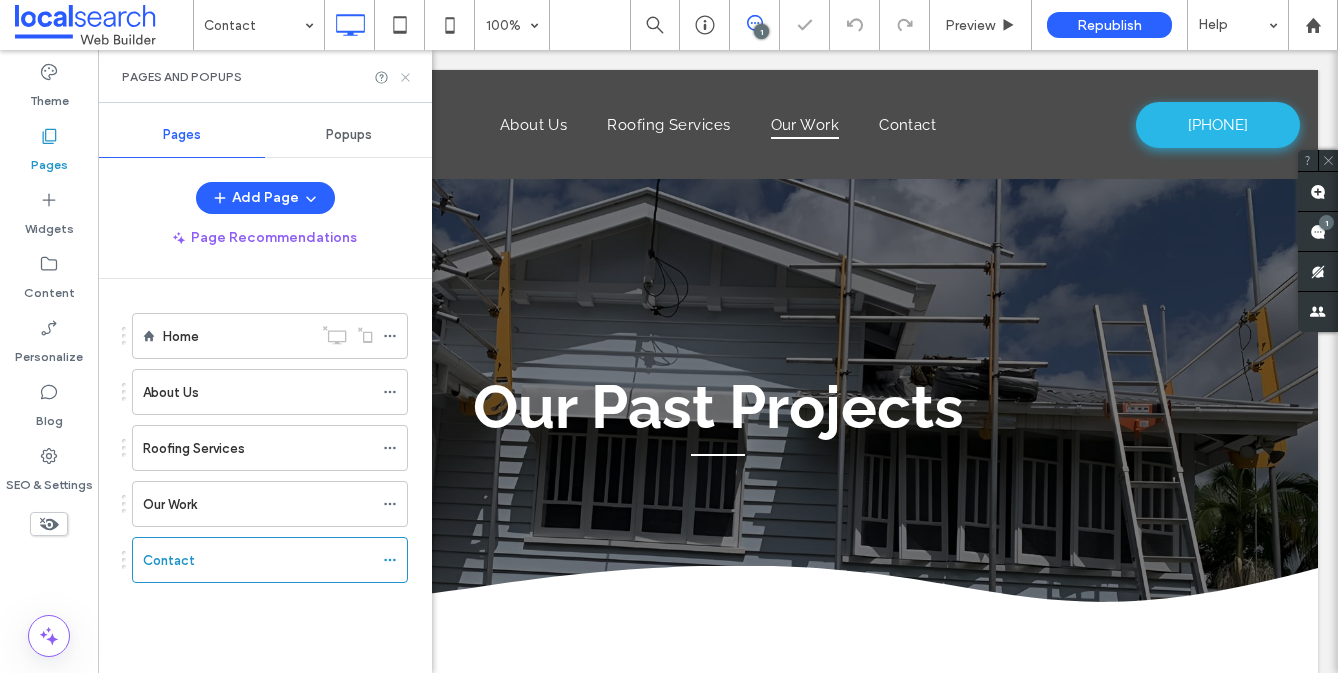click 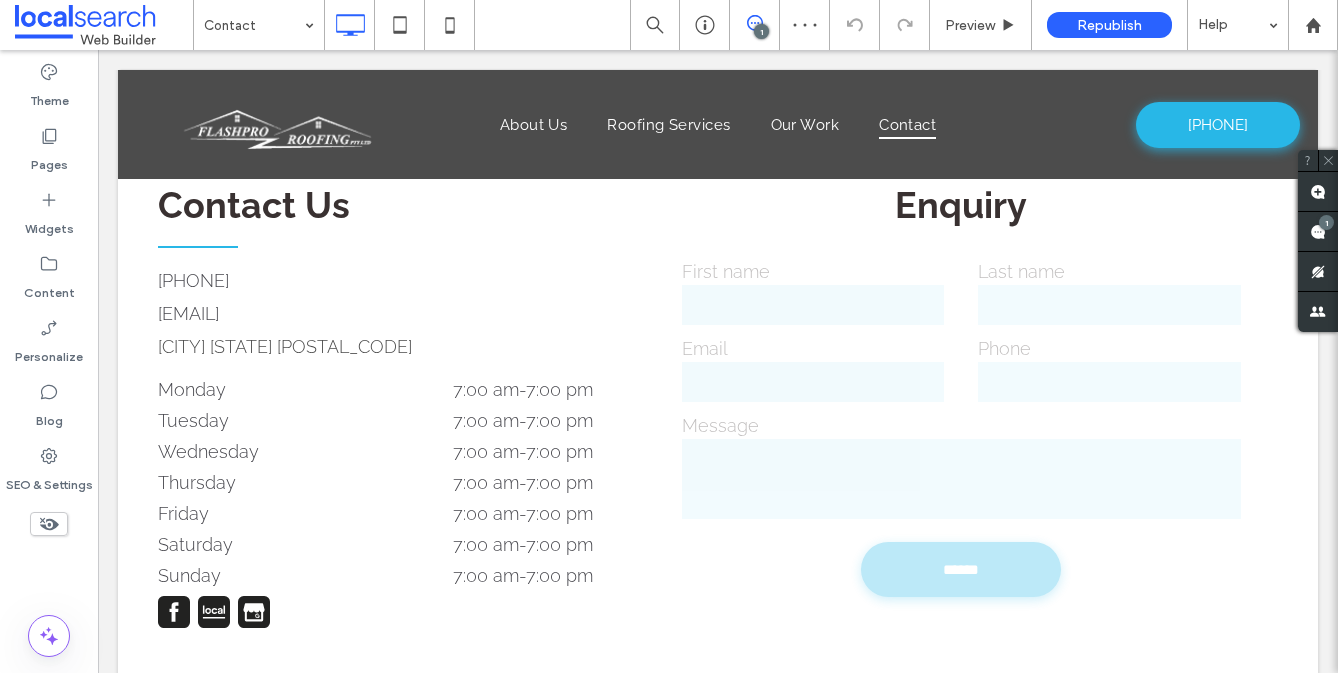 scroll, scrollTop: 476, scrollLeft: 0, axis: vertical 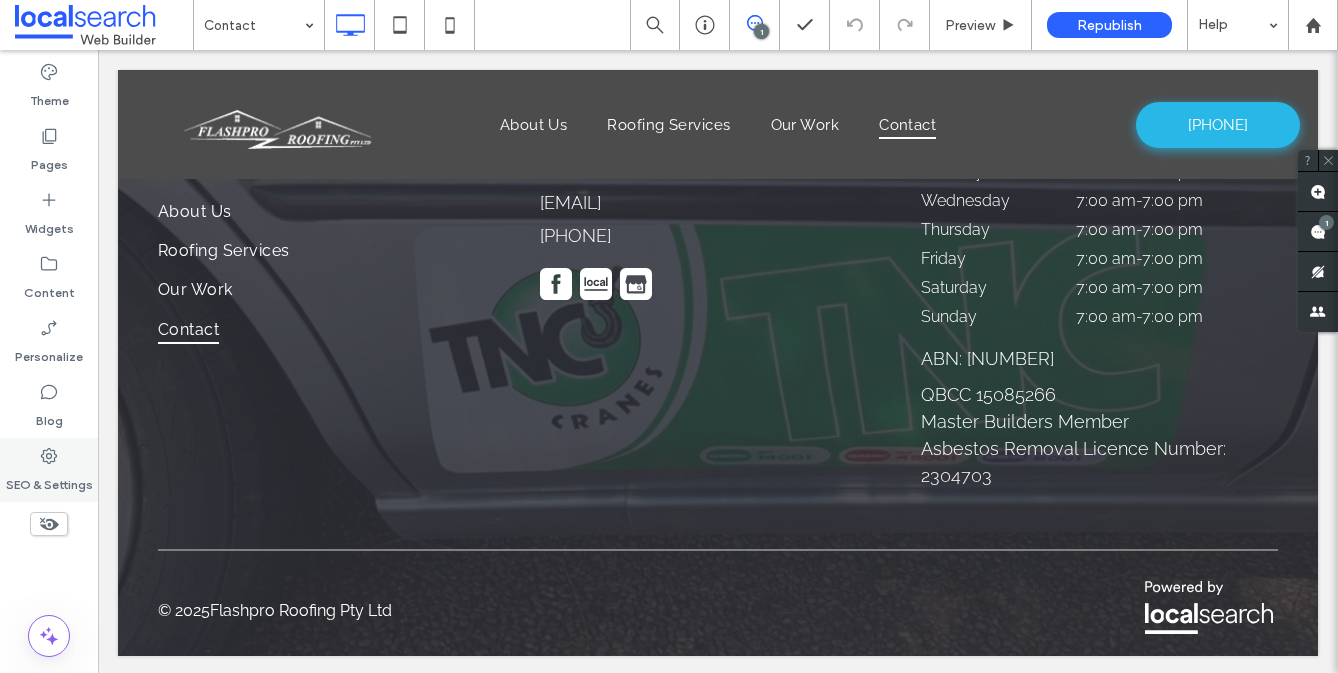 click on "SEO & Settings" at bounding box center (49, 480) 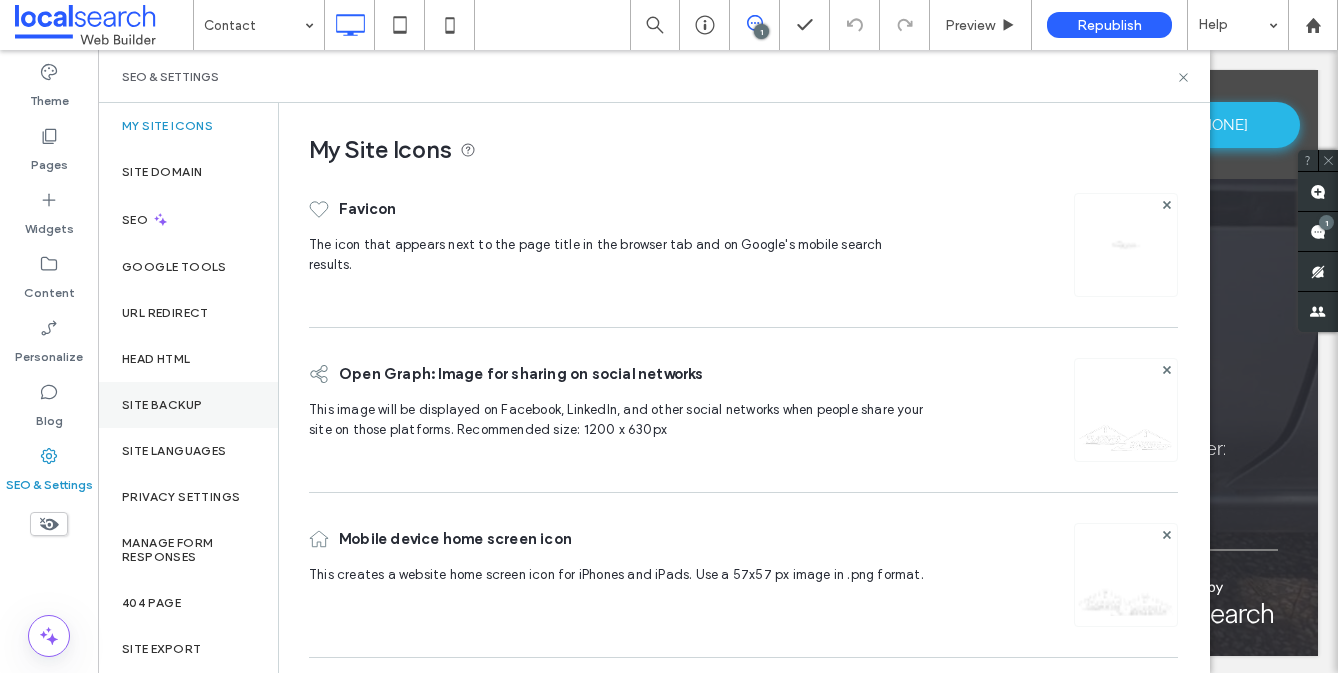 click on "Site Backup" at bounding box center [162, 405] 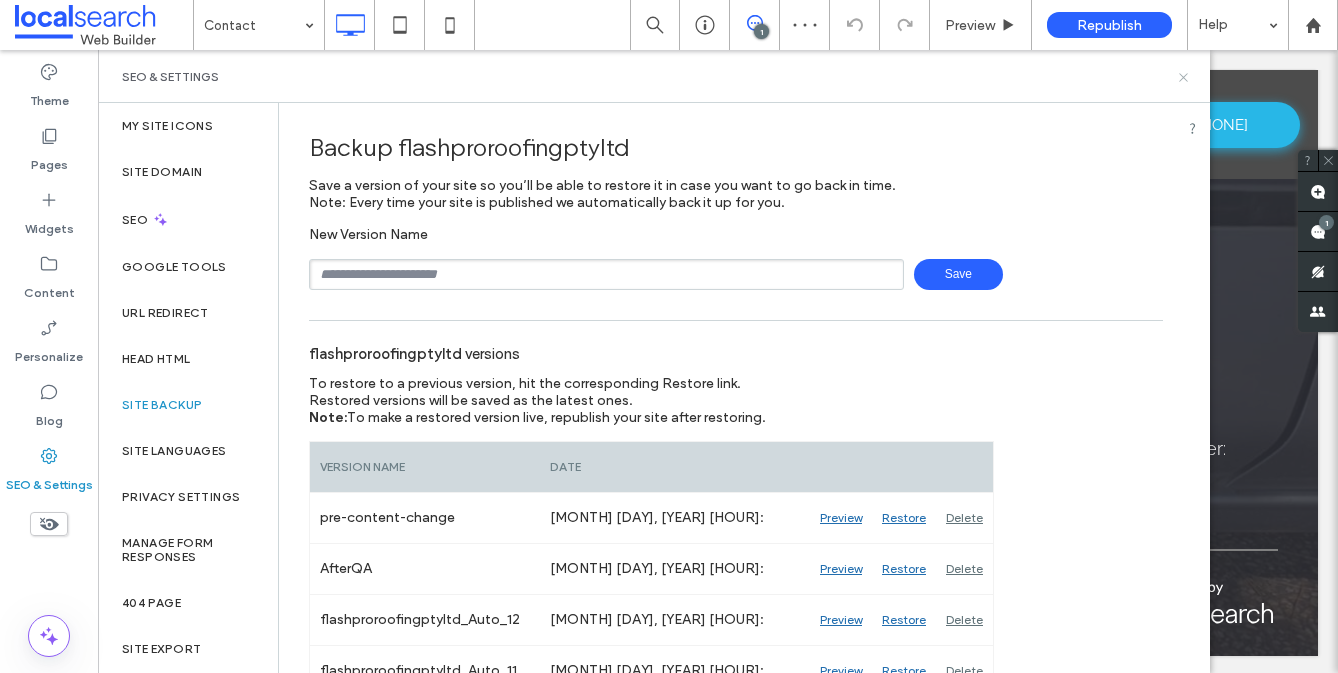 click 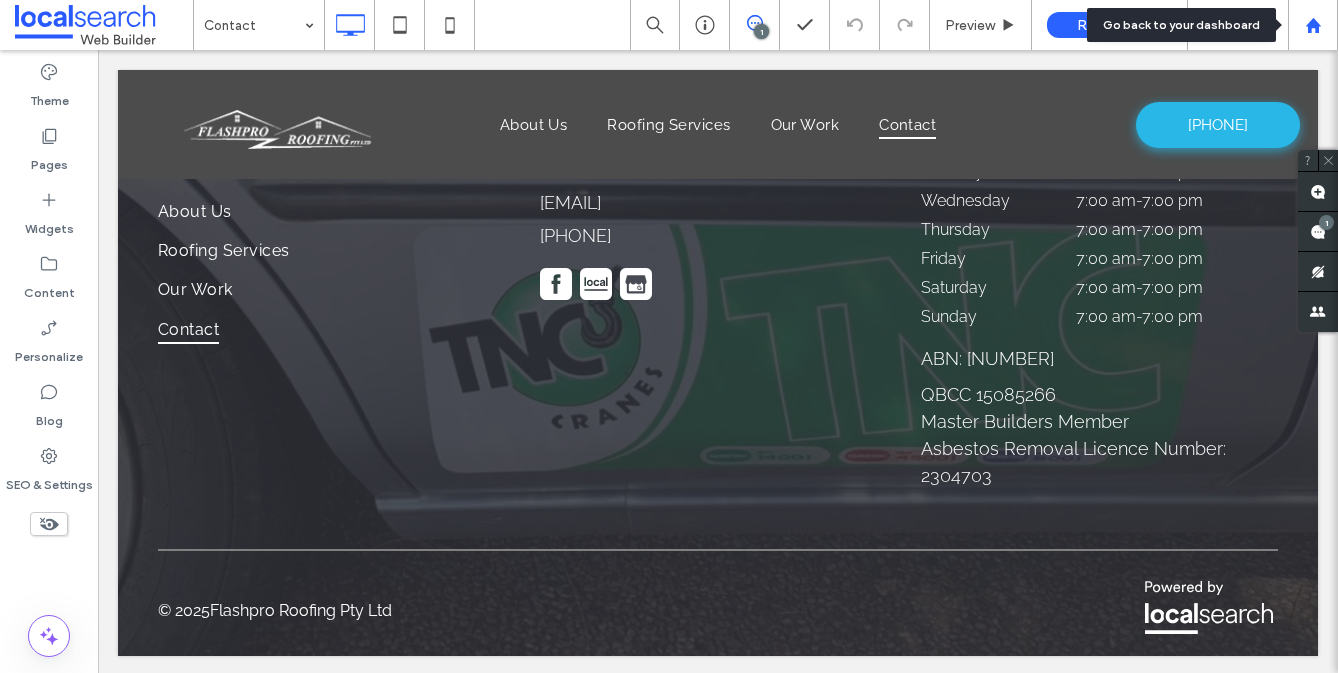 click 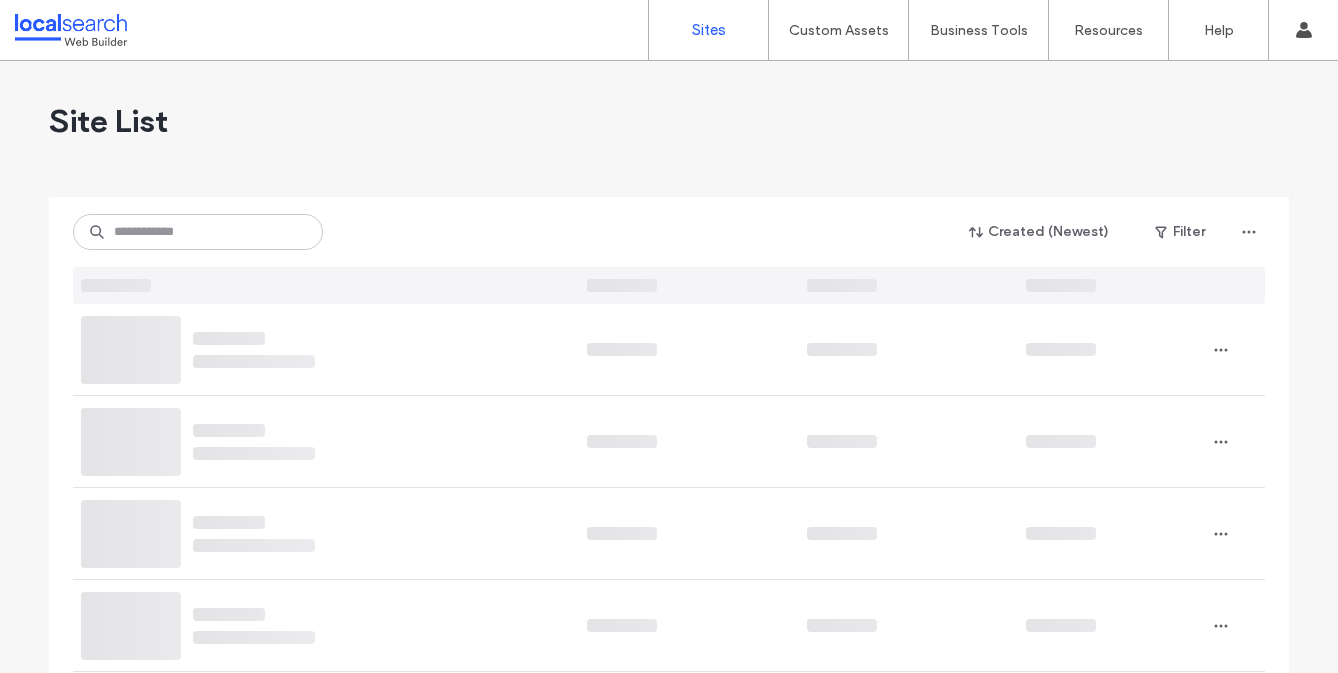 scroll, scrollTop: 0, scrollLeft: 0, axis: both 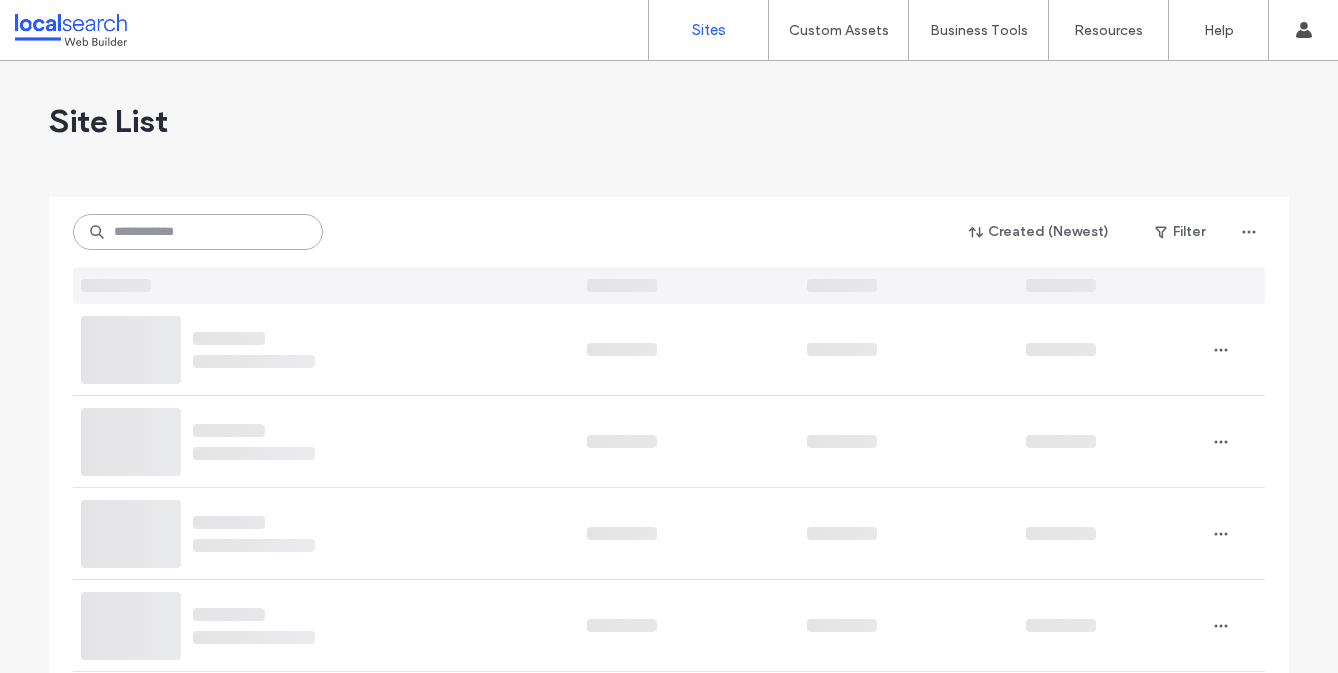 click at bounding box center [198, 232] 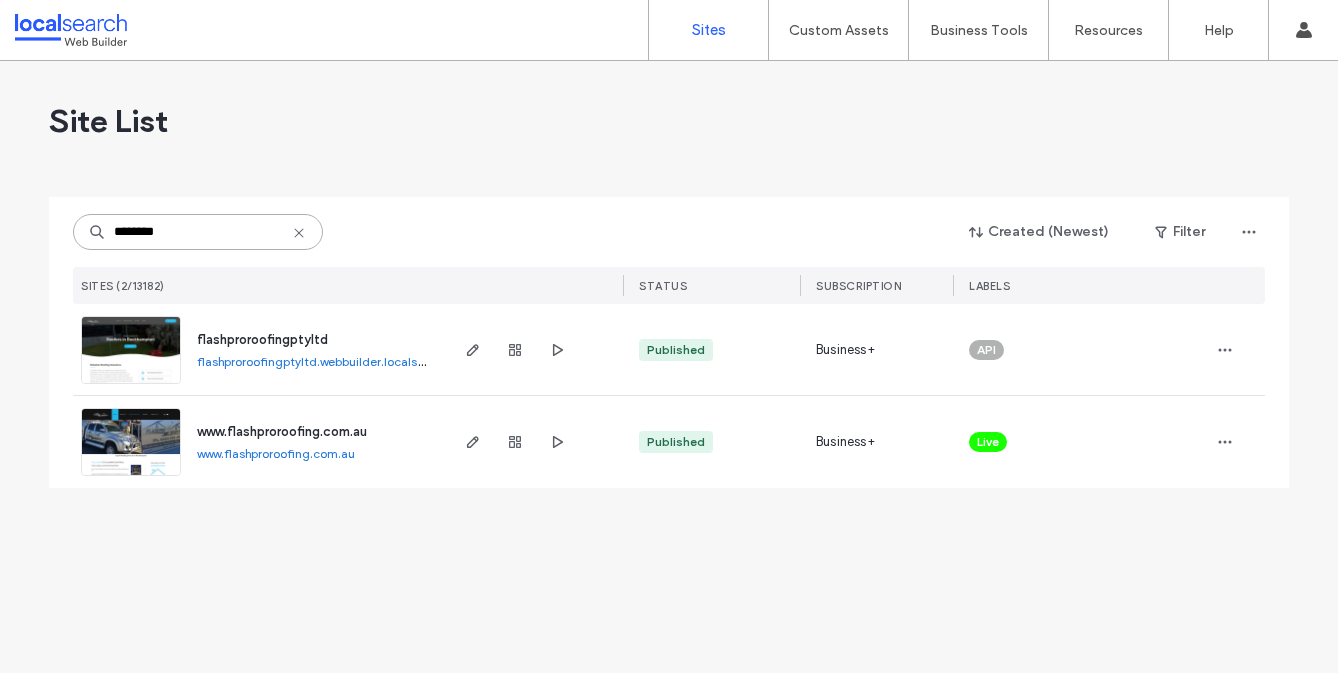 type on "********" 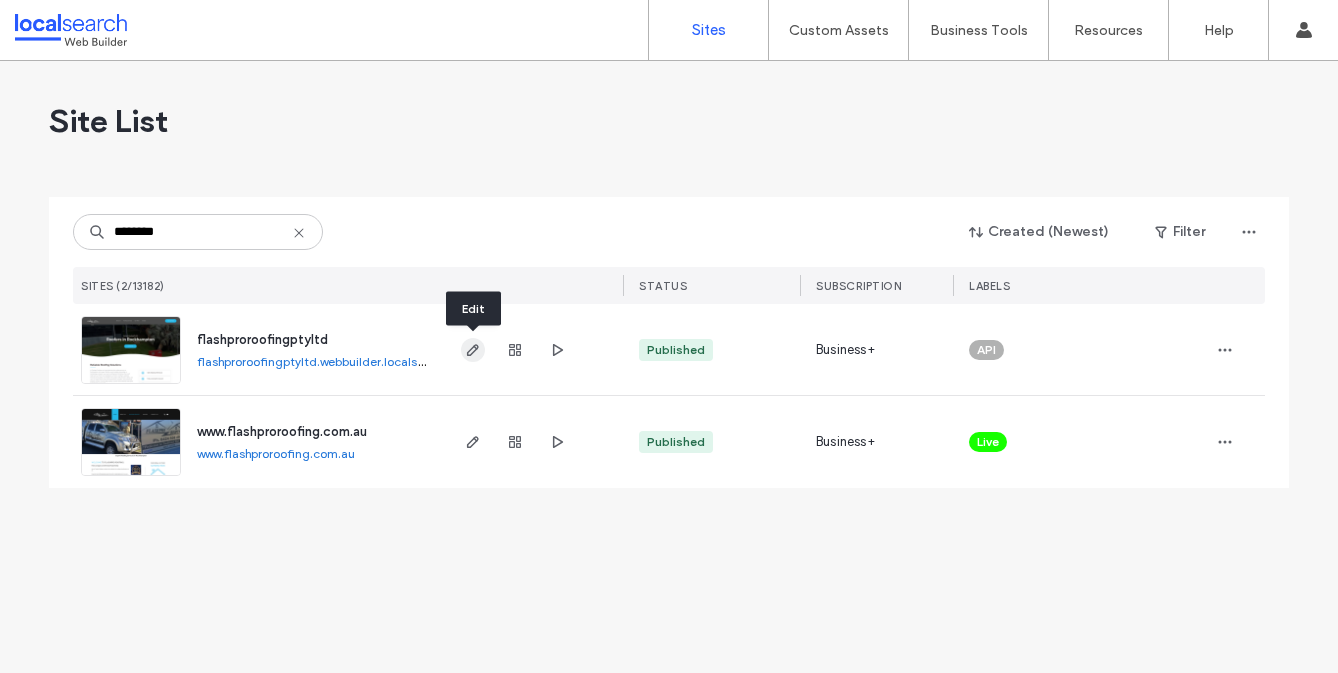 click 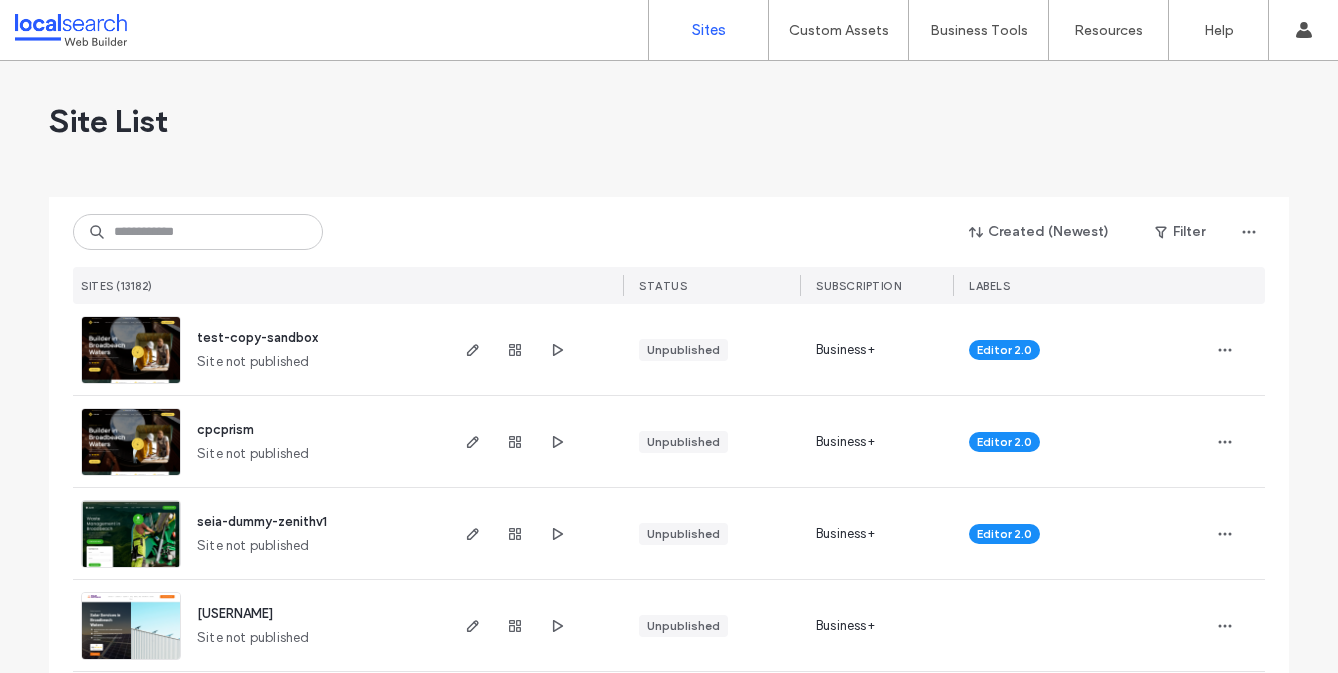 scroll, scrollTop: 0, scrollLeft: 0, axis: both 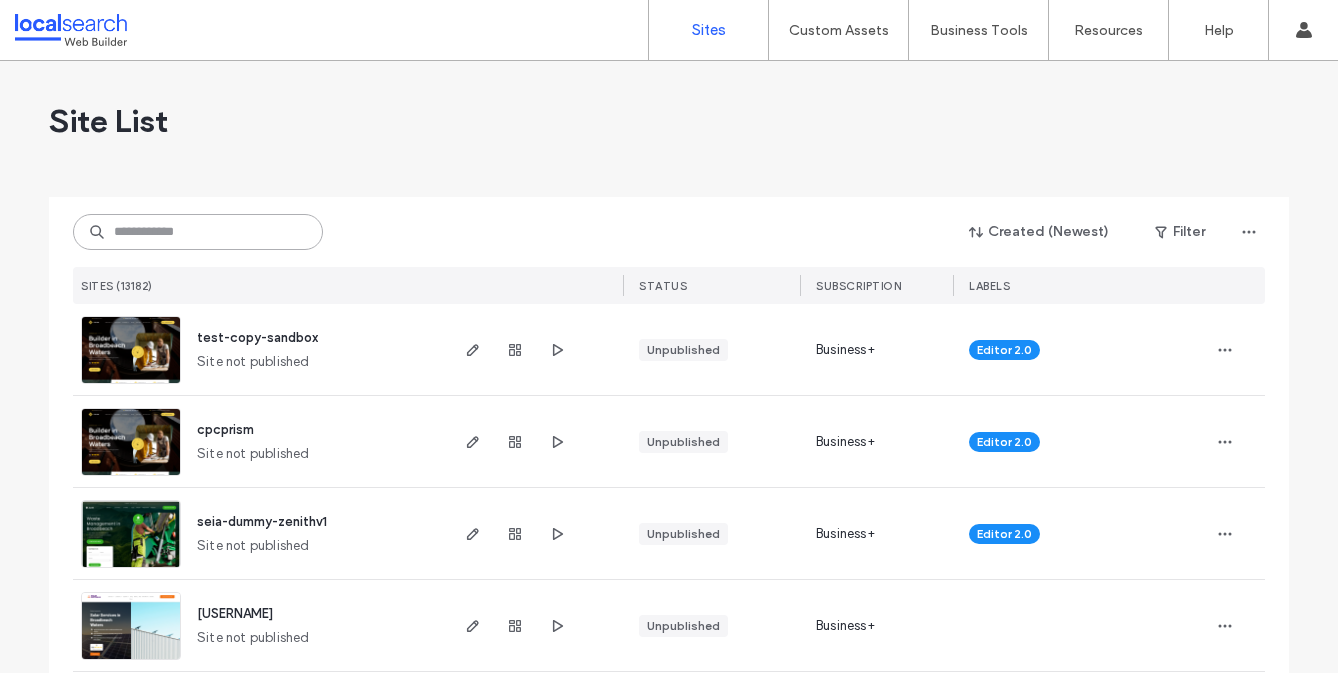 click at bounding box center (198, 232) 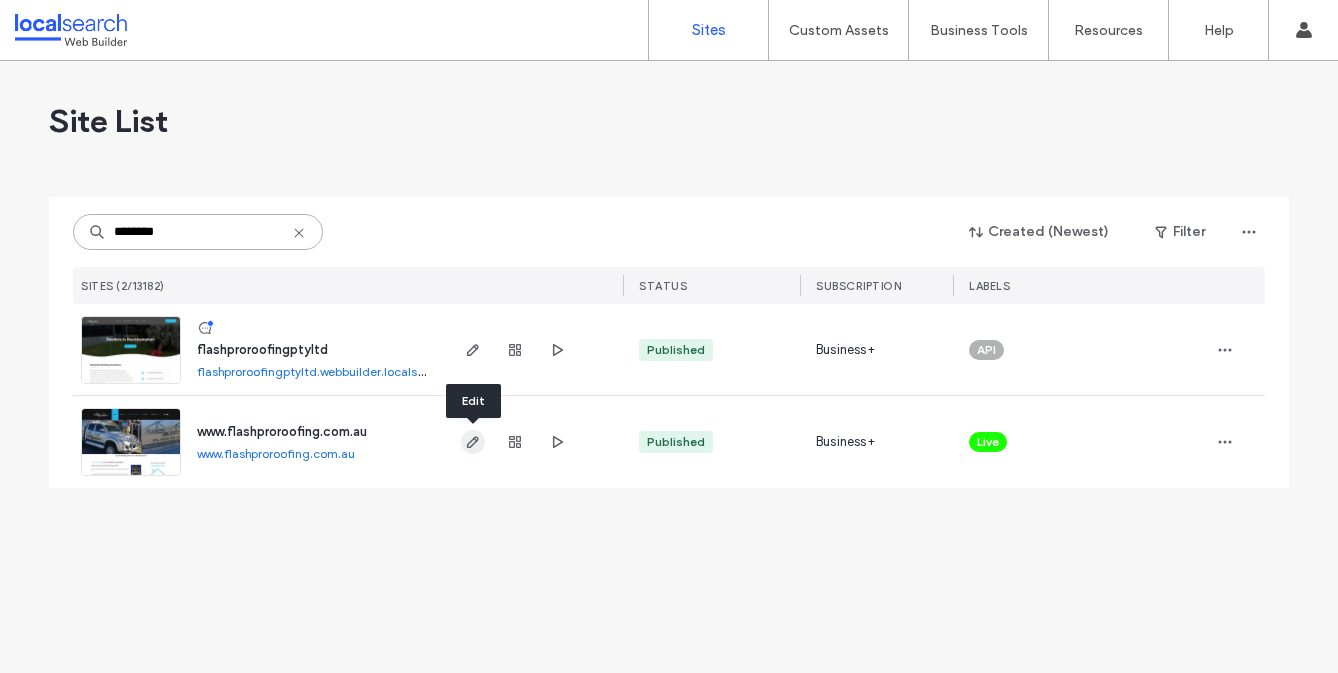 type on "********" 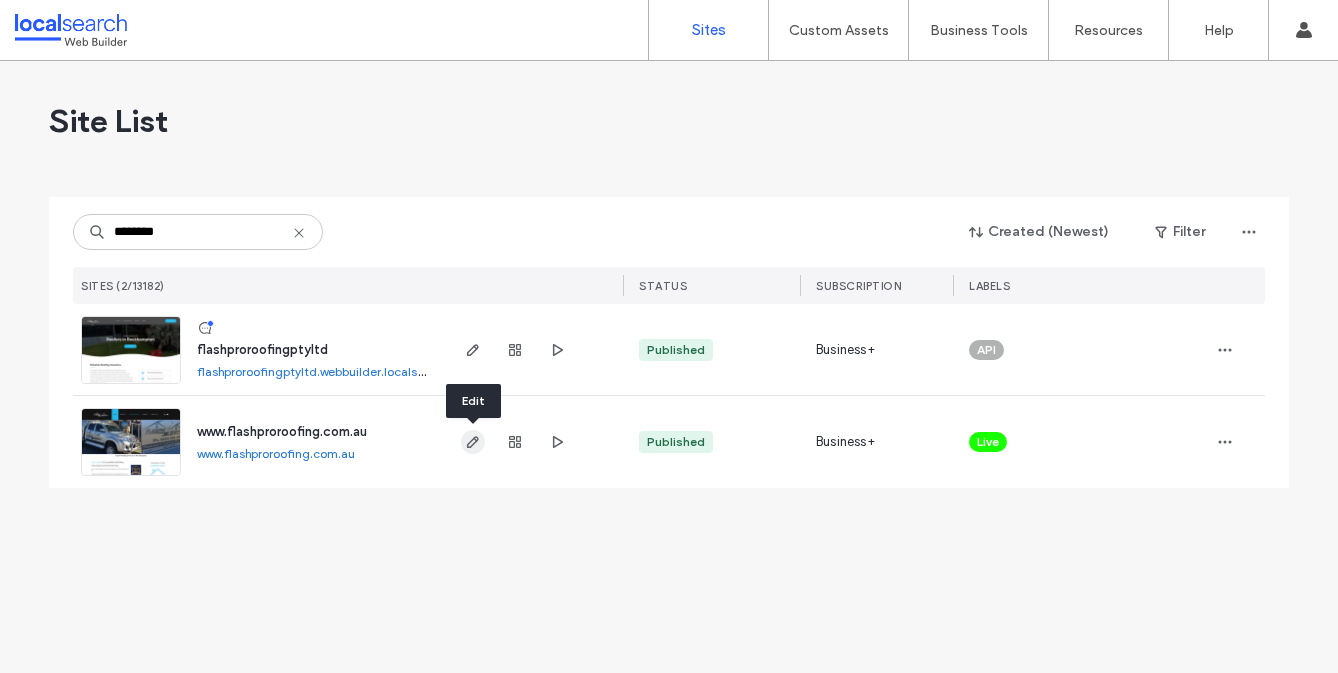 click 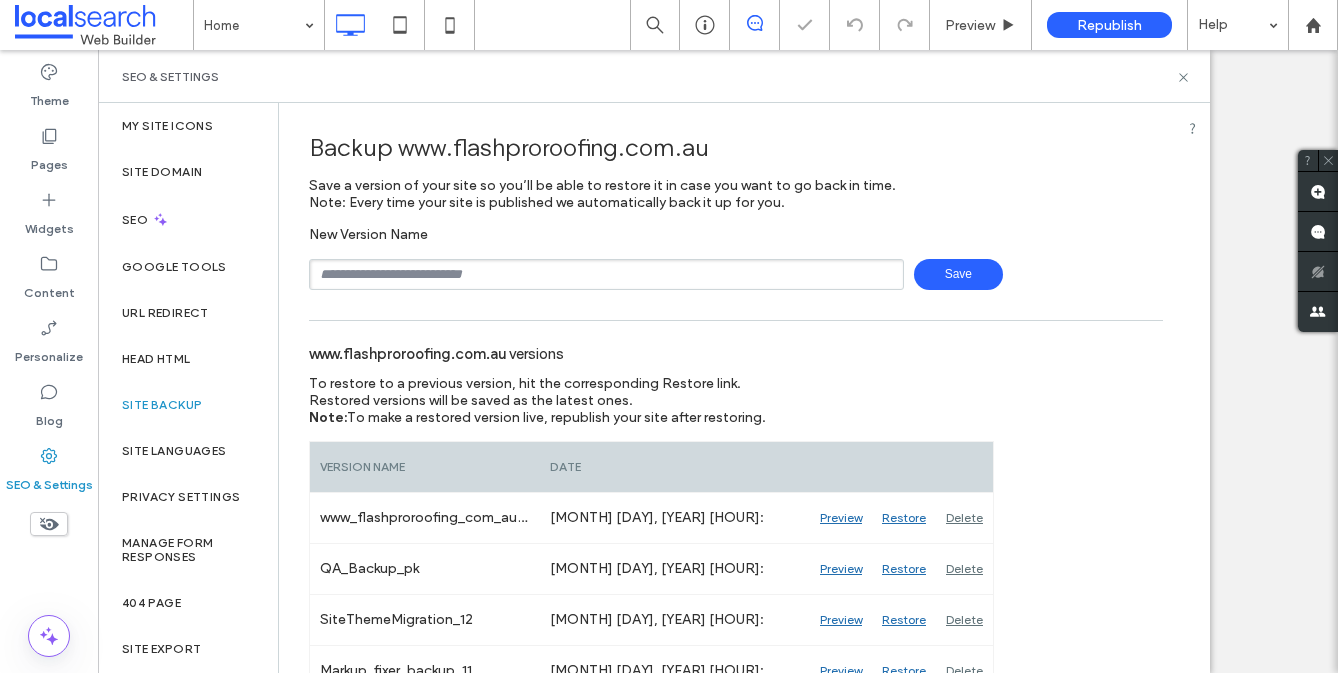 click at bounding box center (606, 274) 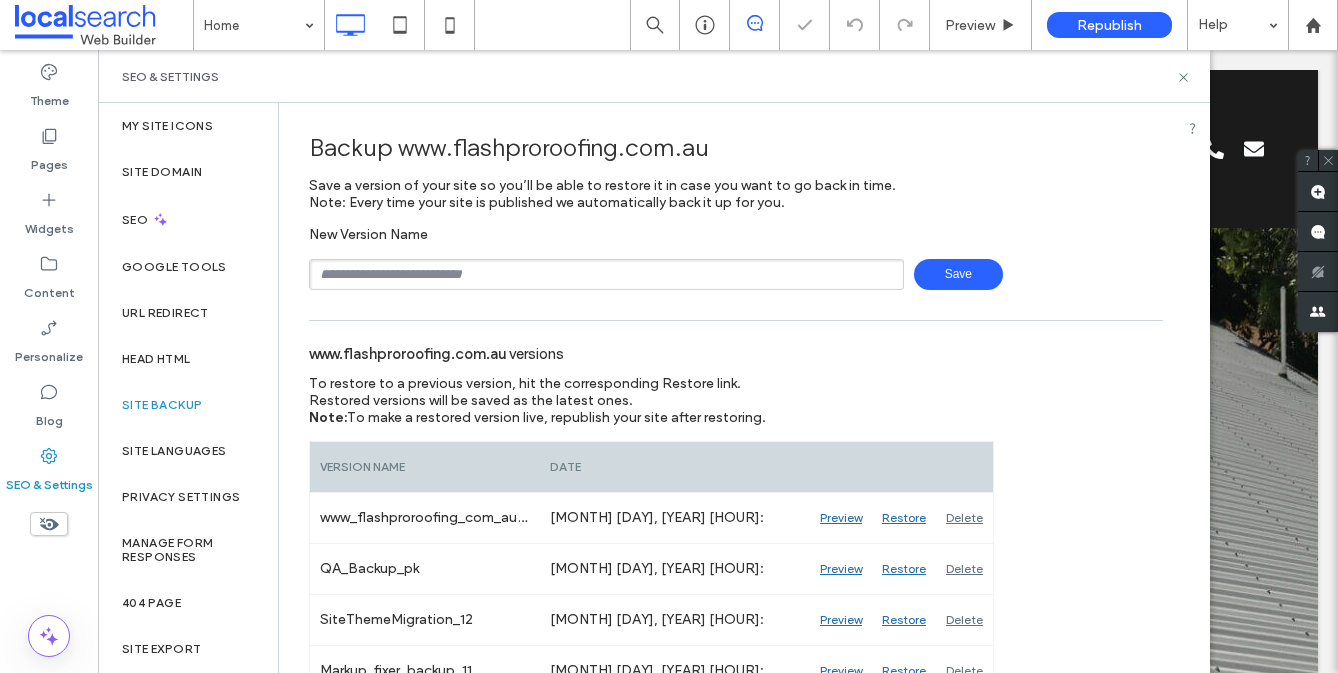 scroll, scrollTop: 639, scrollLeft: 0, axis: vertical 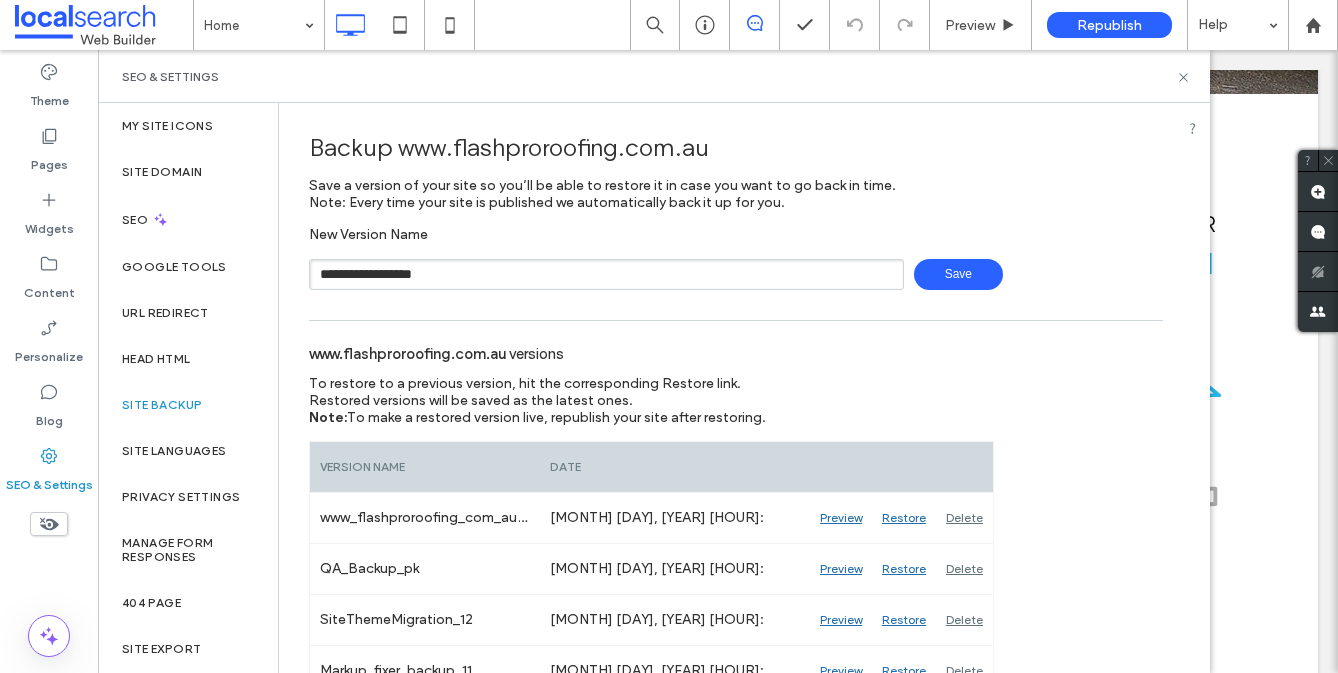 type on "**********" 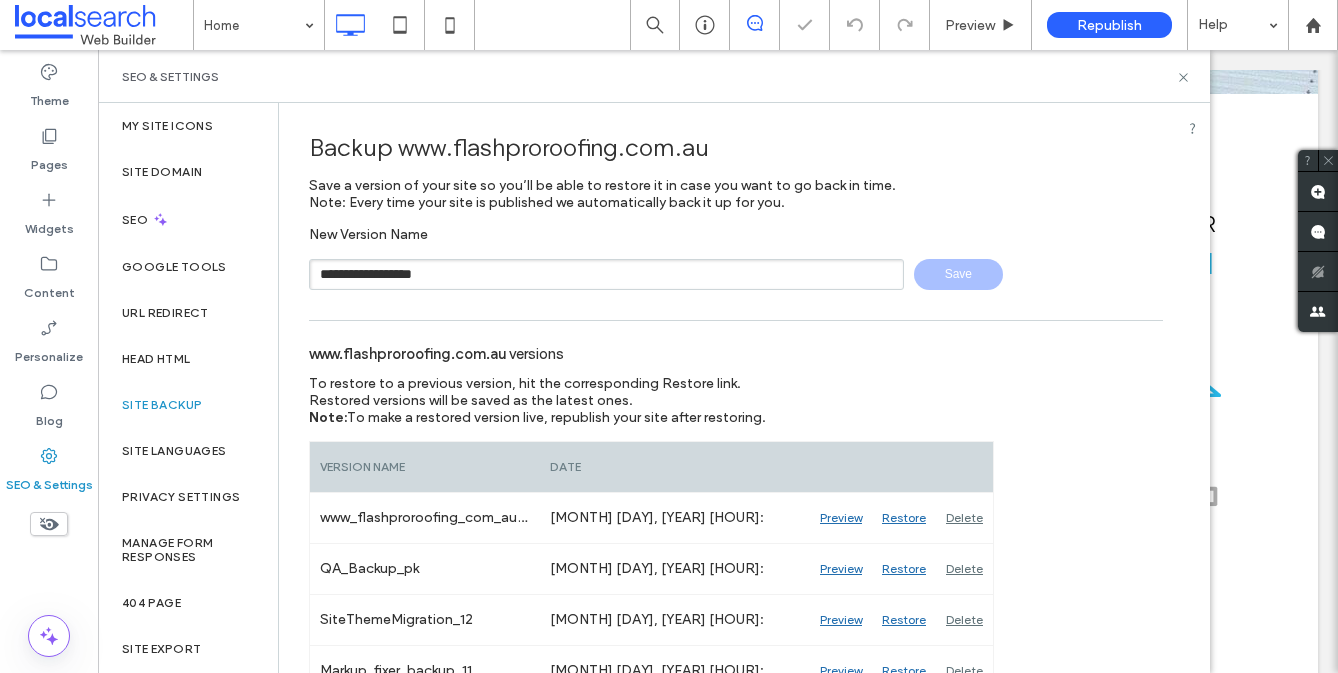 type 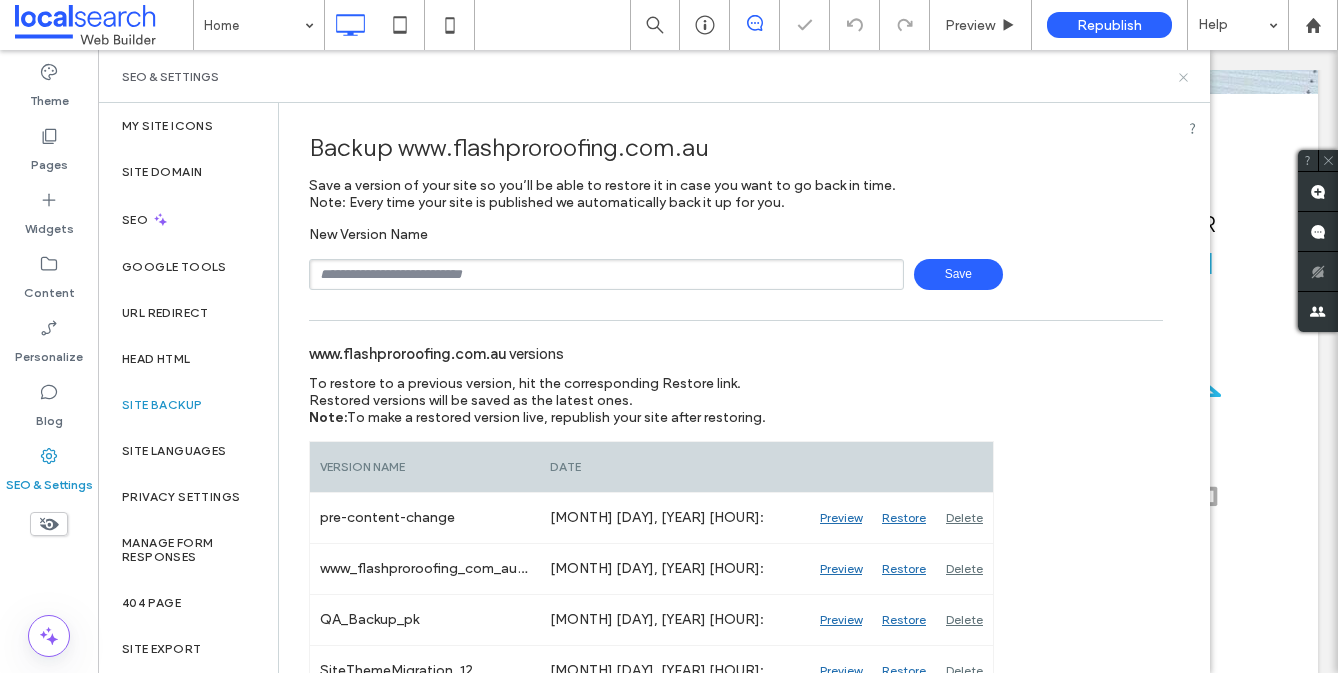 drag, startPoint x: 1179, startPoint y: 78, endPoint x: 417, endPoint y: 183, distance: 769.20026 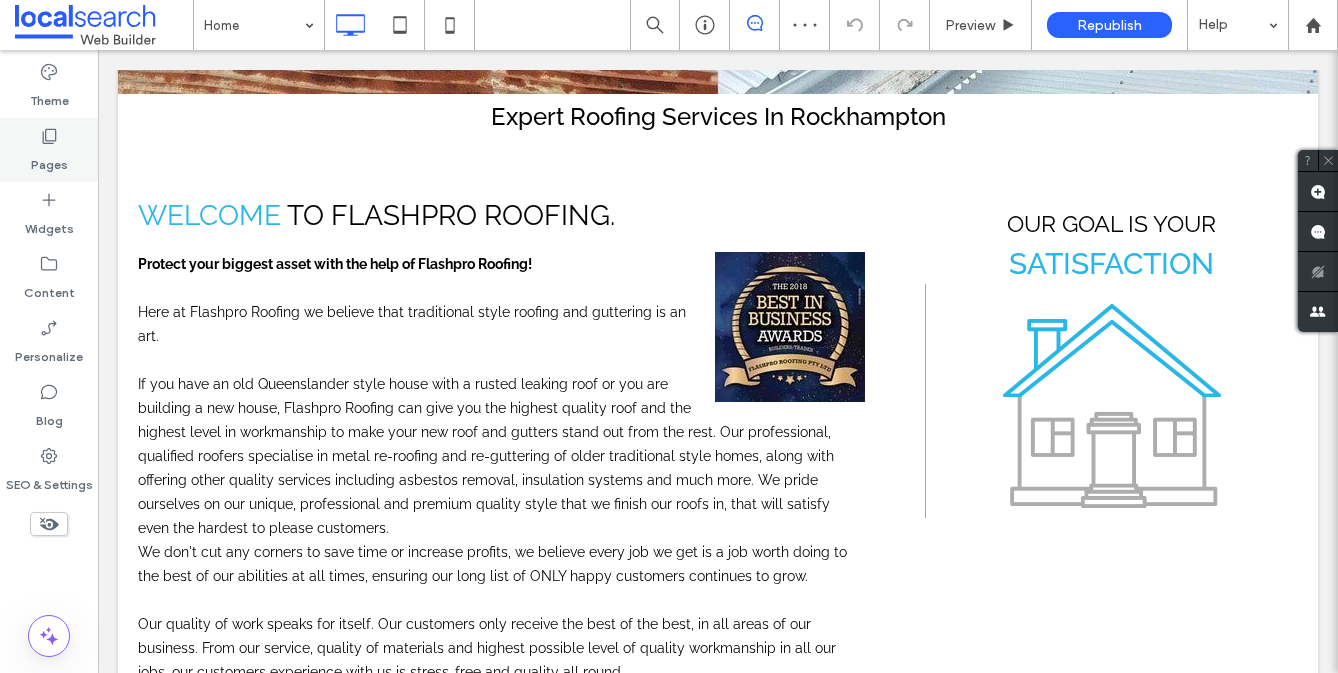 click on "Pages" at bounding box center (49, 160) 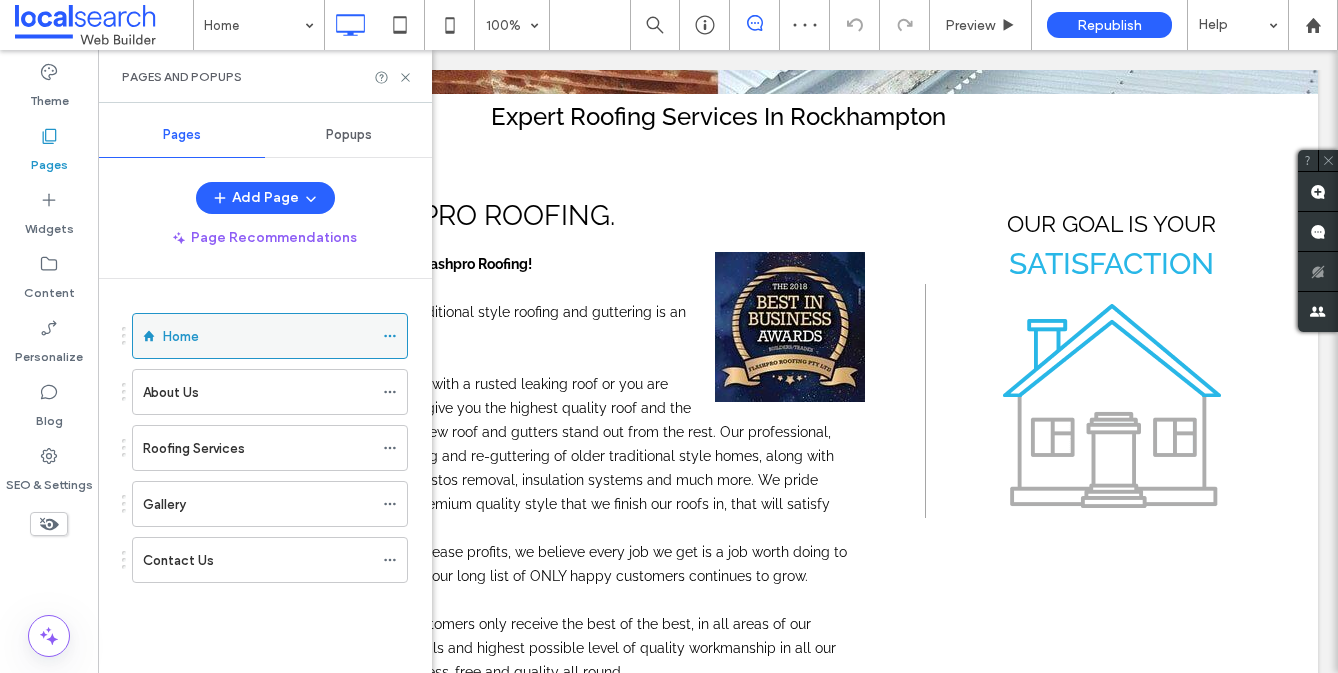 click 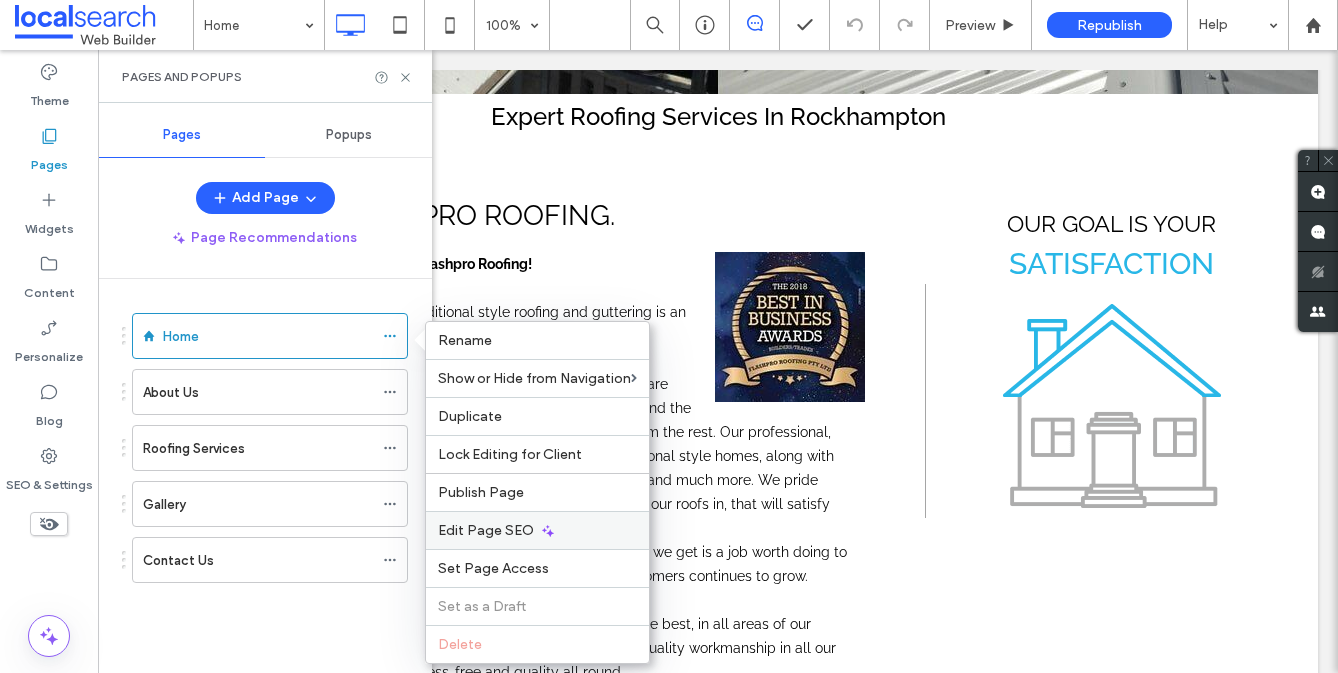 click on "Edit Page SEO" at bounding box center (486, 530) 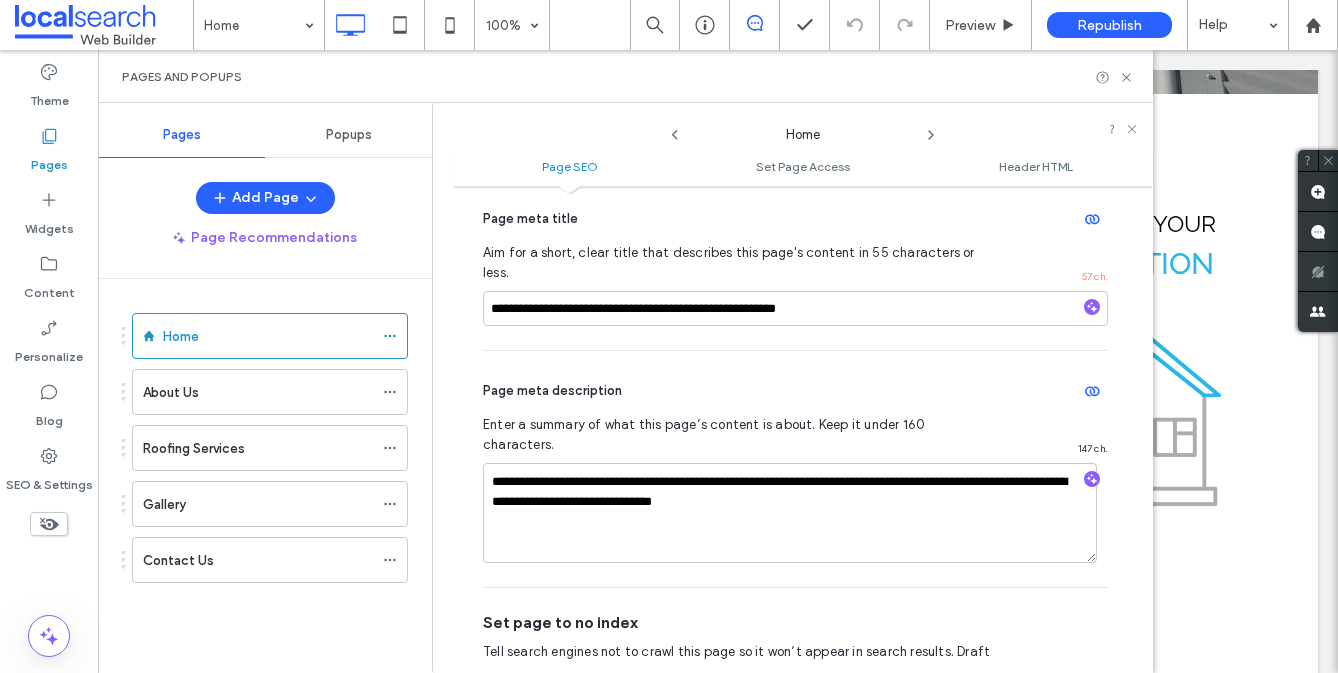scroll, scrollTop: 225, scrollLeft: 0, axis: vertical 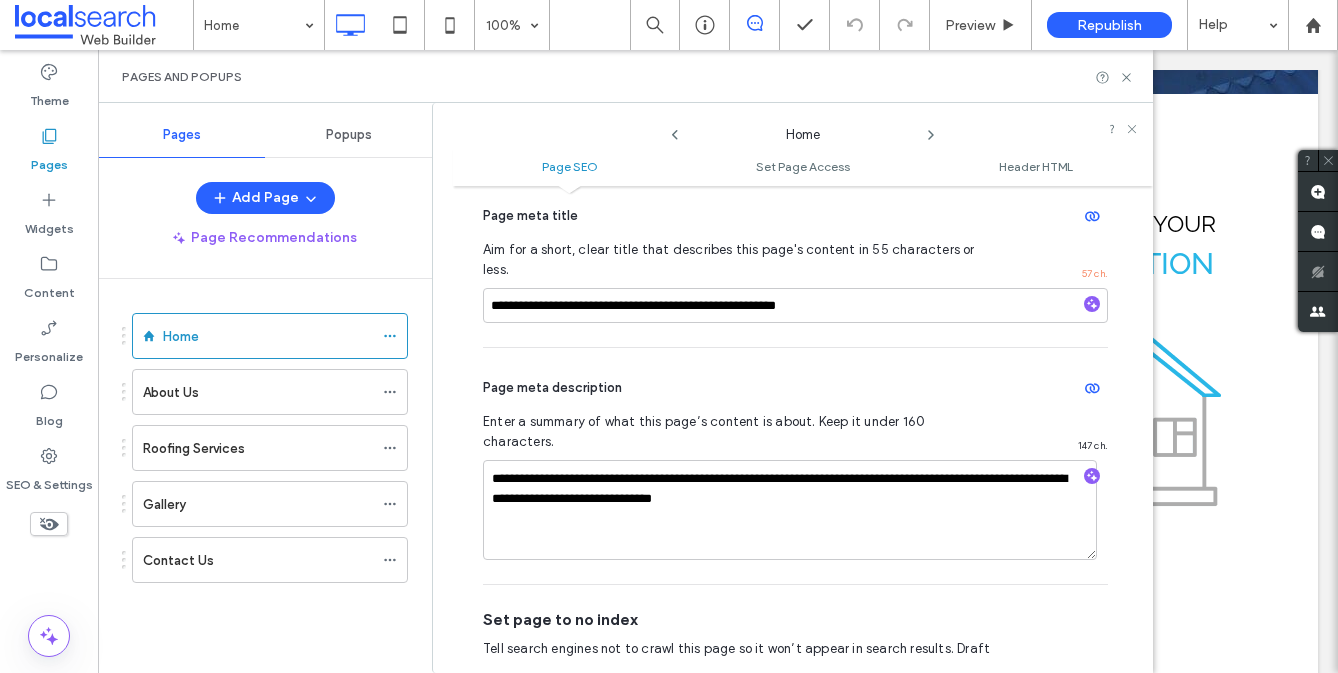 click 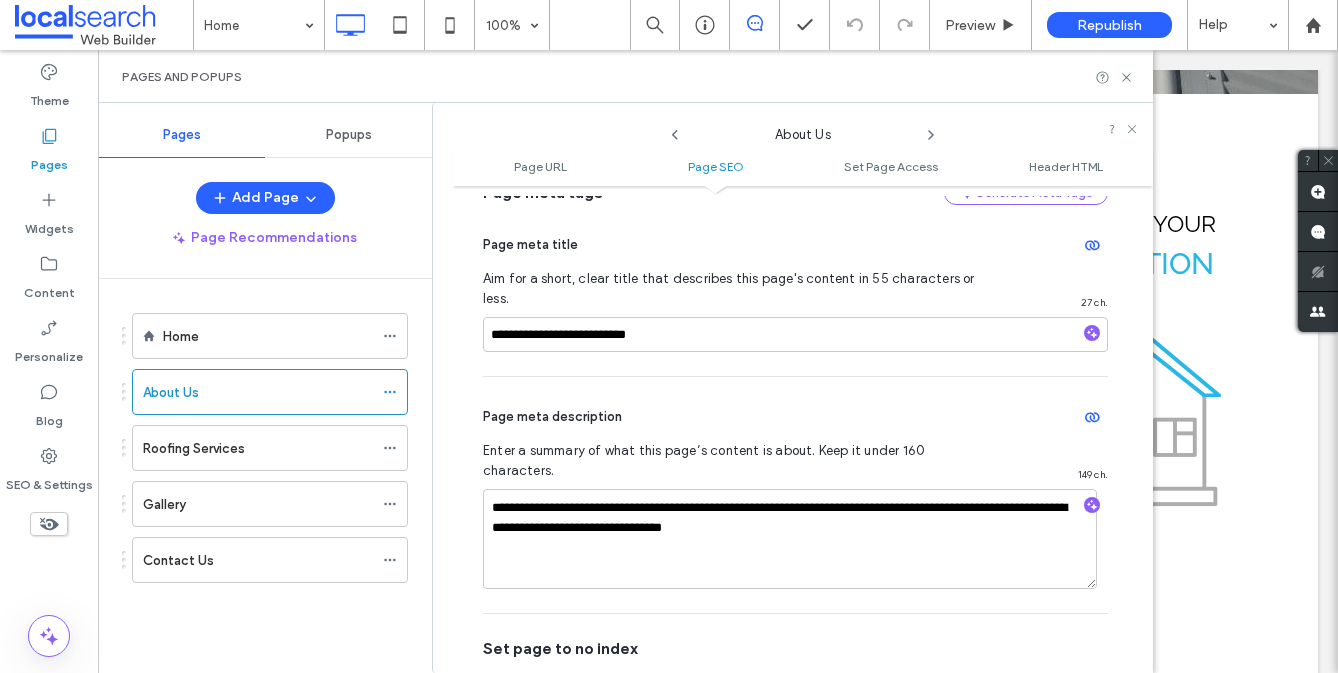 scroll, scrollTop: 460, scrollLeft: 0, axis: vertical 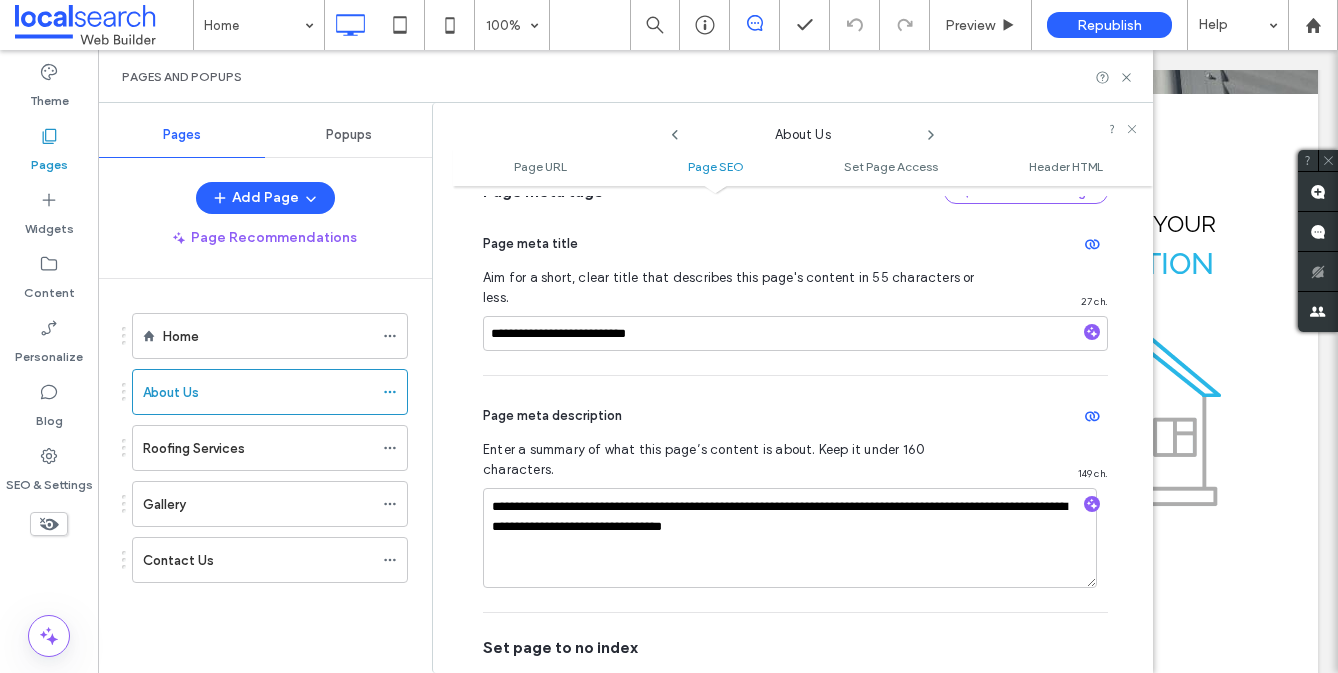 click 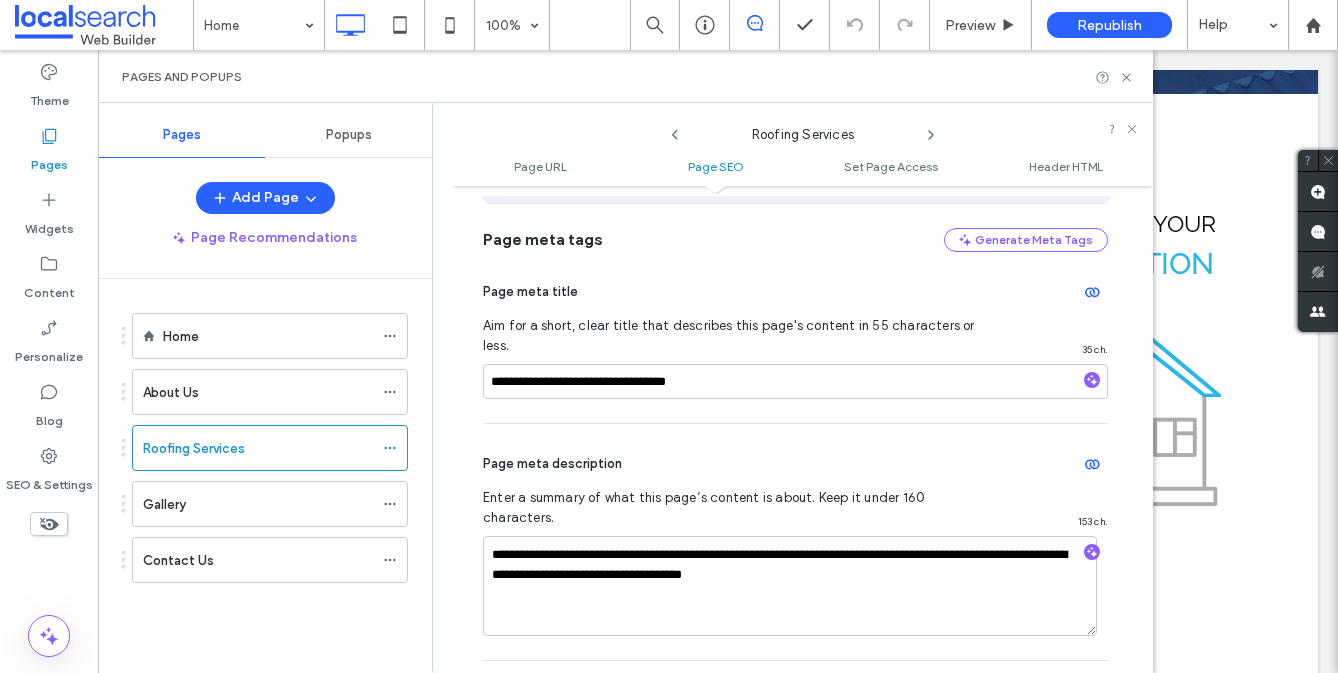 scroll, scrollTop: 447, scrollLeft: 0, axis: vertical 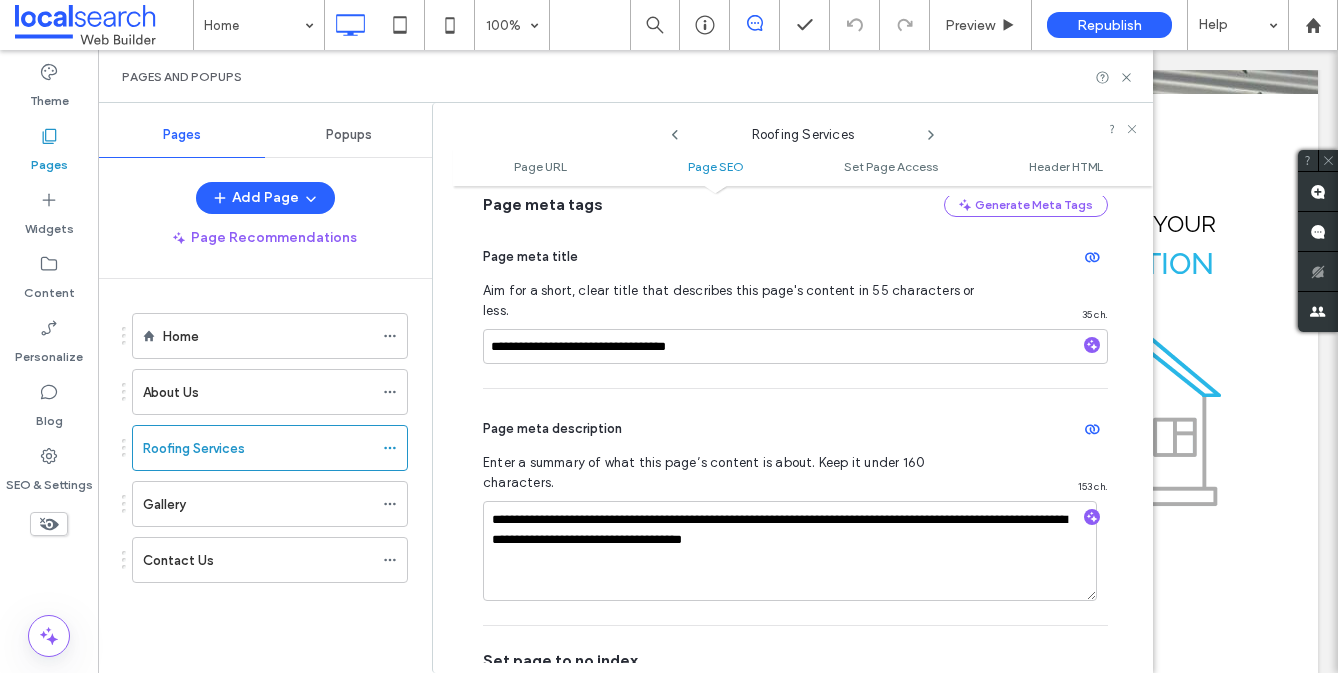 click 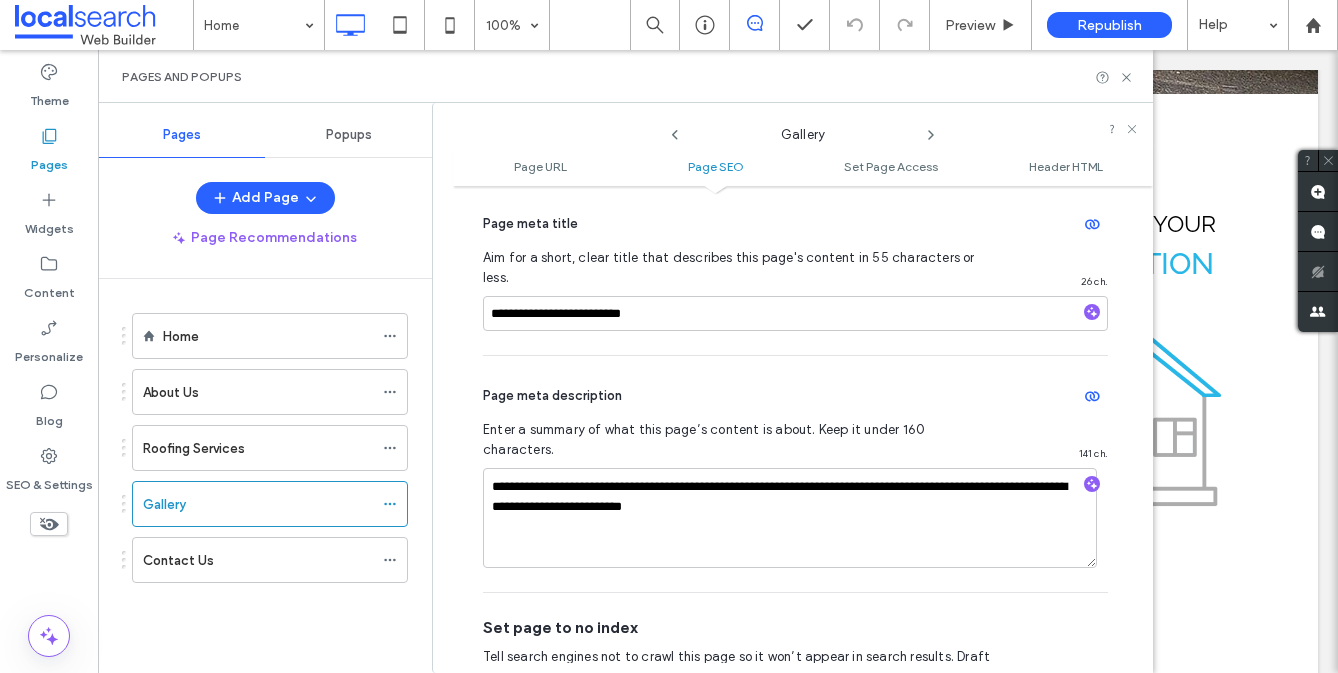 scroll, scrollTop: 521, scrollLeft: 0, axis: vertical 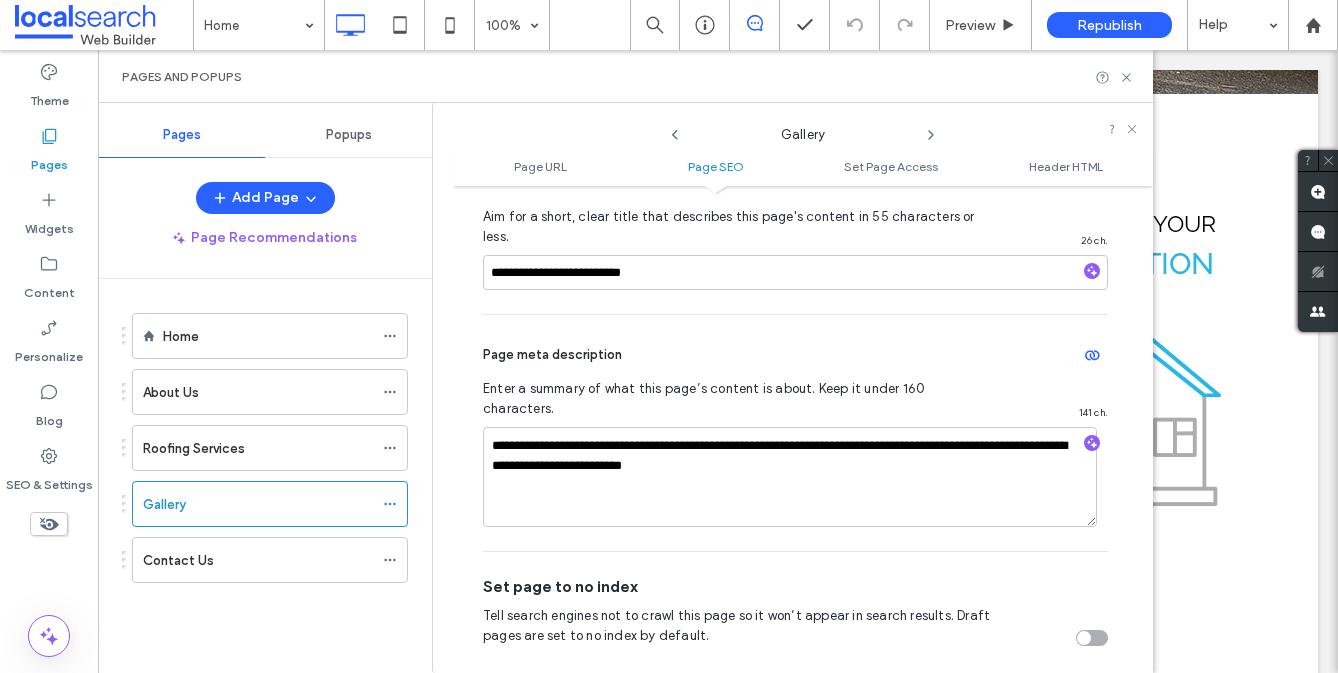 click 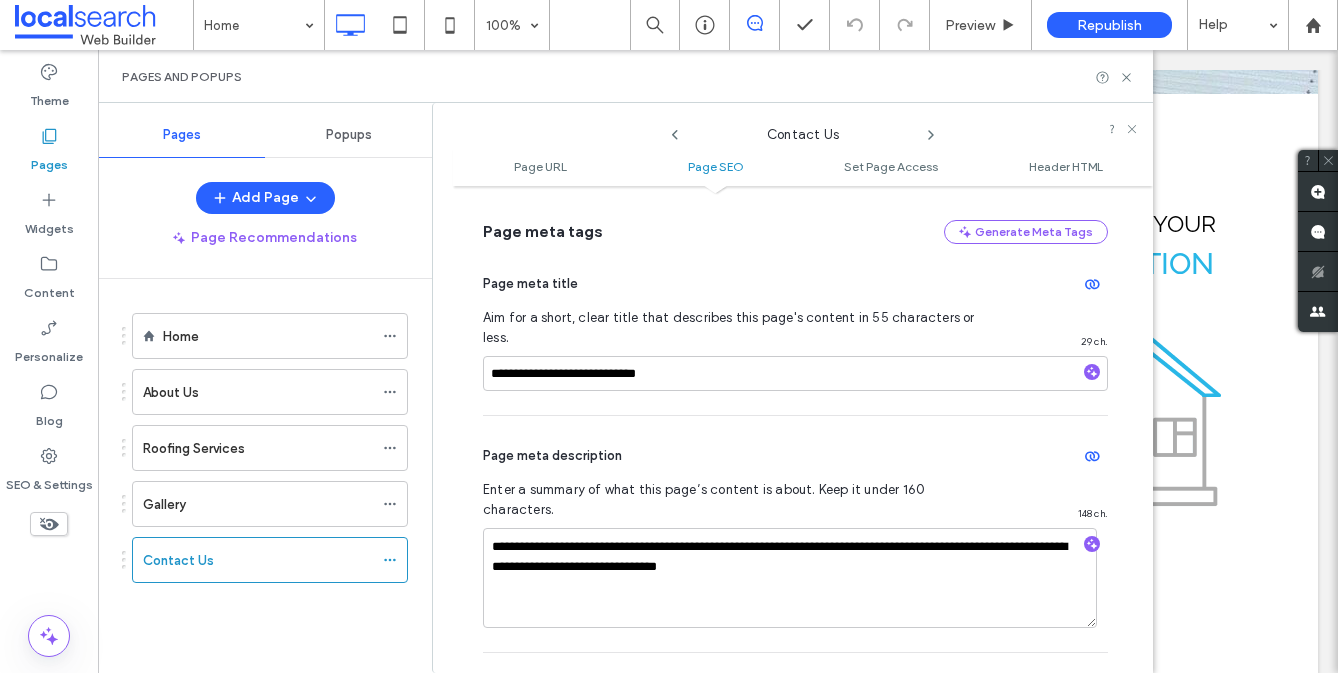 scroll, scrollTop: 528, scrollLeft: 0, axis: vertical 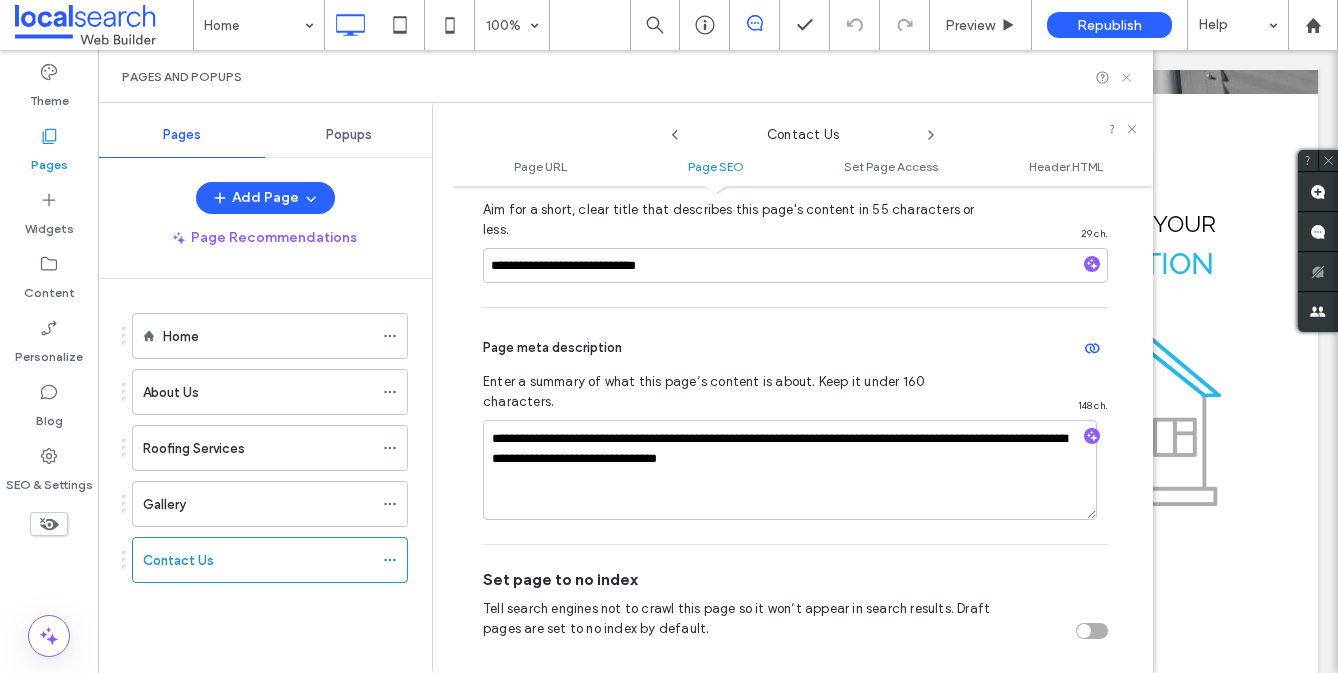 click 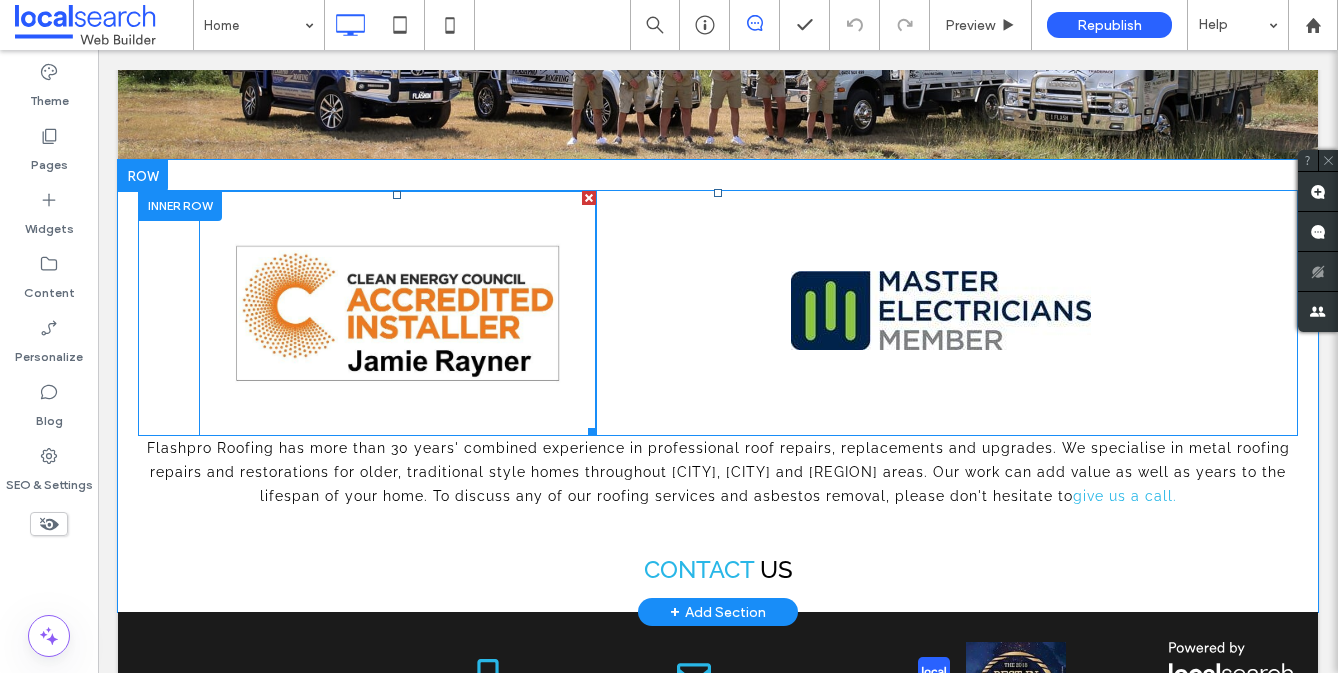 scroll, scrollTop: 2983, scrollLeft: 0, axis: vertical 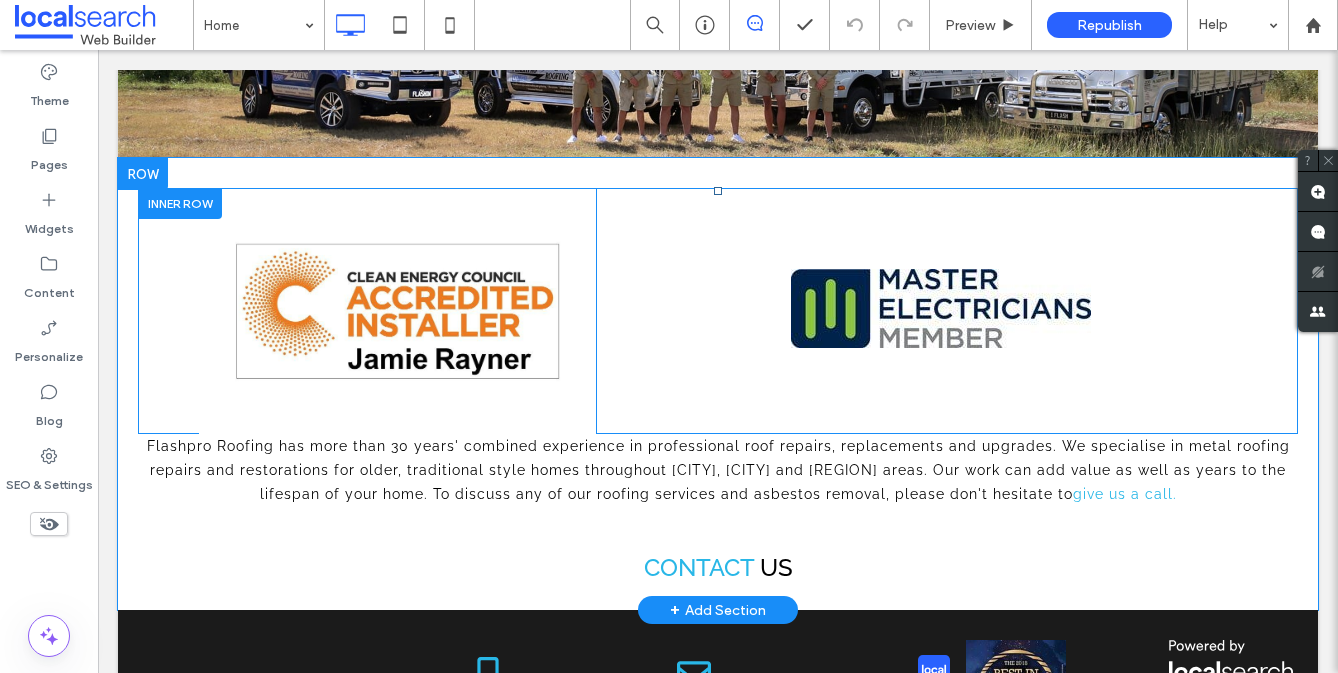 click at bounding box center (180, 203) 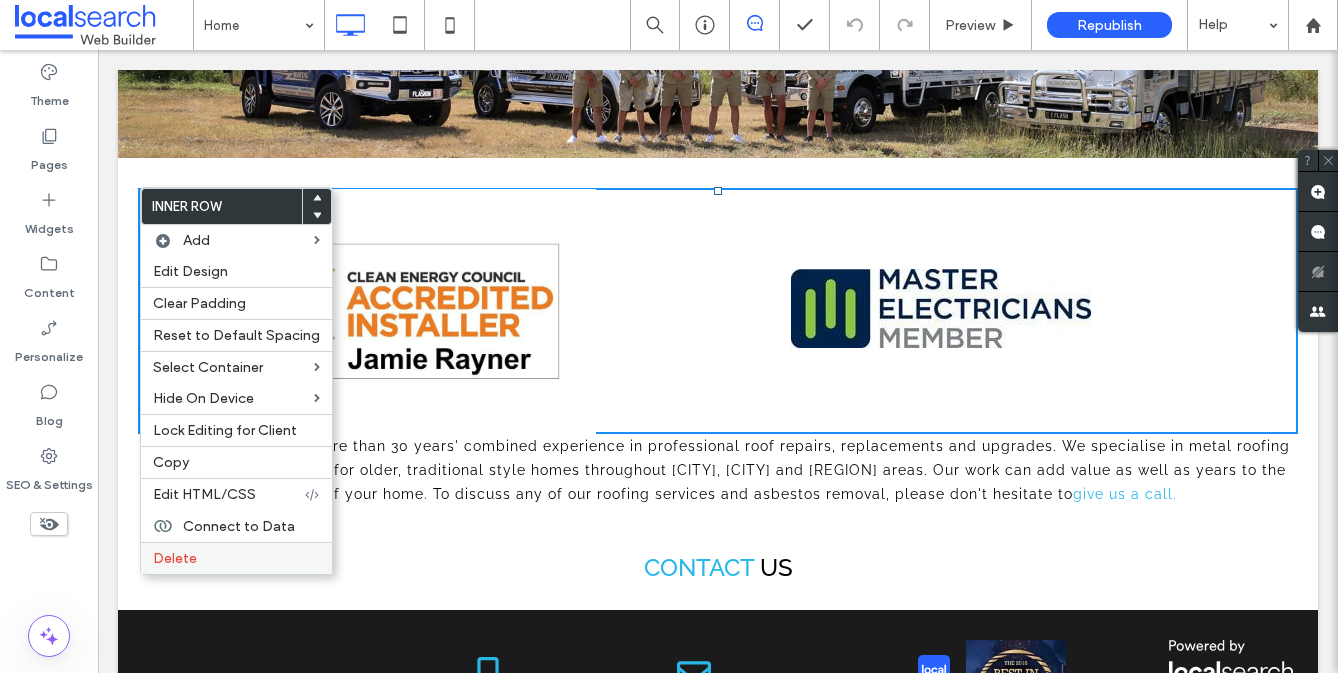 click on "Delete" at bounding box center [175, 558] 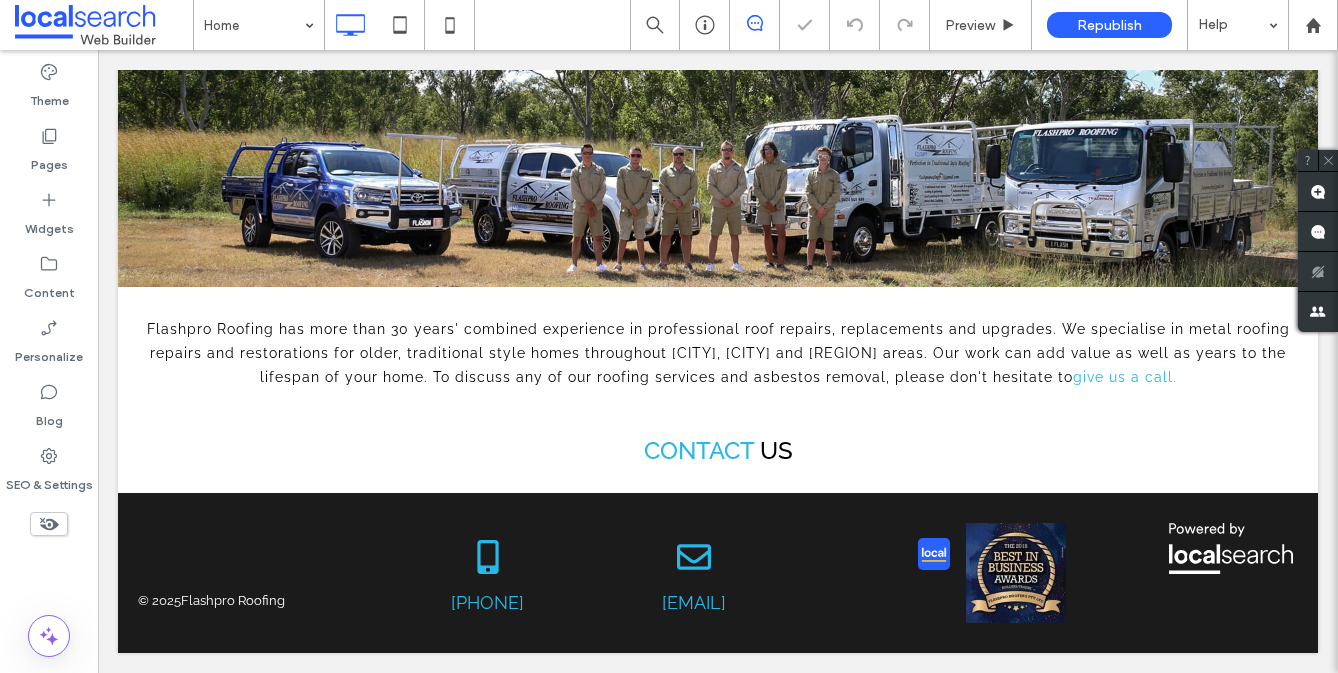 scroll, scrollTop: 2869, scrollLeft: 0, axis: vertical 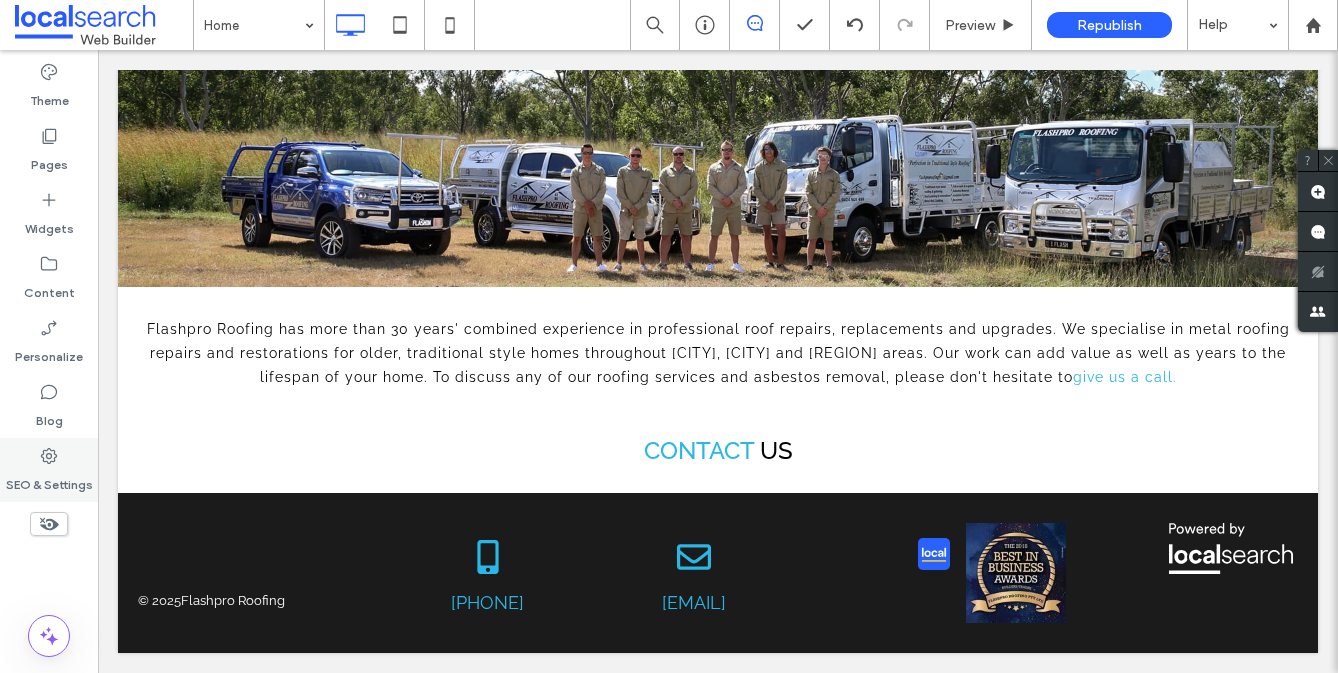click on "SEO & Settings" at bounding box center (49, 480) 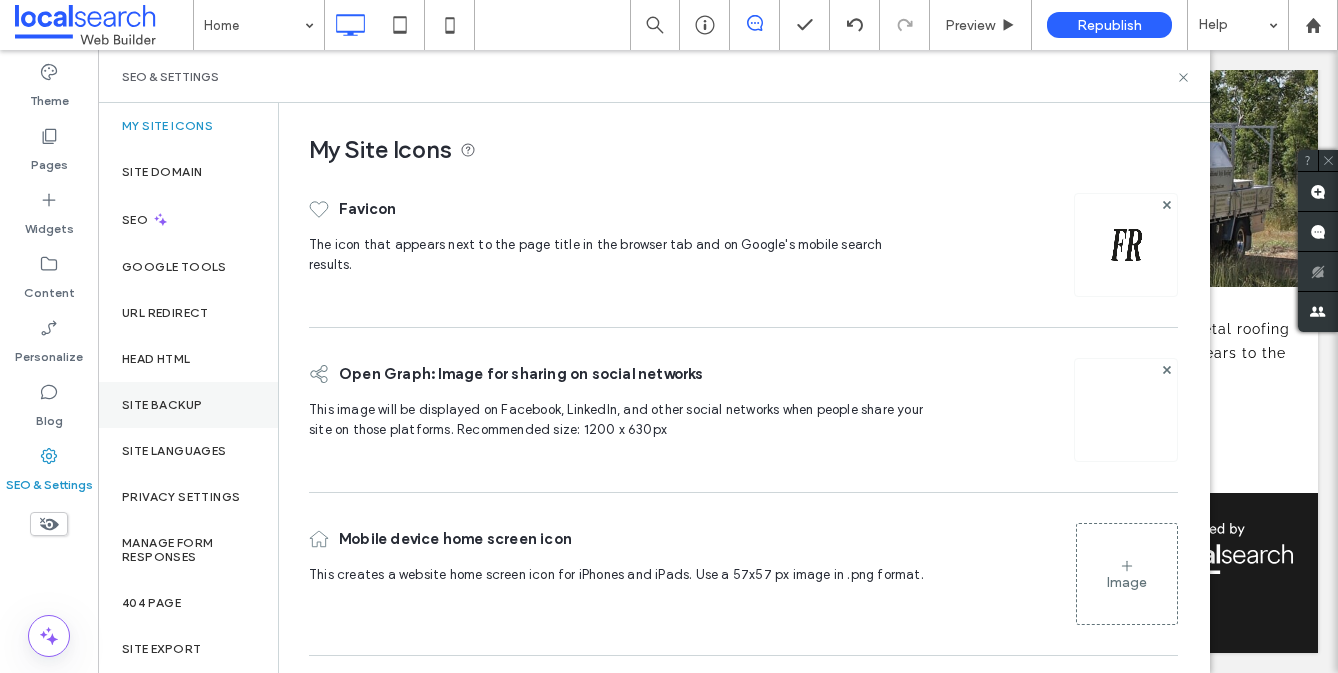 click on "Site Backup" at bounding box center (162, 405) 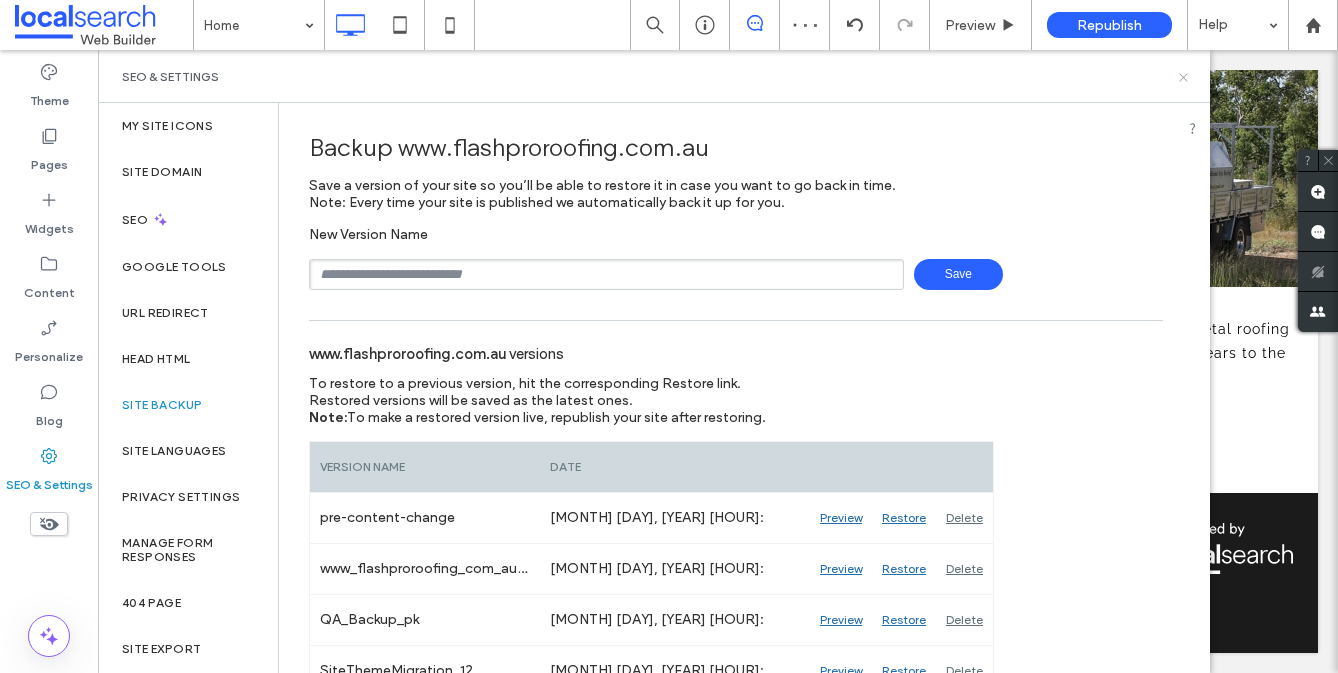 drag, startPoint x: 1179, startPoint y: 75, endPoint x: 1044, endPoint y: 44, distance: 138.51353 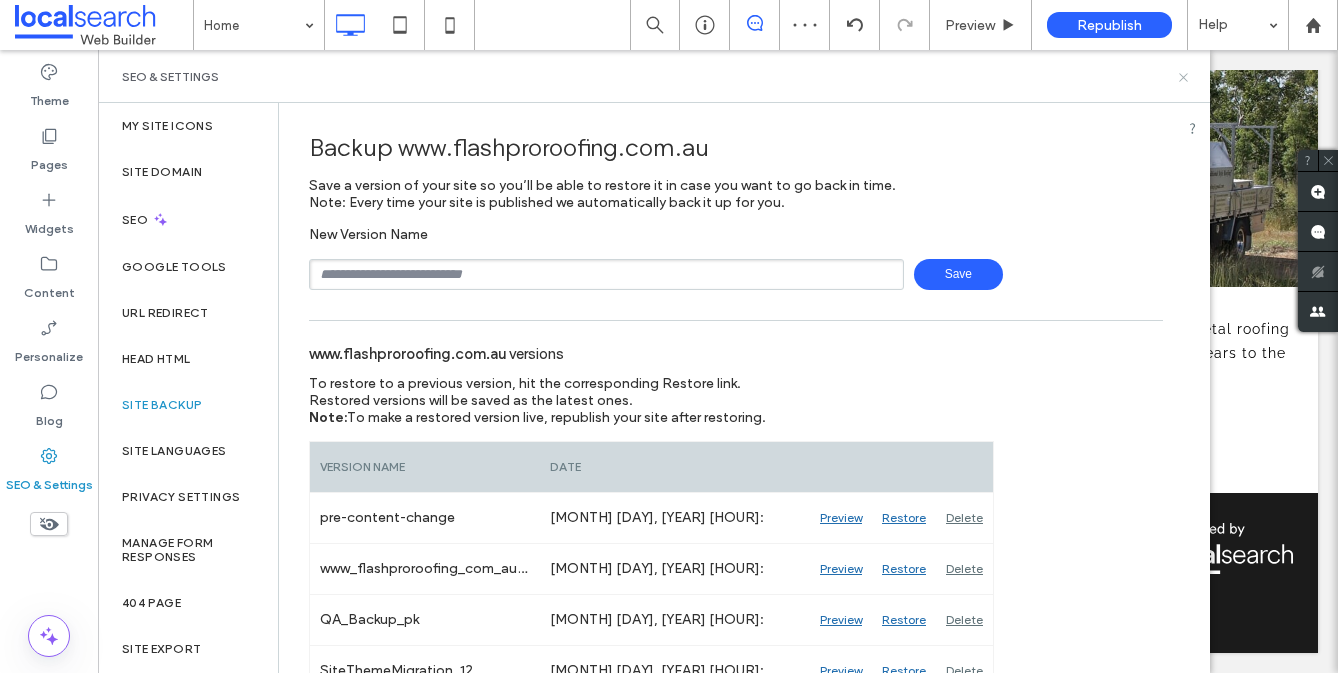 click 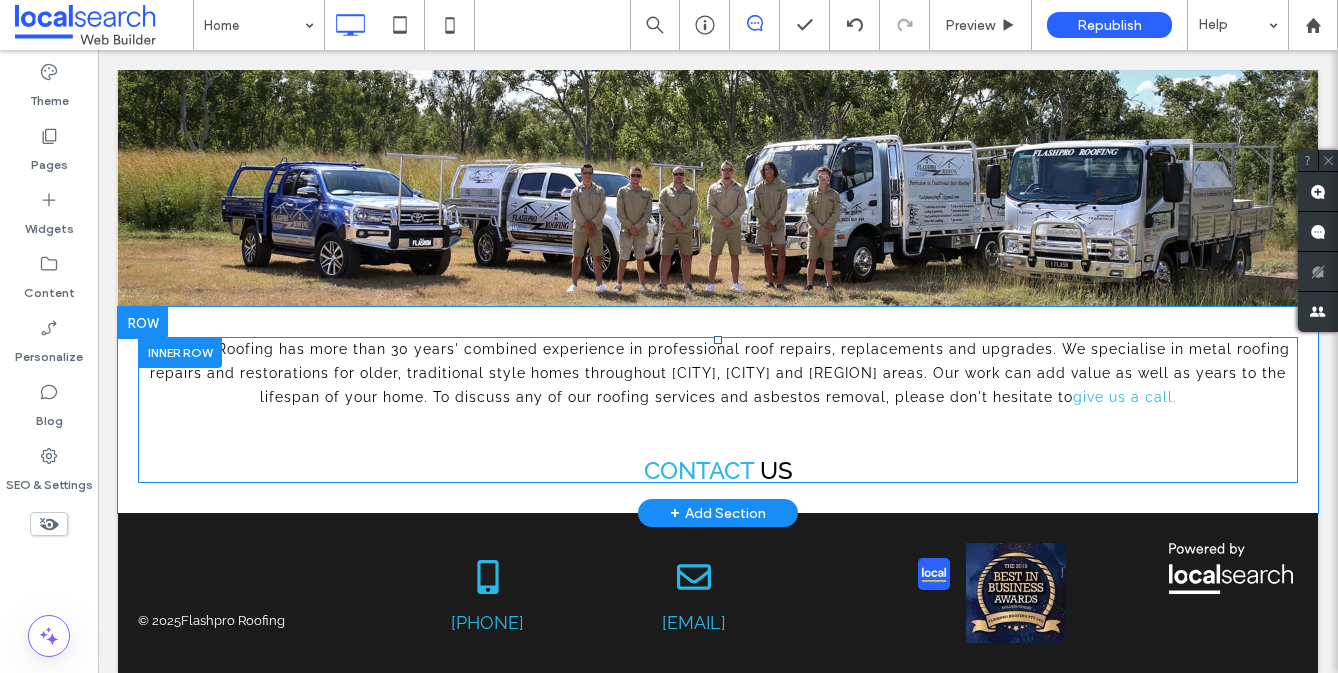 scroll, scrollTop: 2869, scrollLeft: 0, axis: vertical 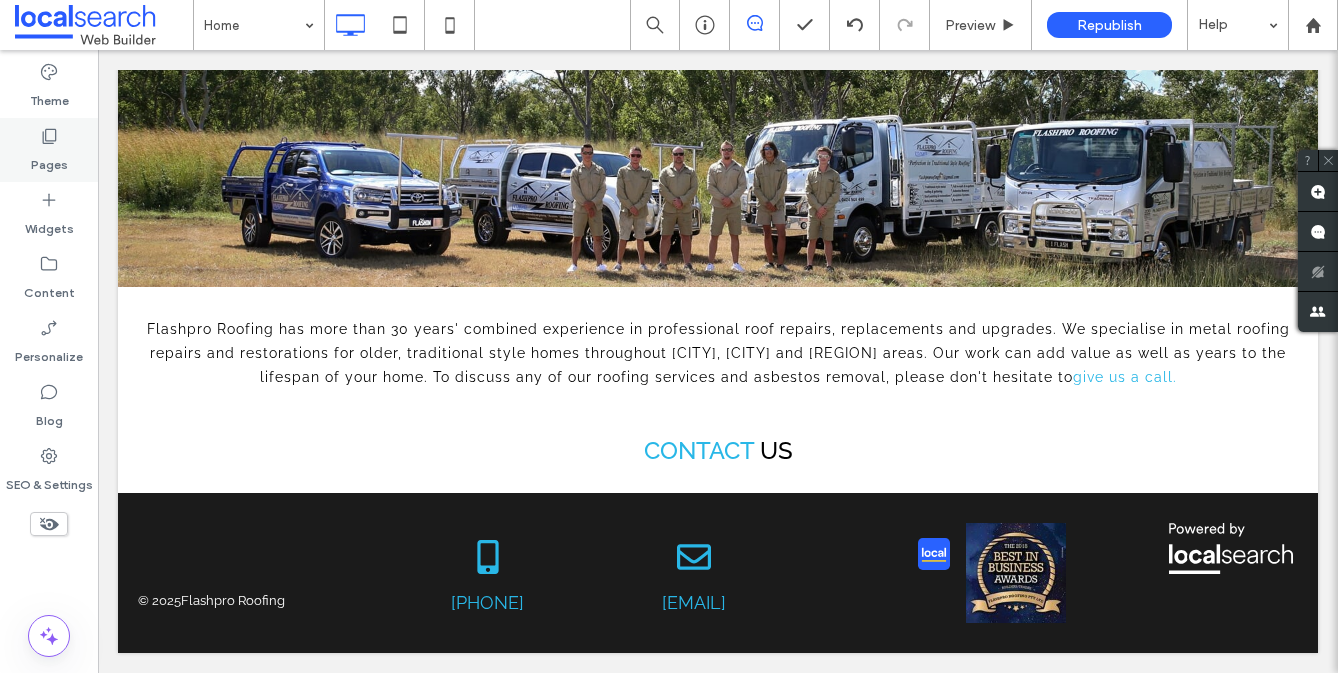 click on "Pages" at bounding box center (49, 160) 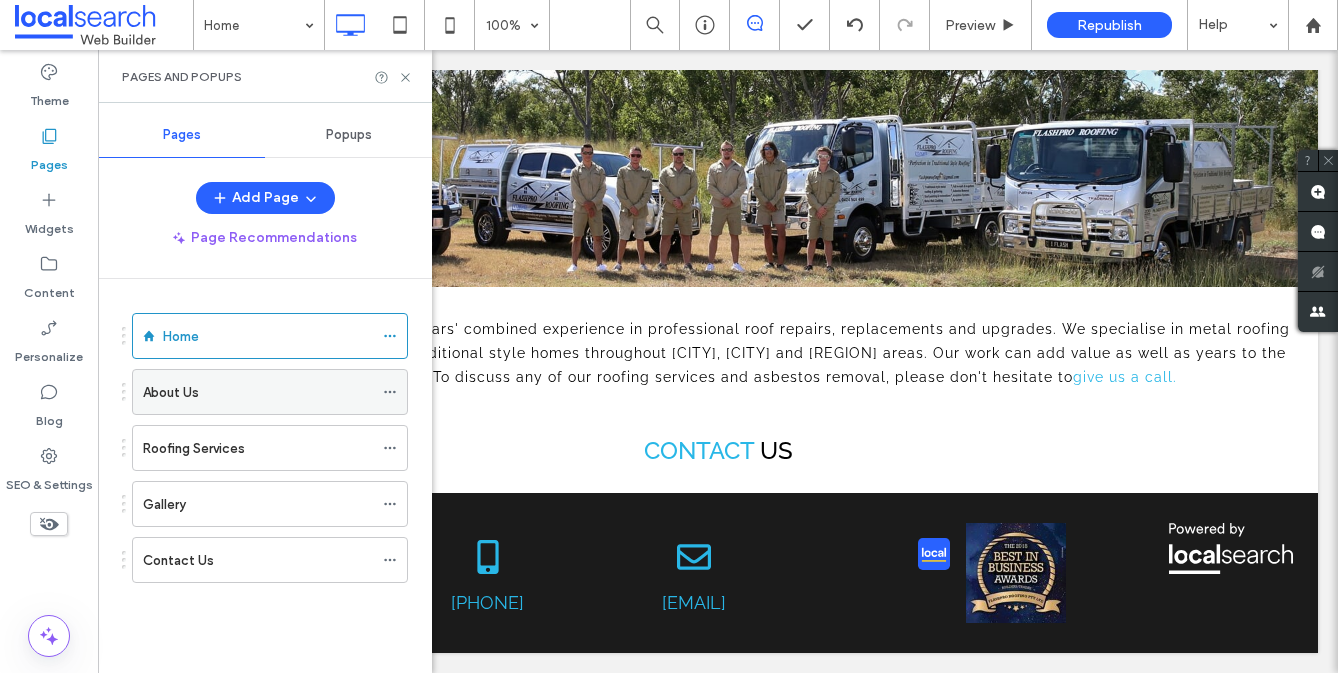 click on "About Us" at bounding box center [171, 392] 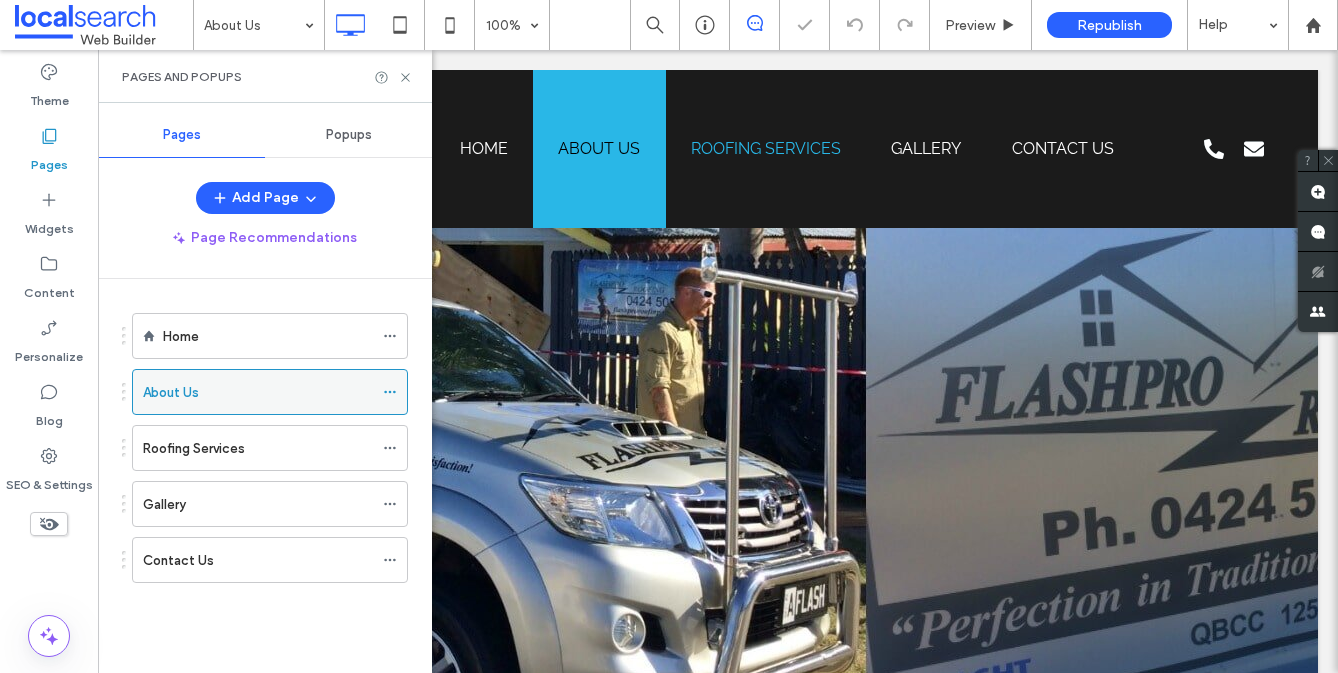 scroll, scrollTop: 0, scrollLeft: 0, axis: both 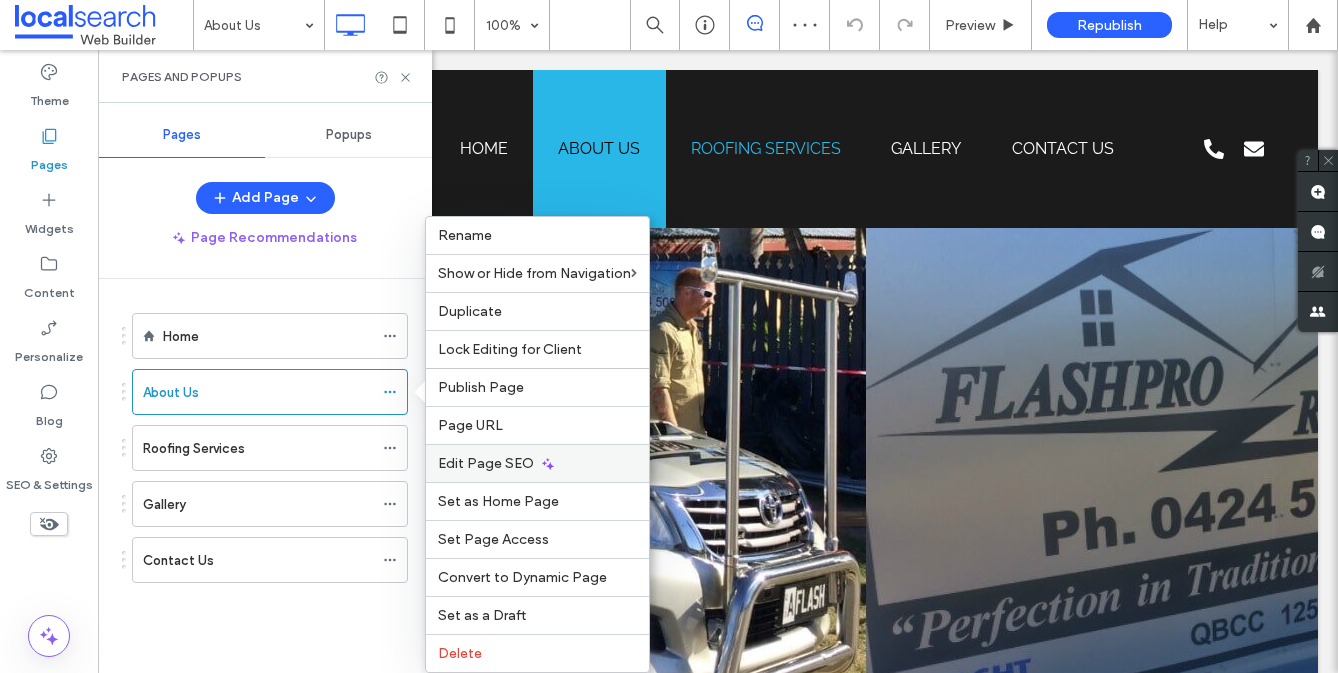 click on "Edit Page SEO" at bounding box center (486, 463) 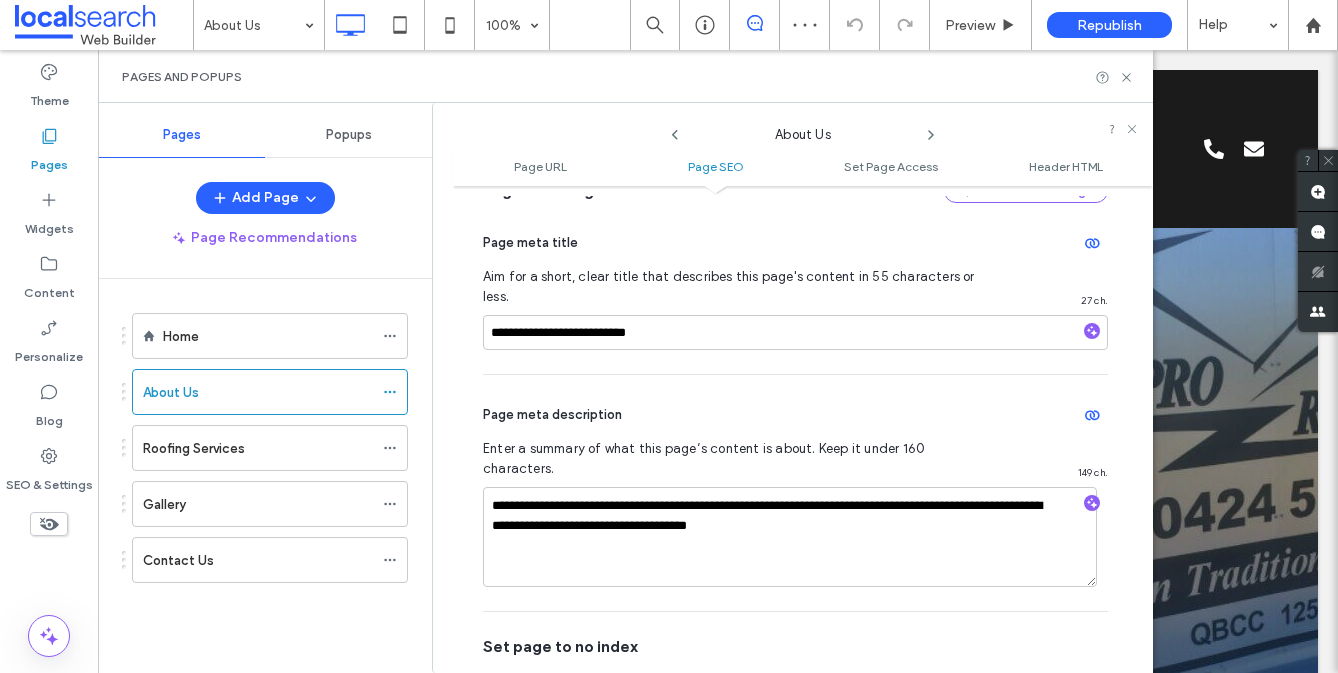 scroll, scrollTop: 462, scrollLeft: 0, axis: vertical 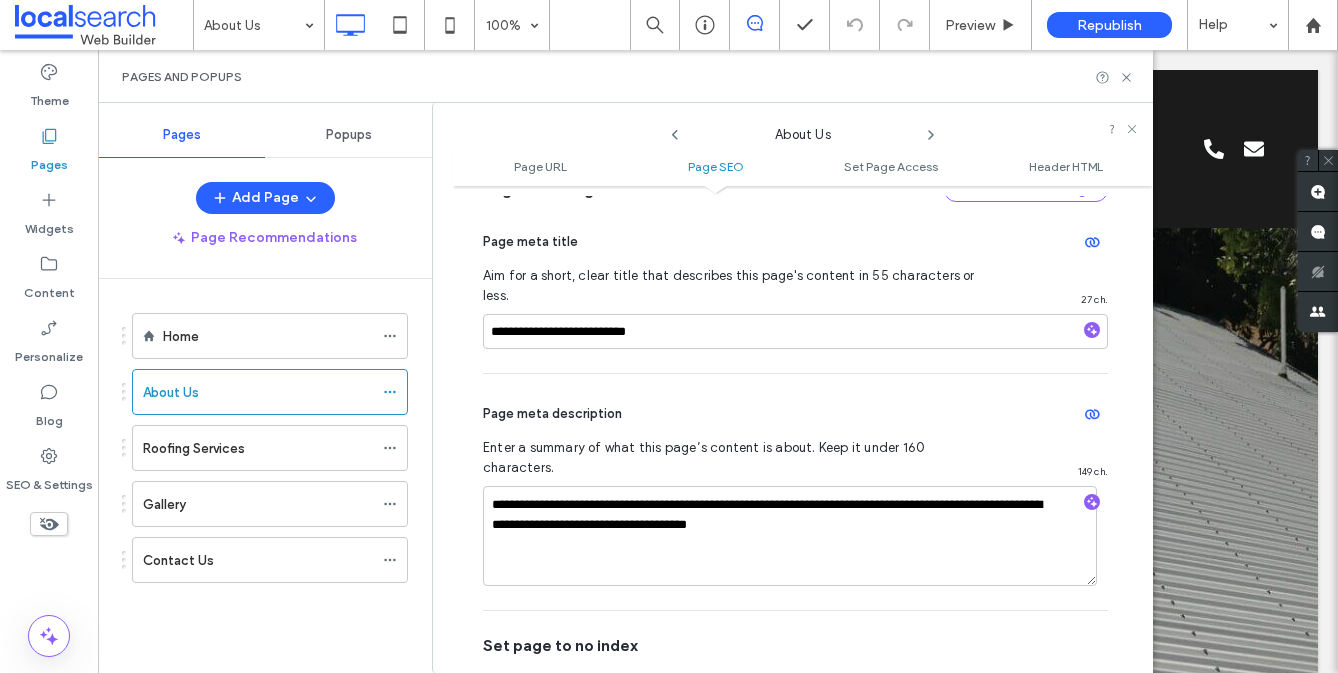 click 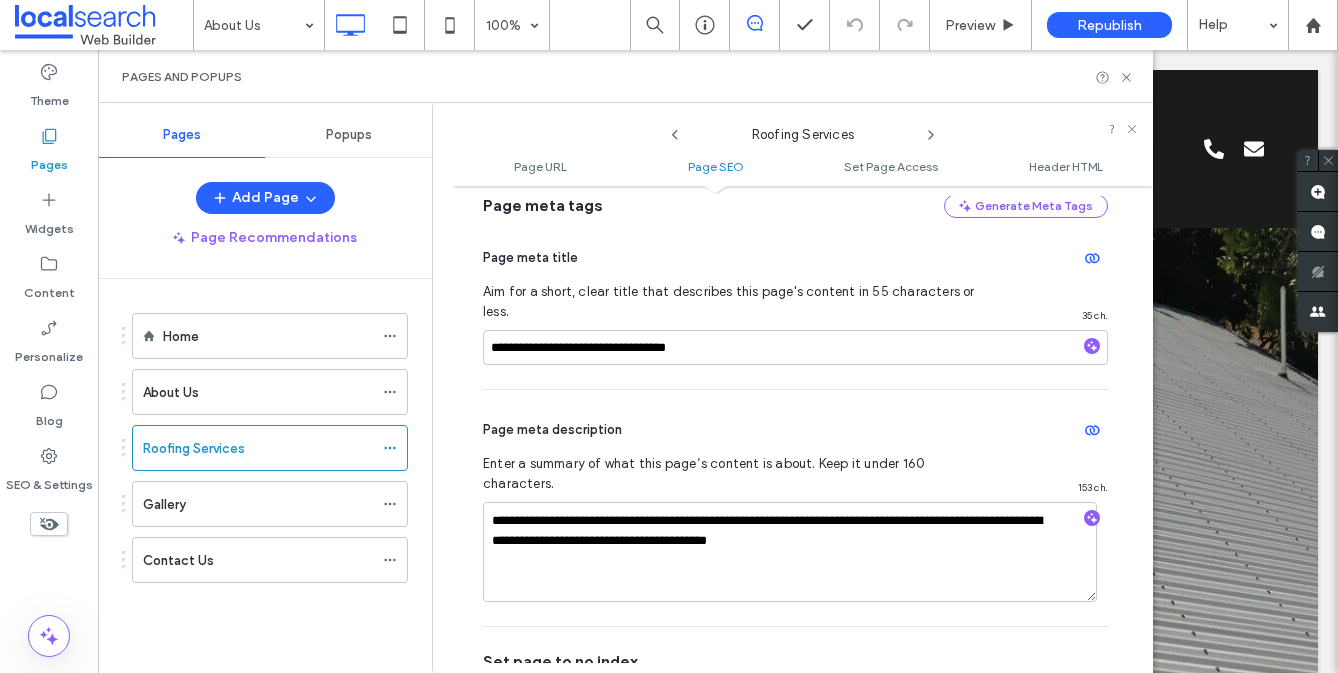 scroll, scrollTop: 492, scrollLeft: 0, axis: vertical 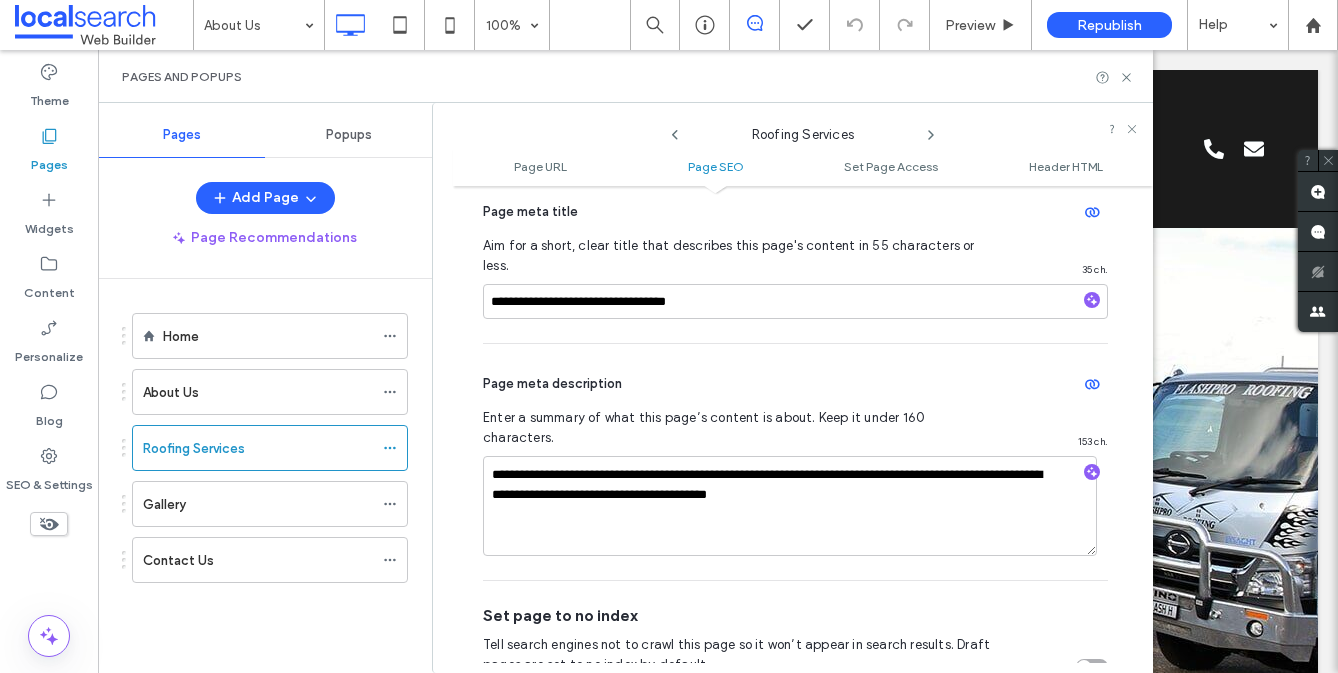click 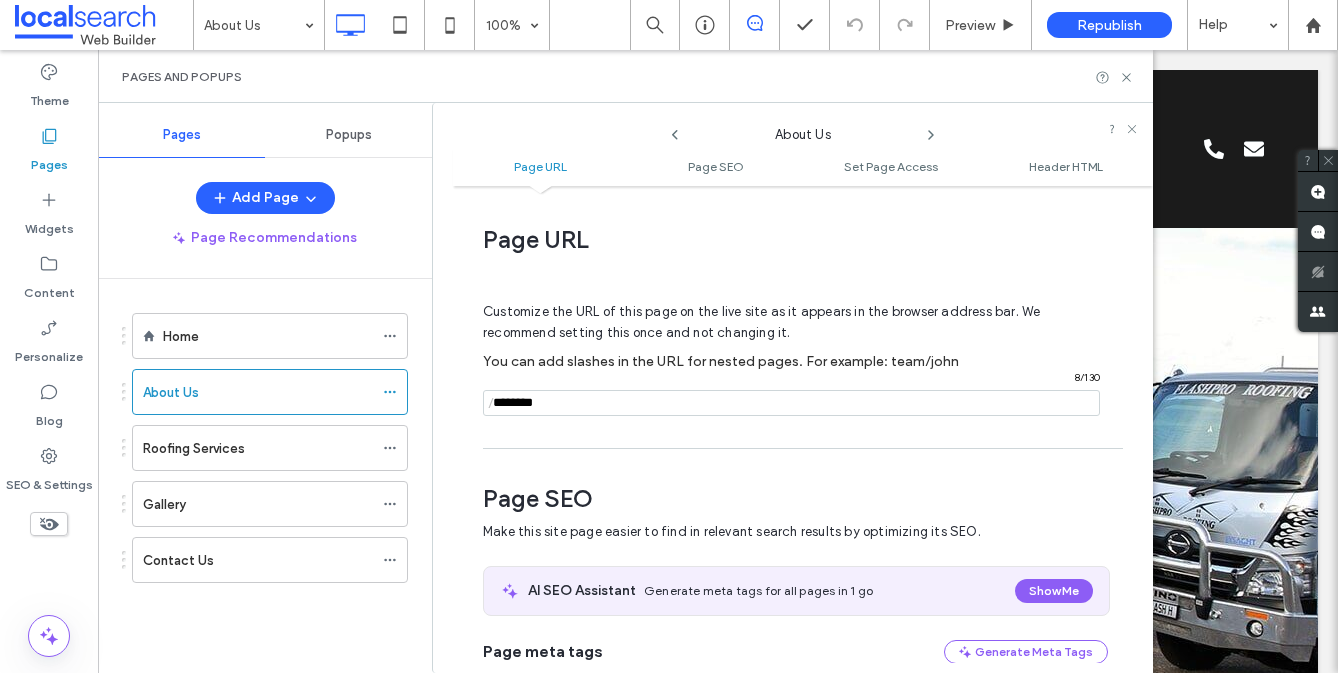 scroll, scrollTop: 275, scrollLeft: 0, axis: vertical 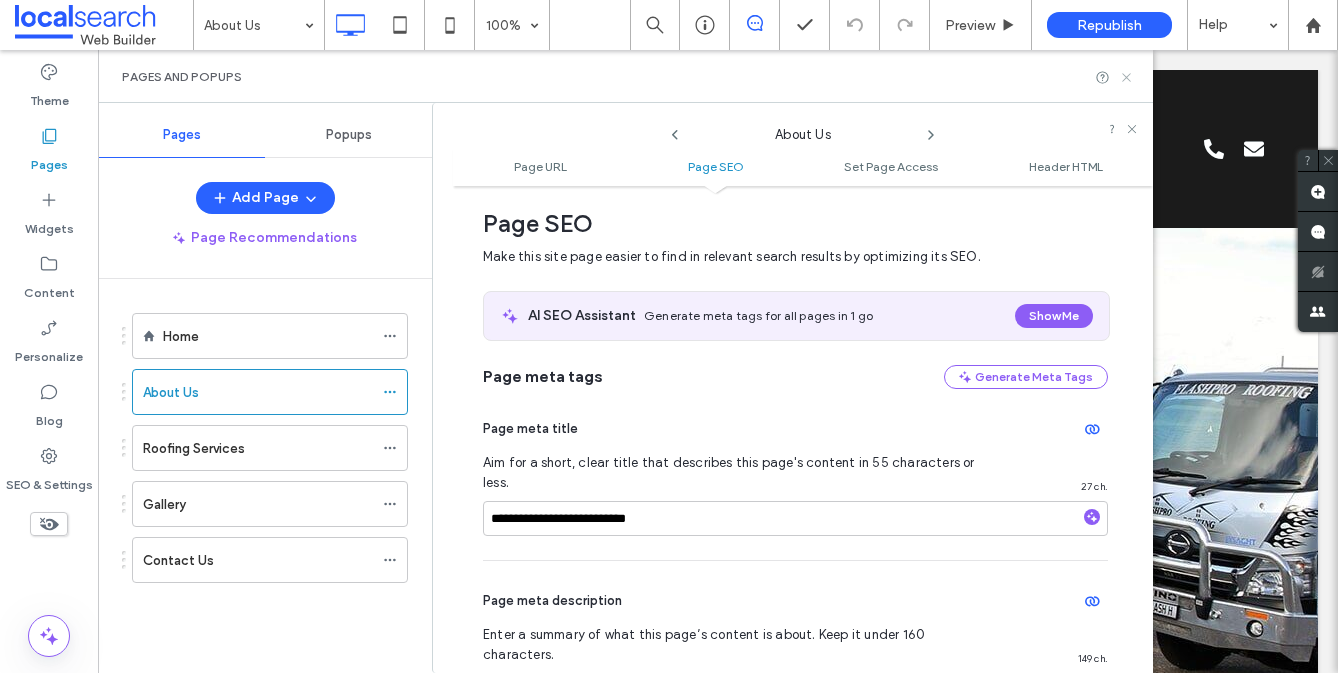 click 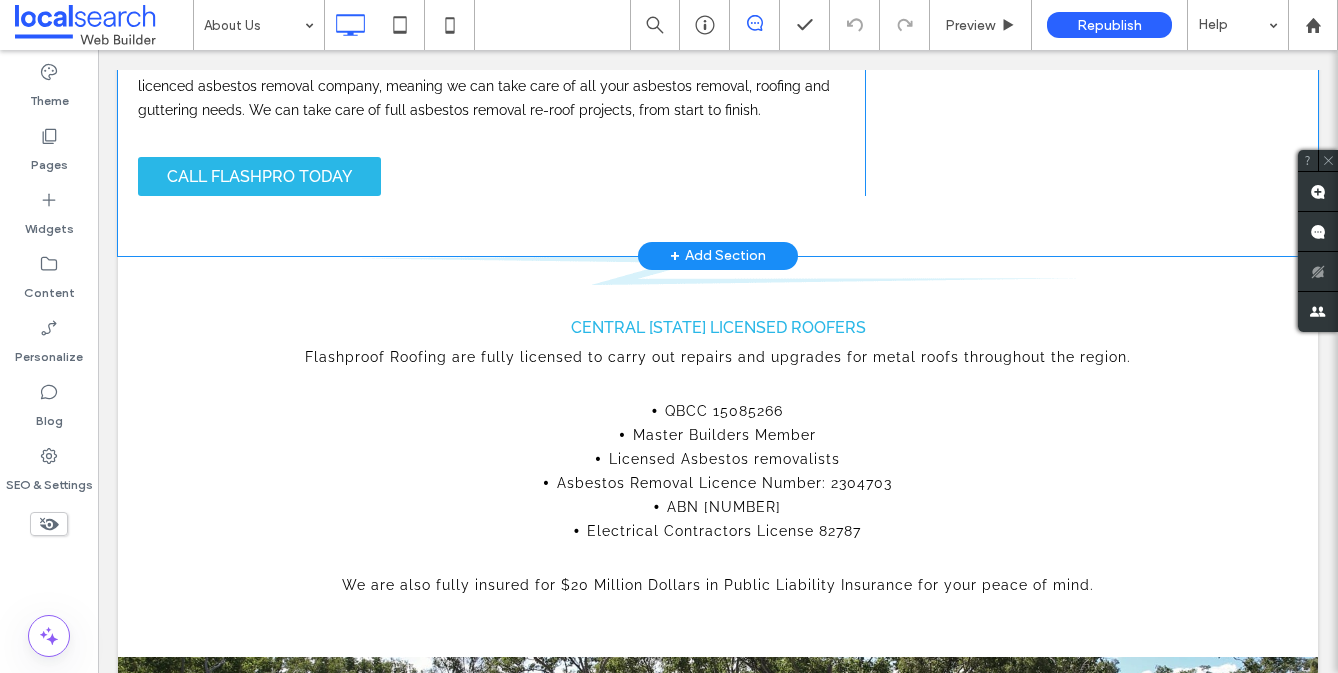 scroll, scrollTop: 1060, scrollLeft: 0, axis: vertical 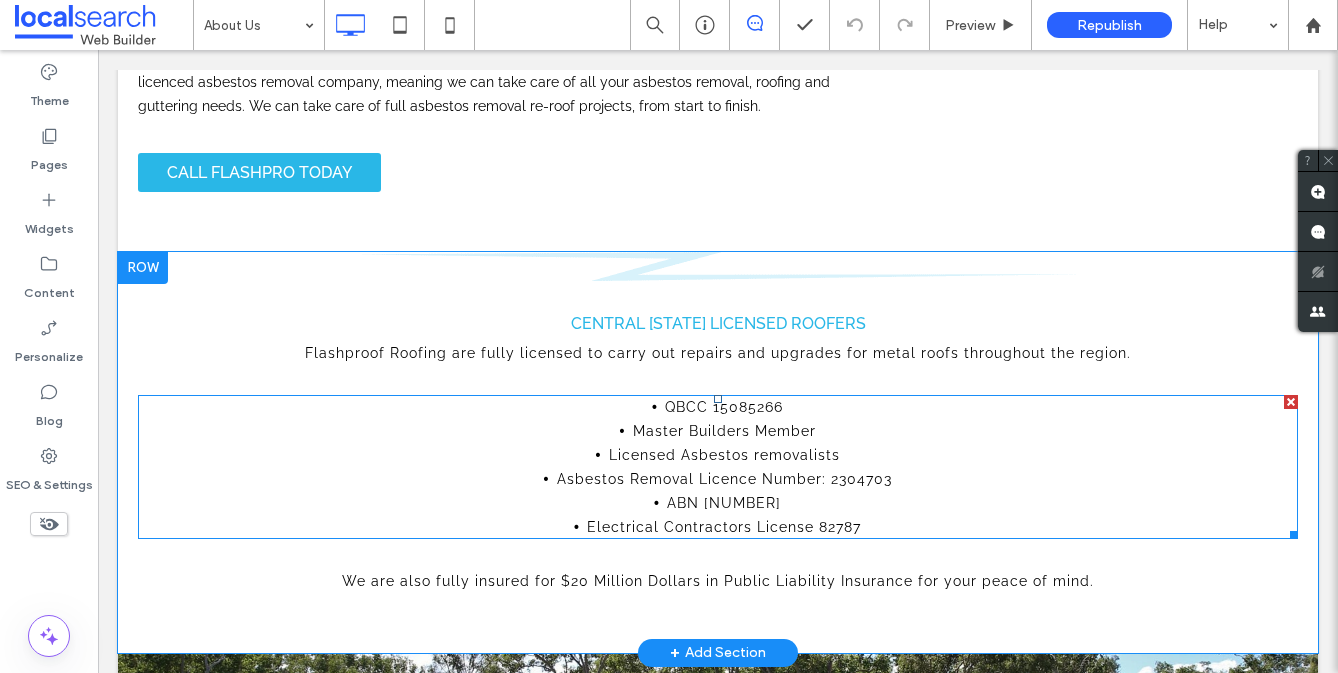 click on "Electrical Contractors License 82787" at bounding box center (724, 527) 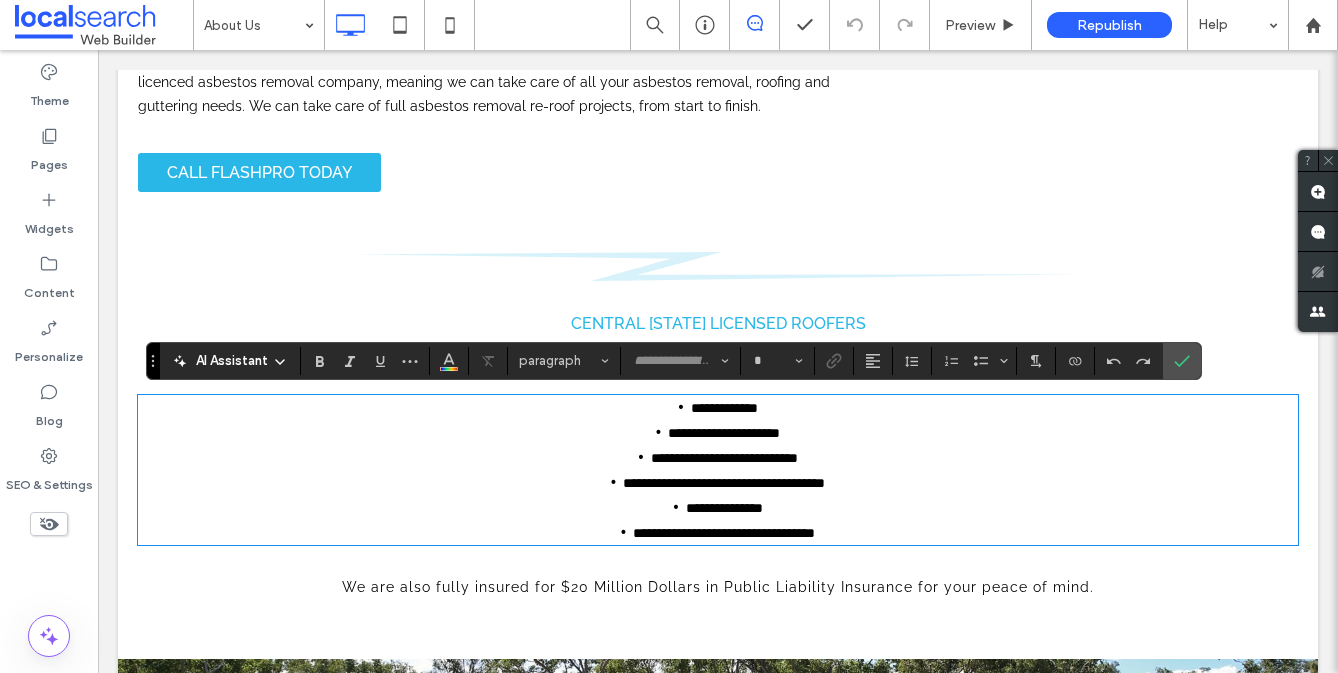 type on "*******" 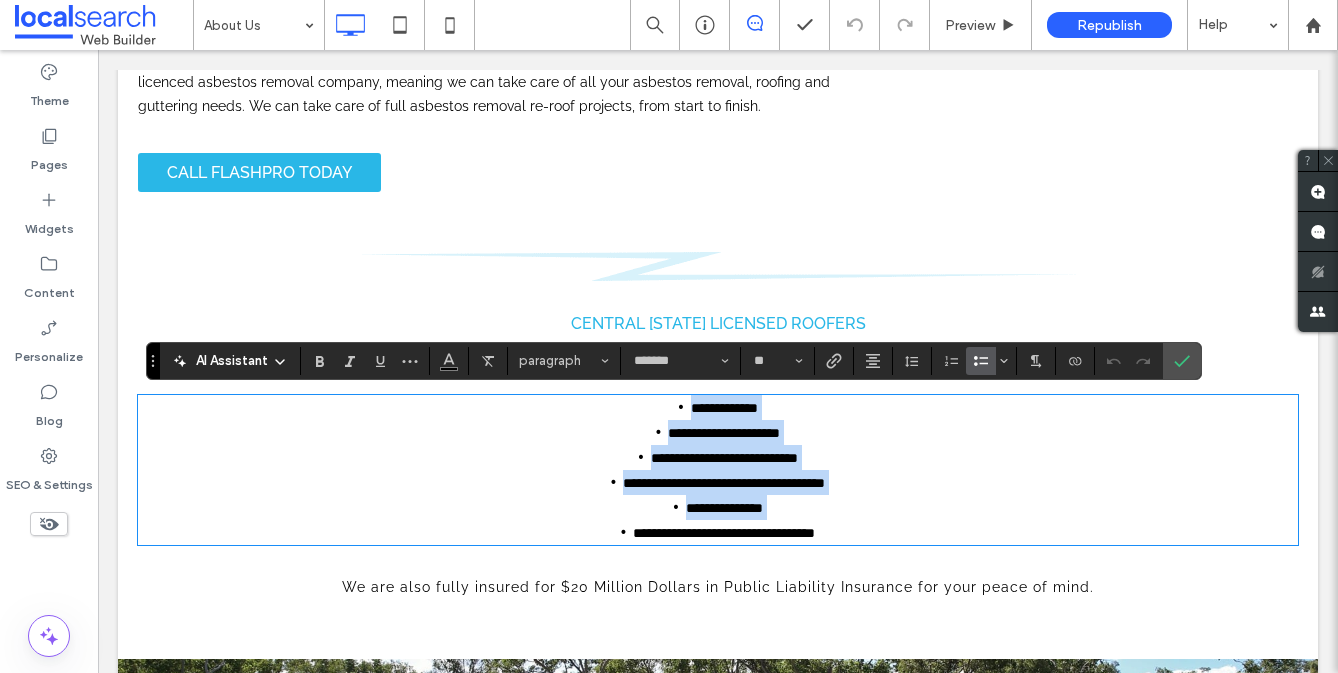 click on "**********" at bounding box center [724, 532] 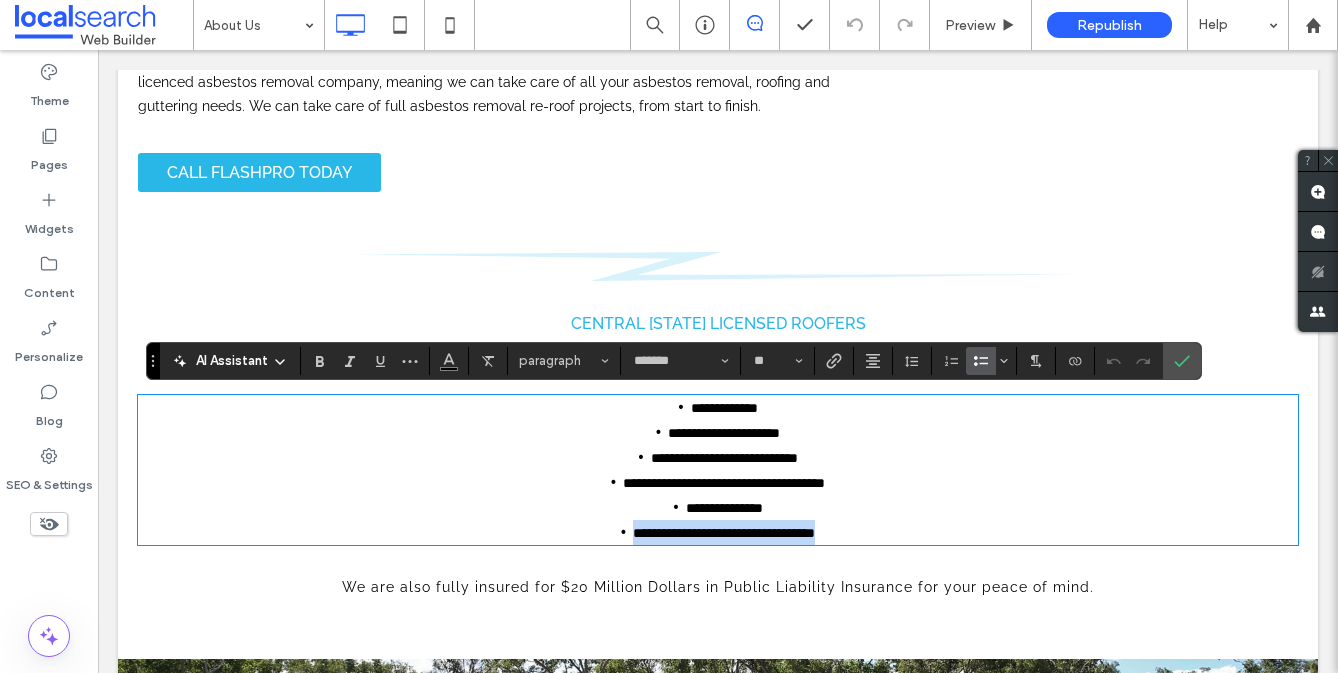 drag, startPoint x: 863, startPoint y: 525, endPoint x: 578, endPoint y: 527, distance: 285.00702 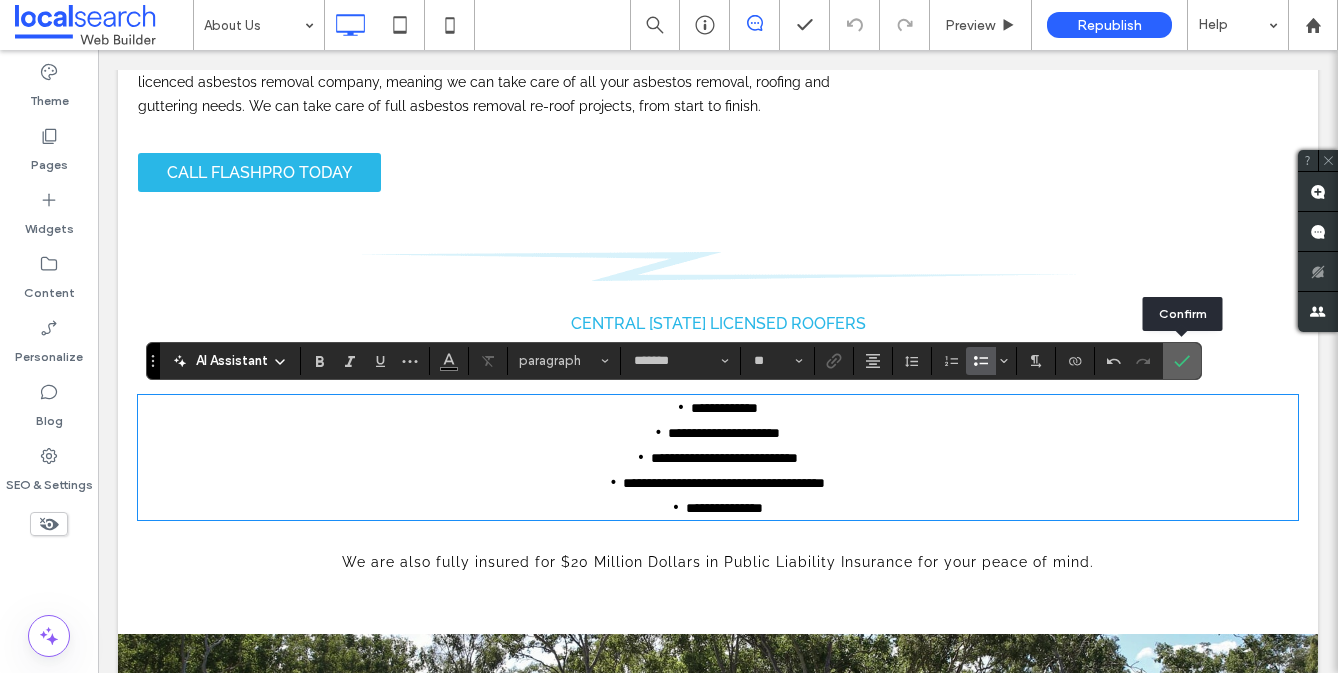 click 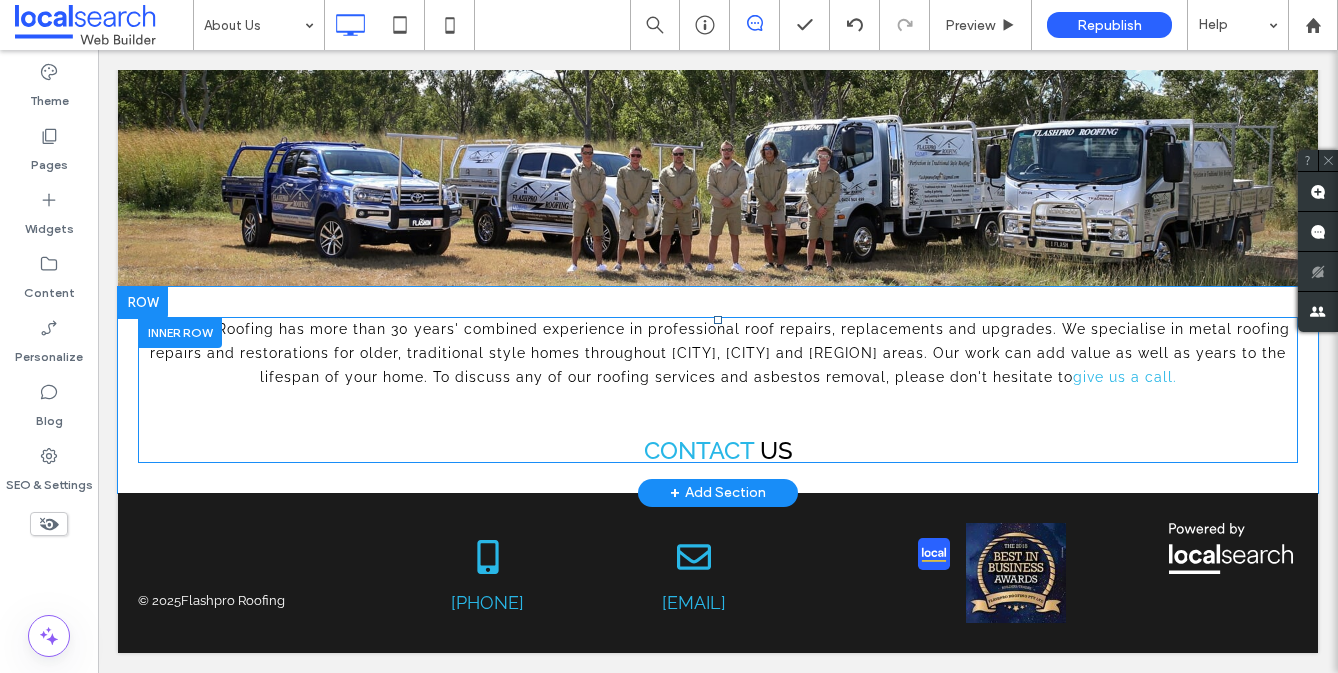 scroll, scrollTop: 1658, scrollLeft: 0, axis: vertical 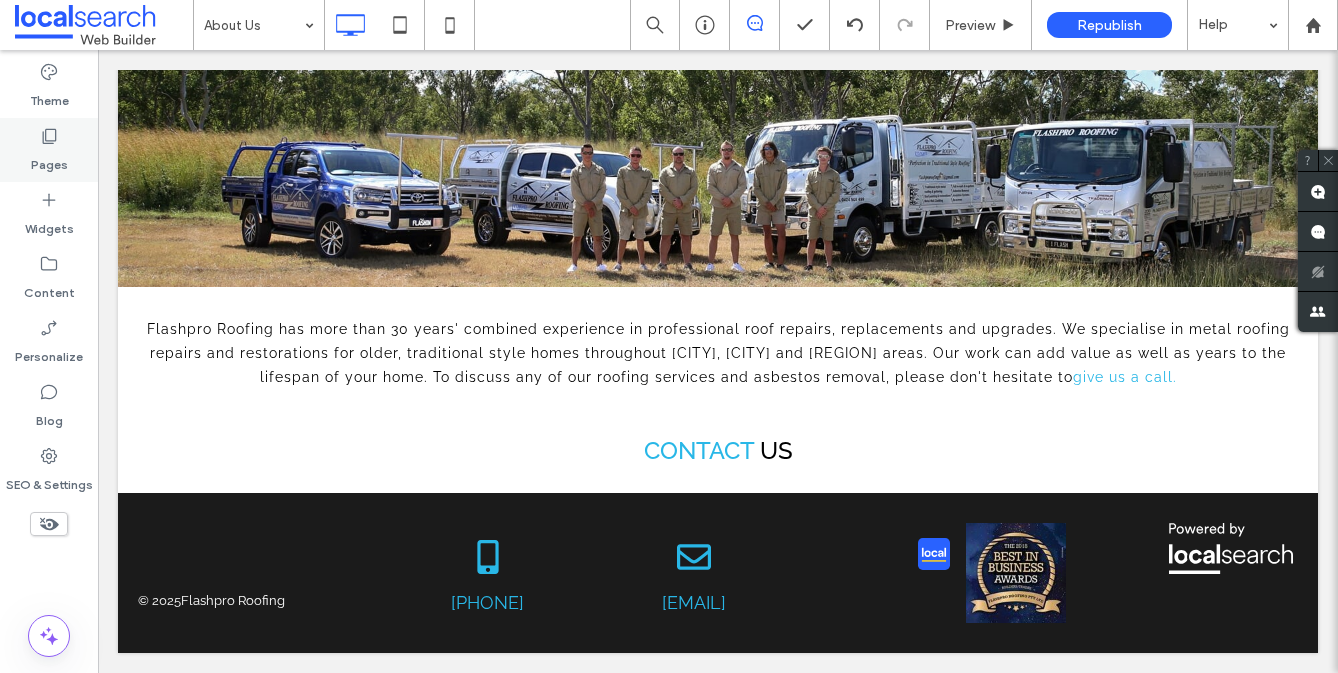 click 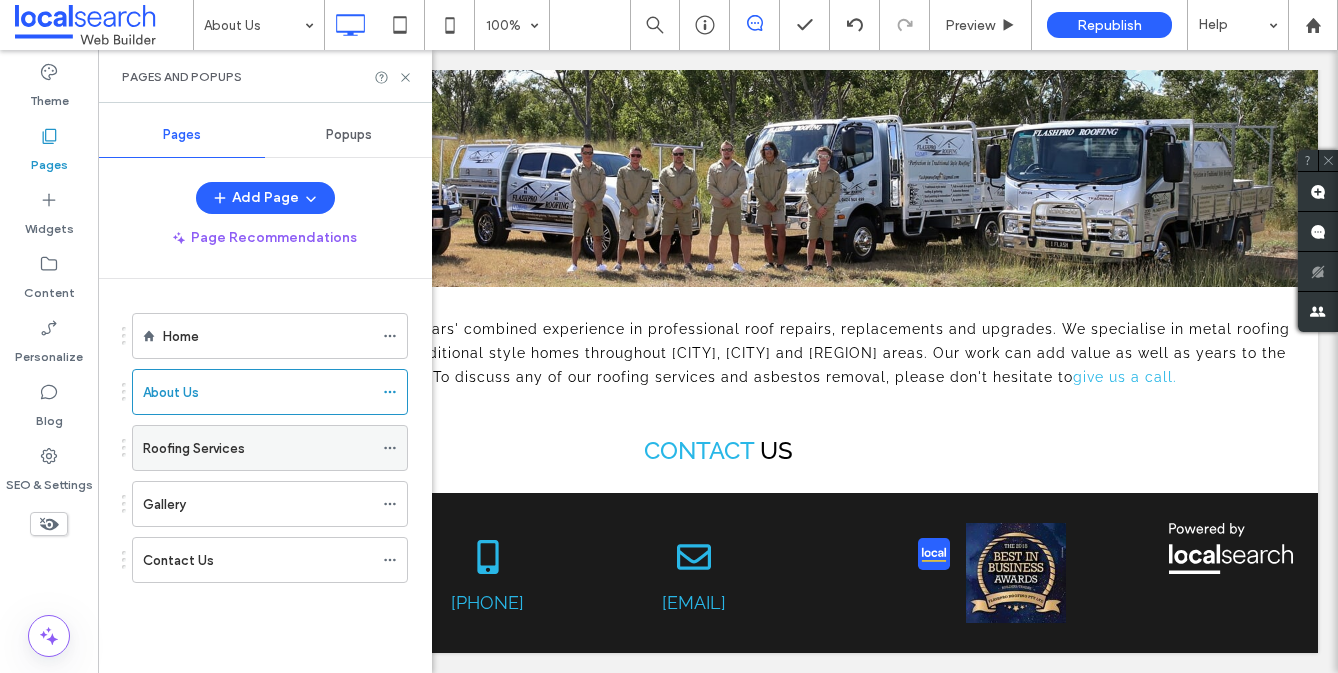 click on "Roofing Services" at bounding box center (194, 448) 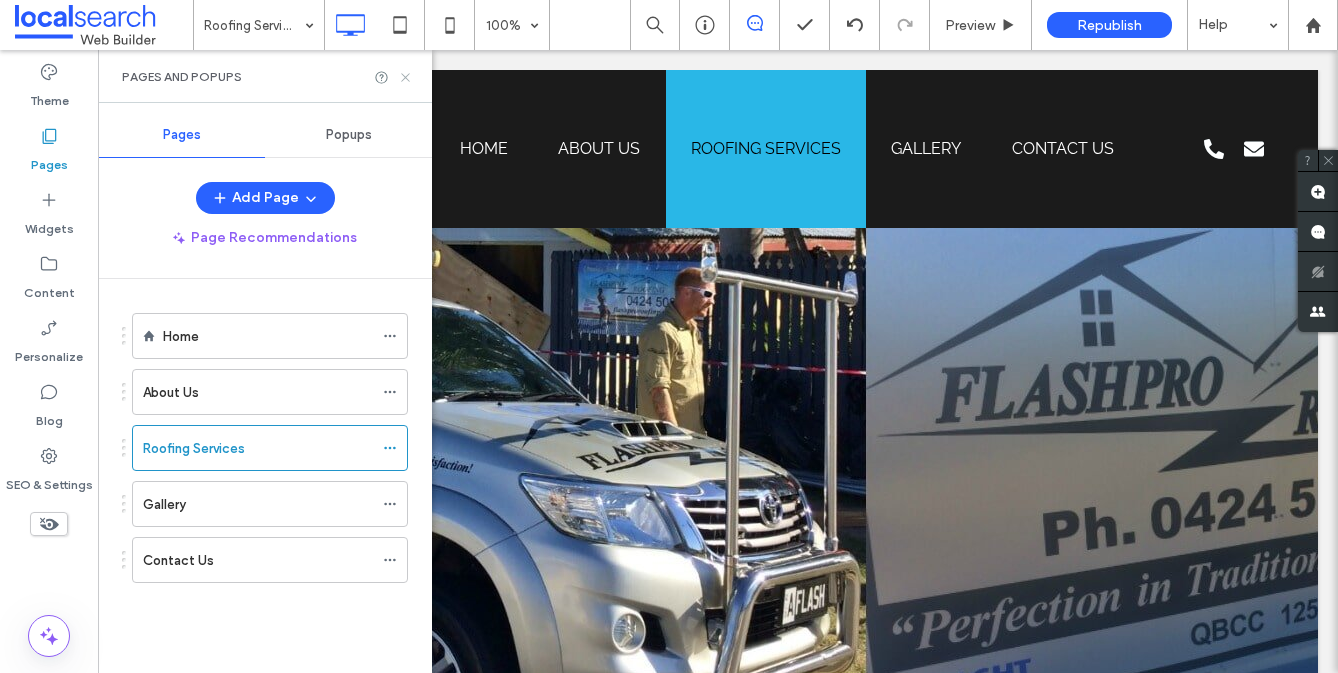 scroll, scrollTop: 0, scrollLeft: 0, axis: both 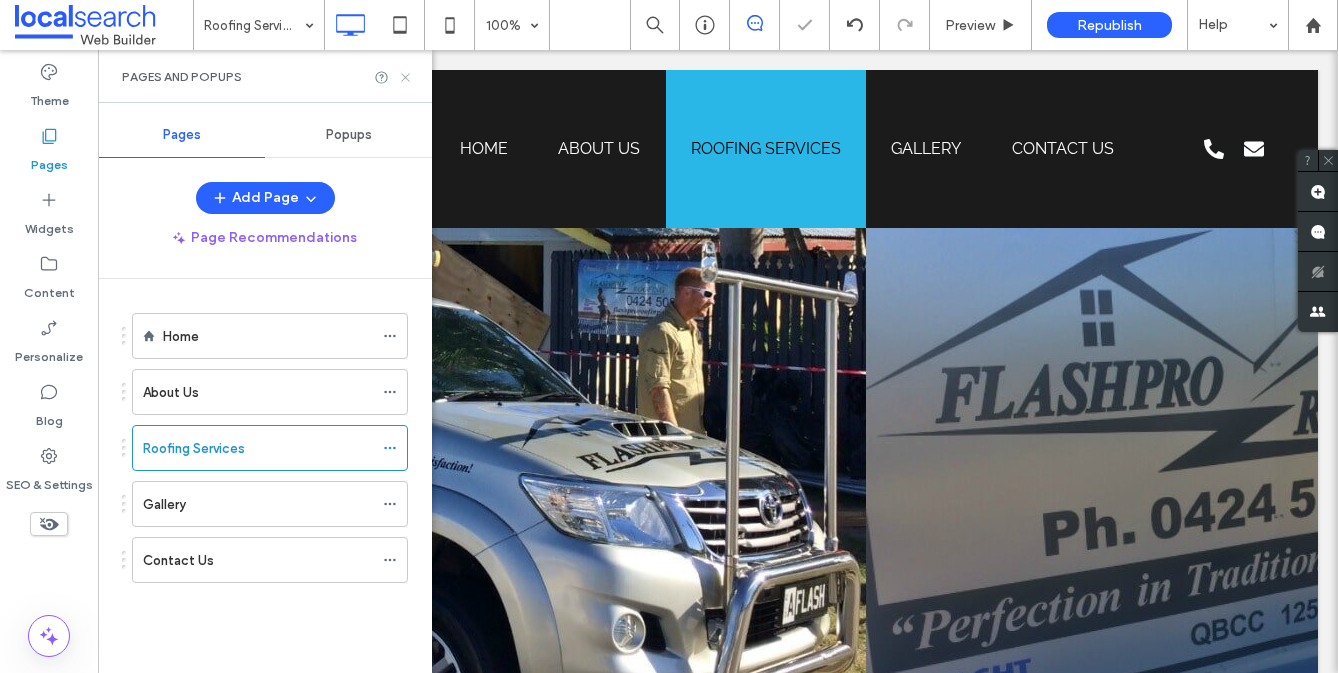 click 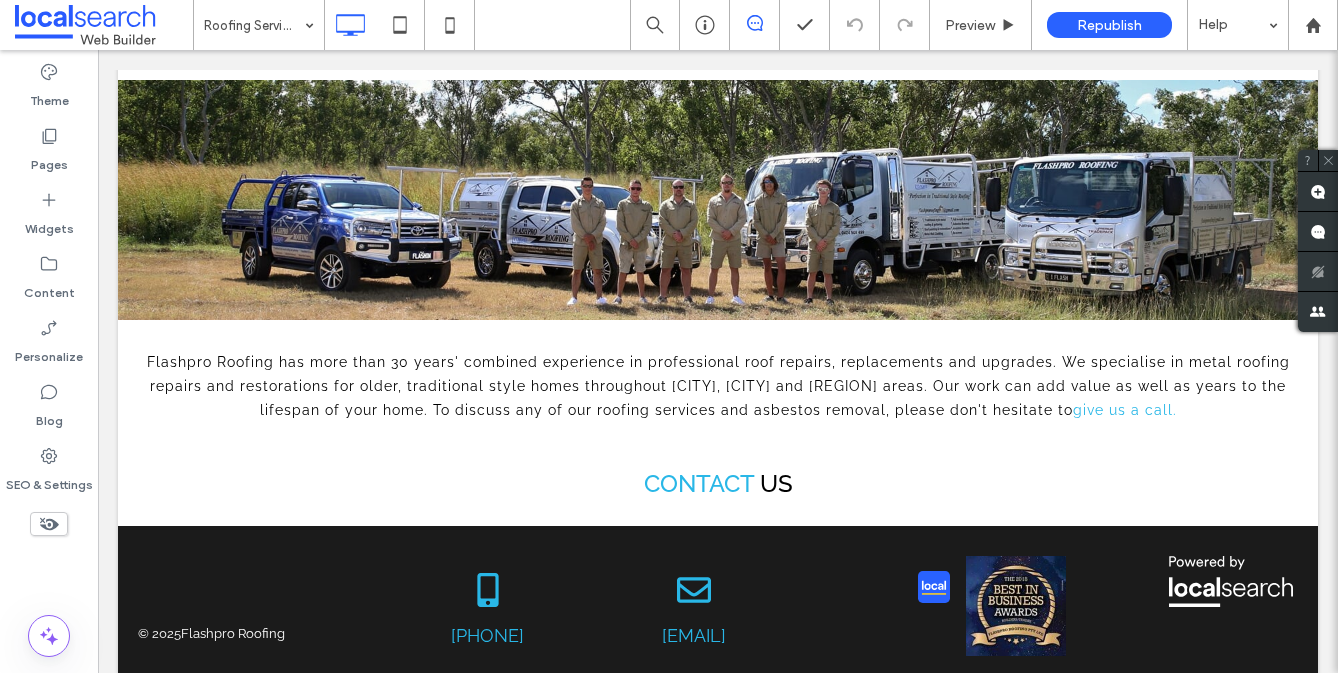 scroll, scrollTop: 2512, scrollLeft: 0, axis: vertical 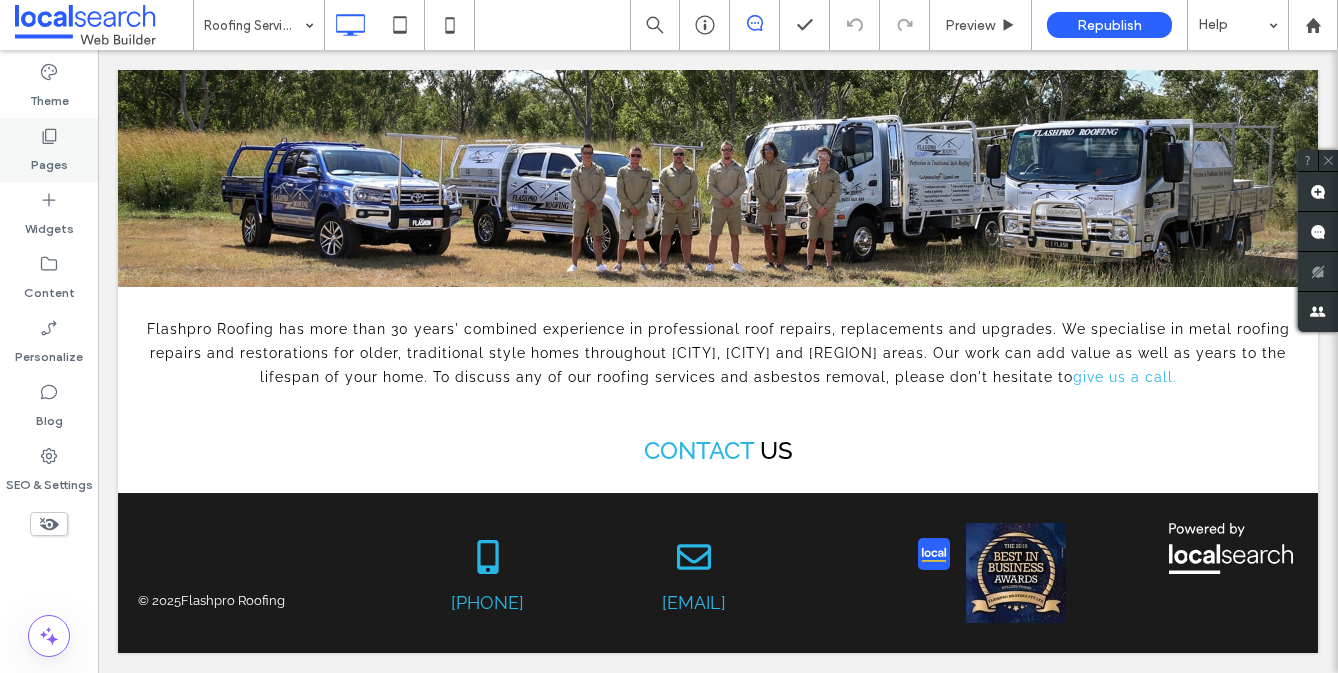 click on "Pages" at bounding box center (49, 160) 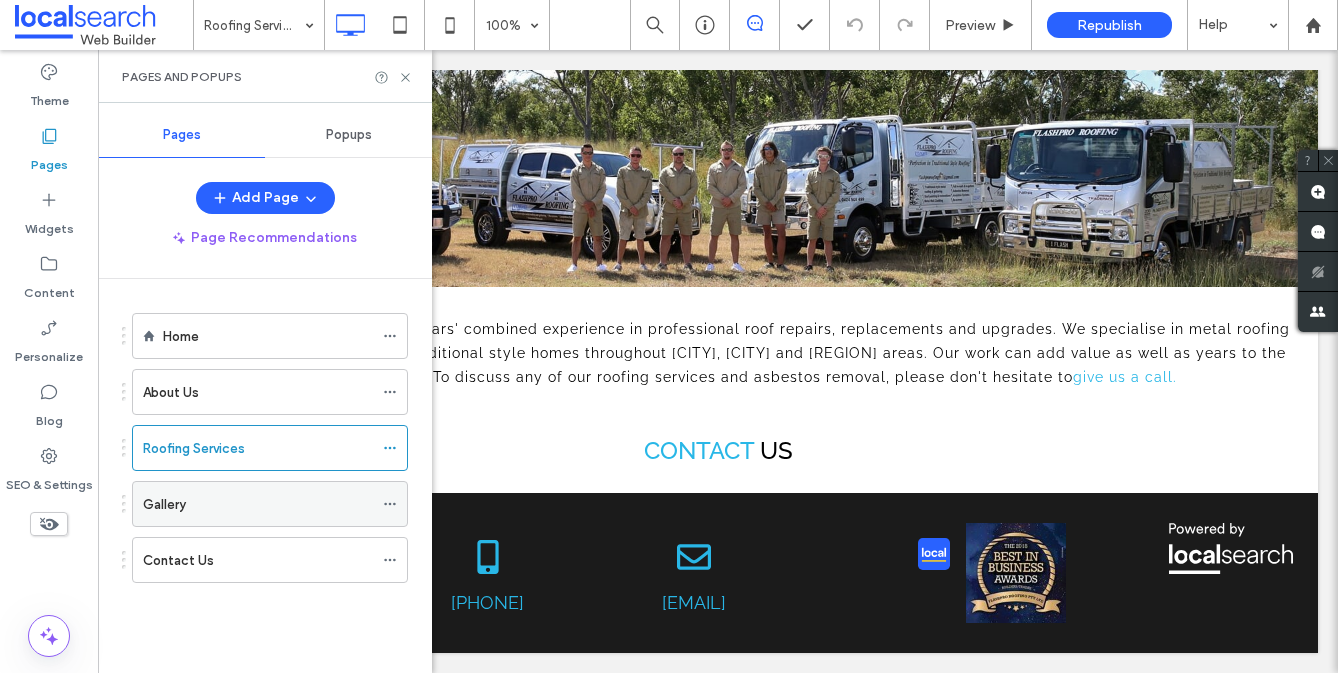 click on "Gallery" at bounding box center [258, 504] 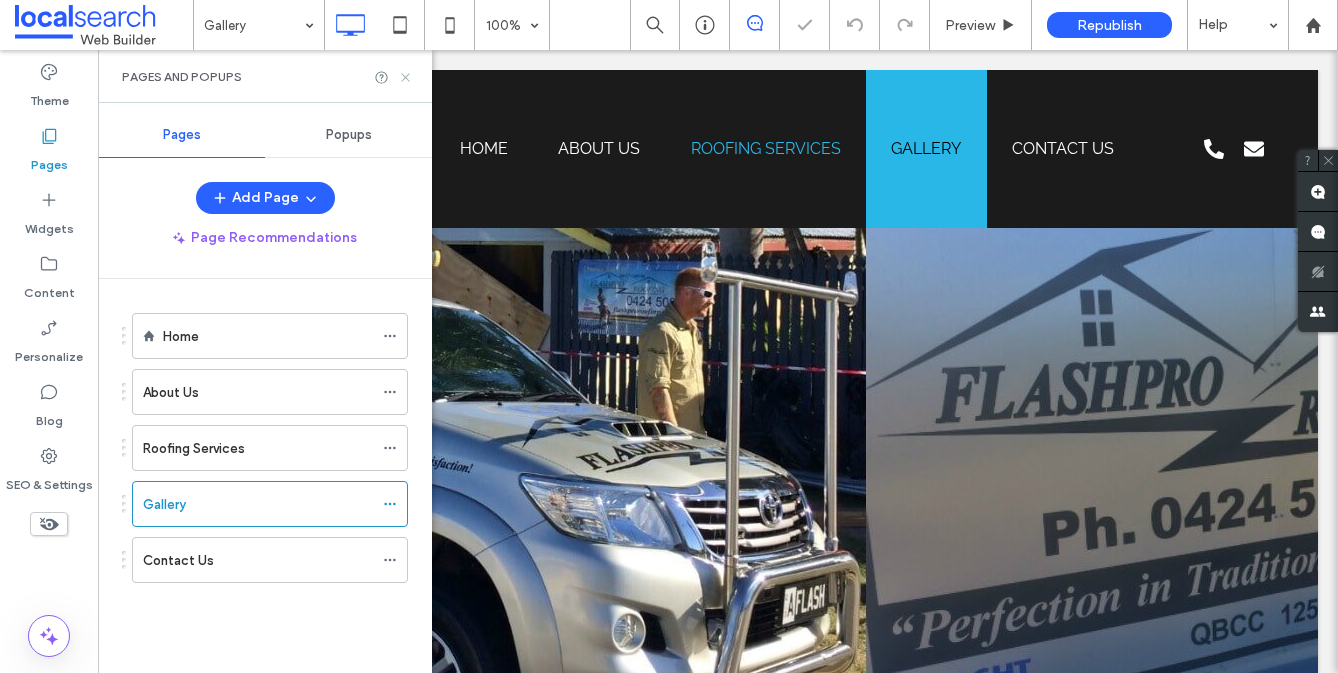 scroll, scrollTop: 0, scrollLeft: 0, axis: both 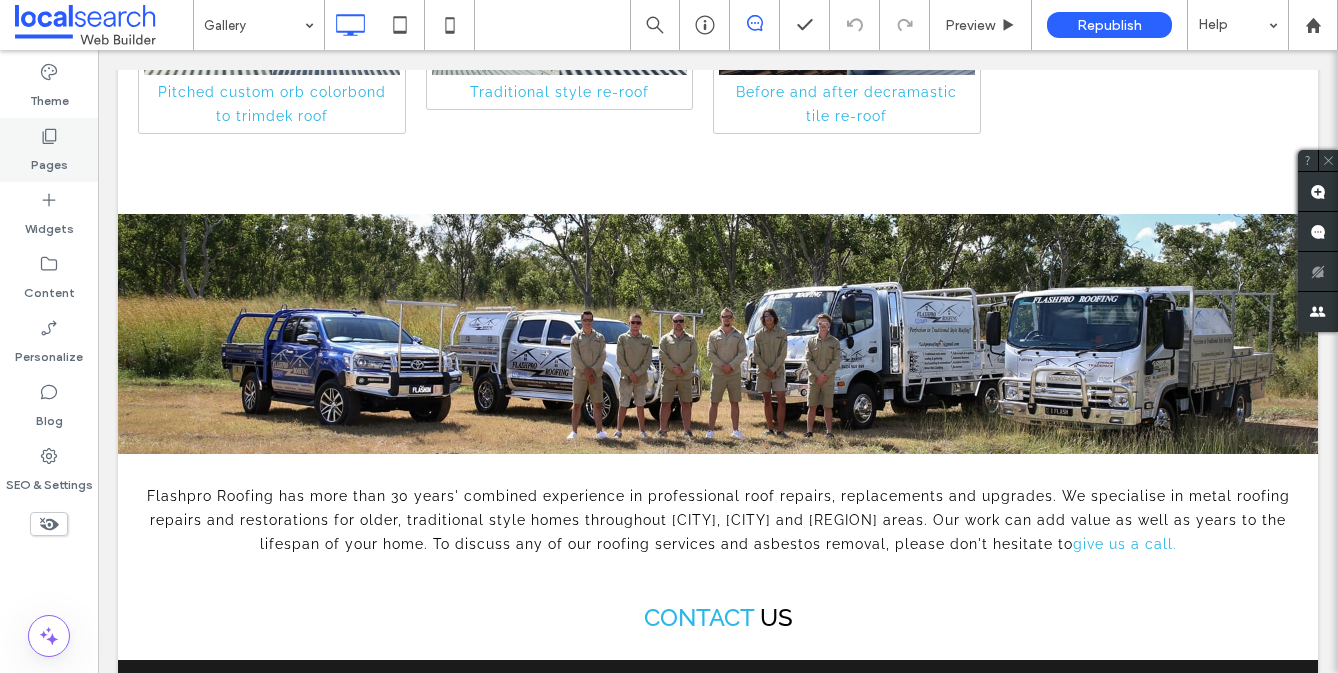 click on "Pages" at bounding box center (49, 160) 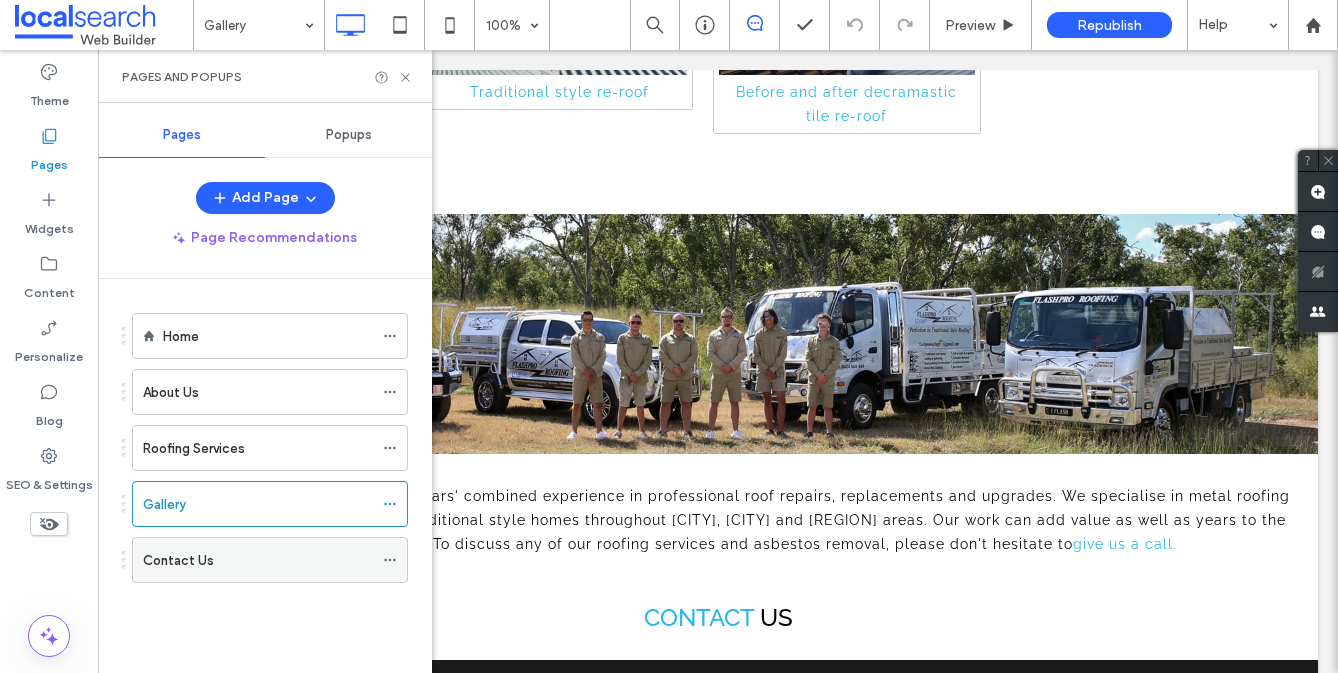 click on "Contact Us" at bounding box center [258, 560] 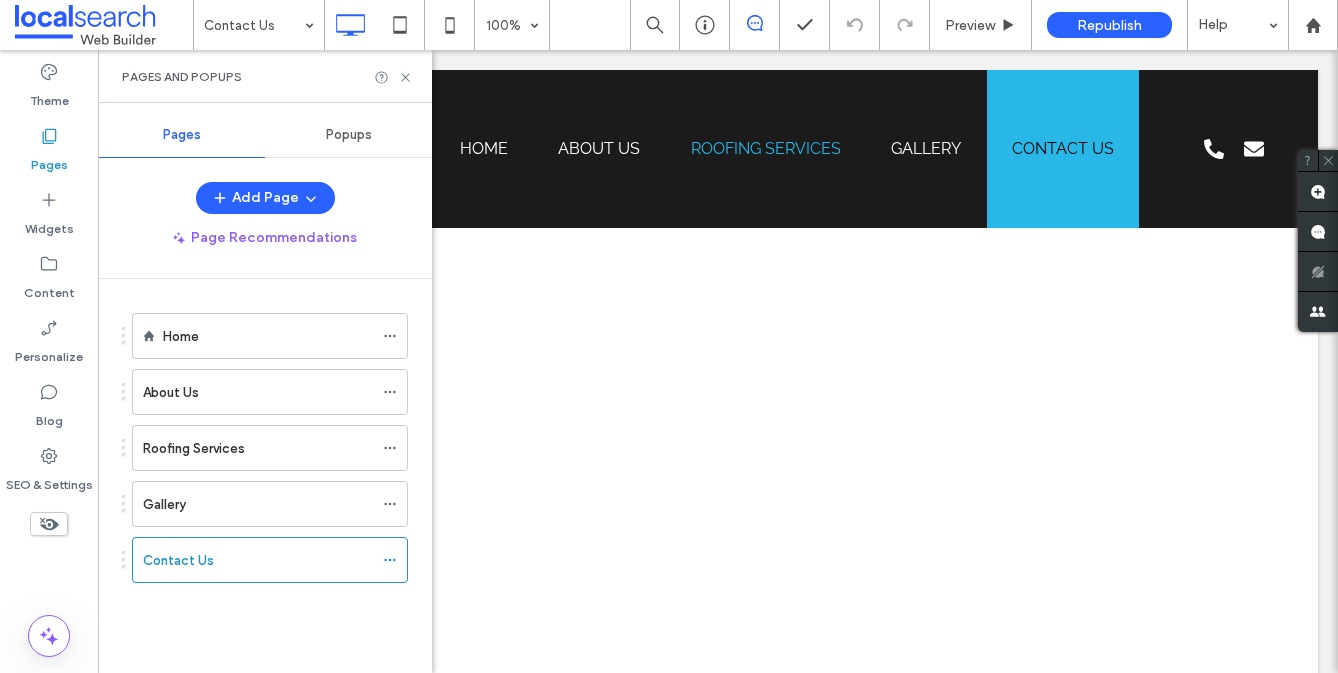 scroll, scrollTop: 0, scrollLeft: 0, axis: both 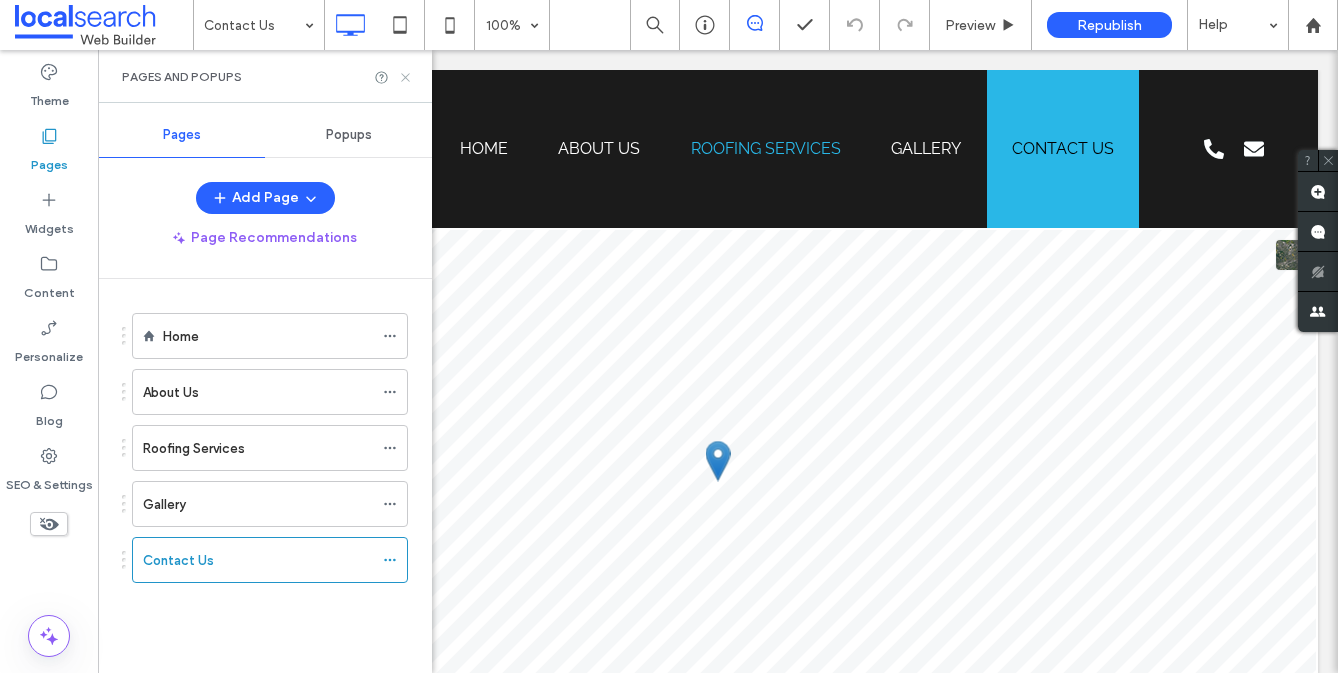 click 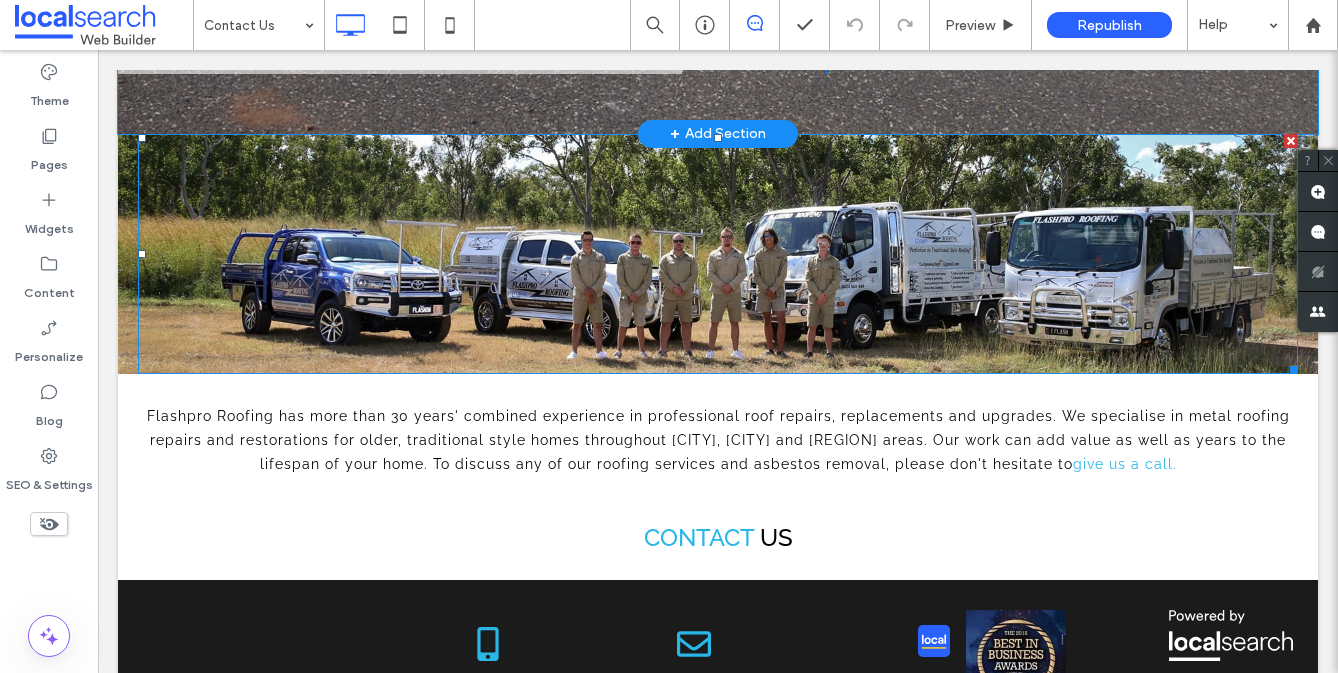 scroll, scrollTop: 1876, scrollLeft: 0, axis: vertical 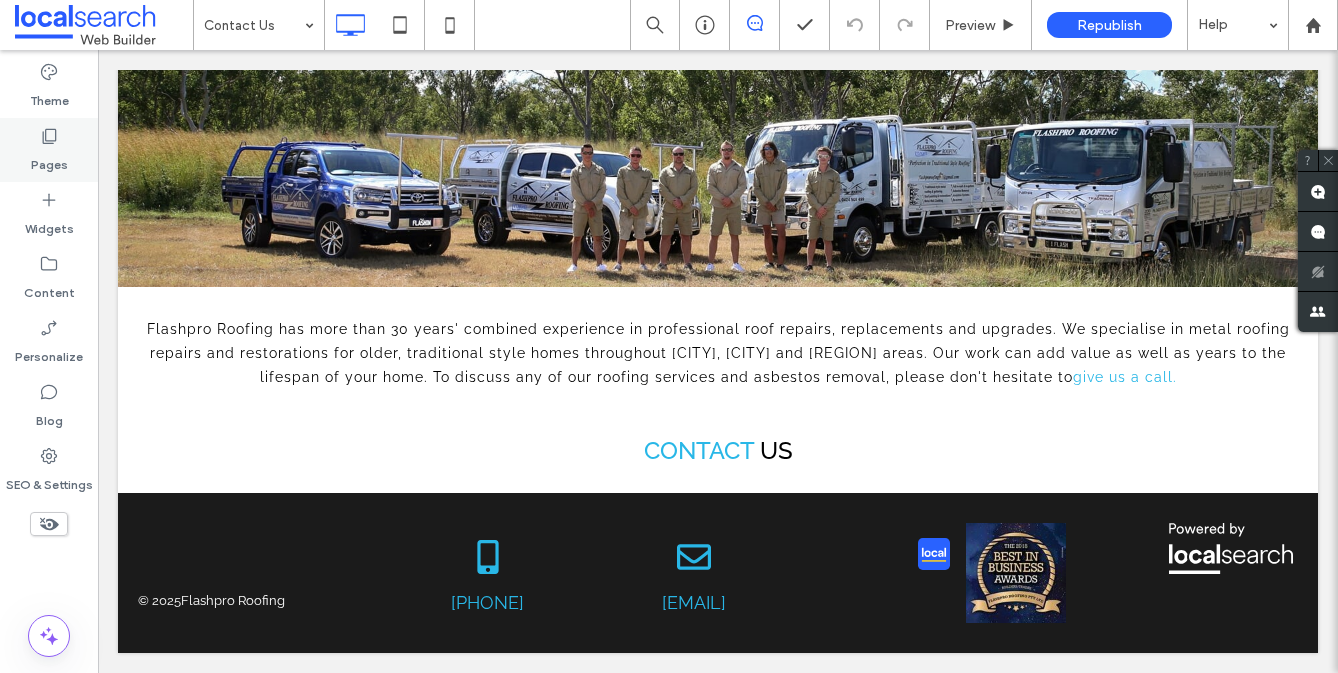 click on "Pages" at bounding box center [49, 160] 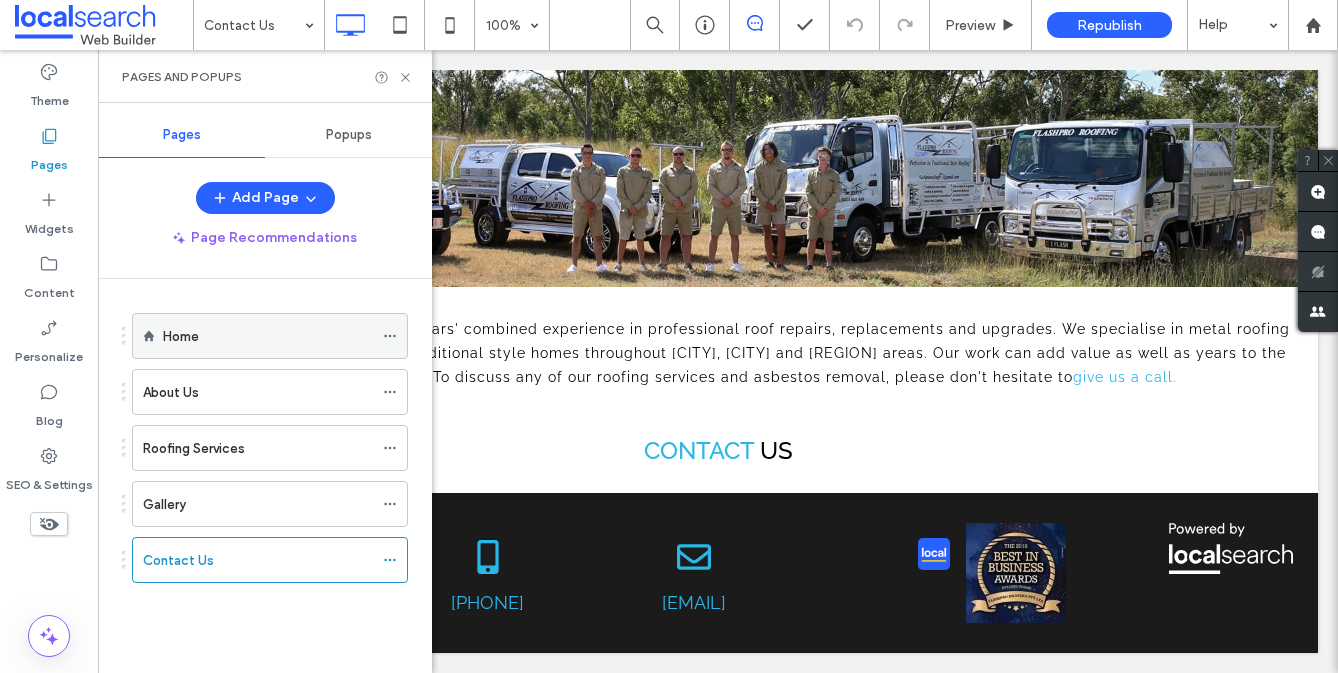 click on "Home" at bounding box center [268, 336] 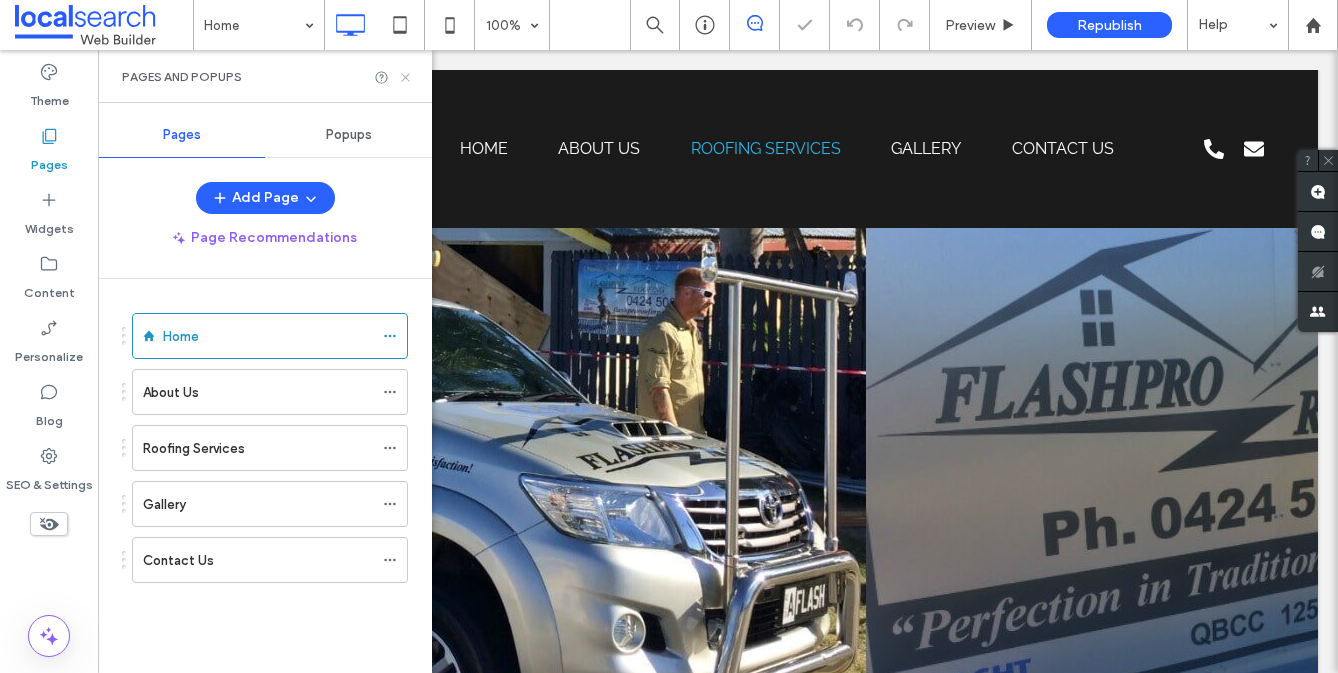 scroll, scrollTop: 0, scrollLeft: 0, axis: both 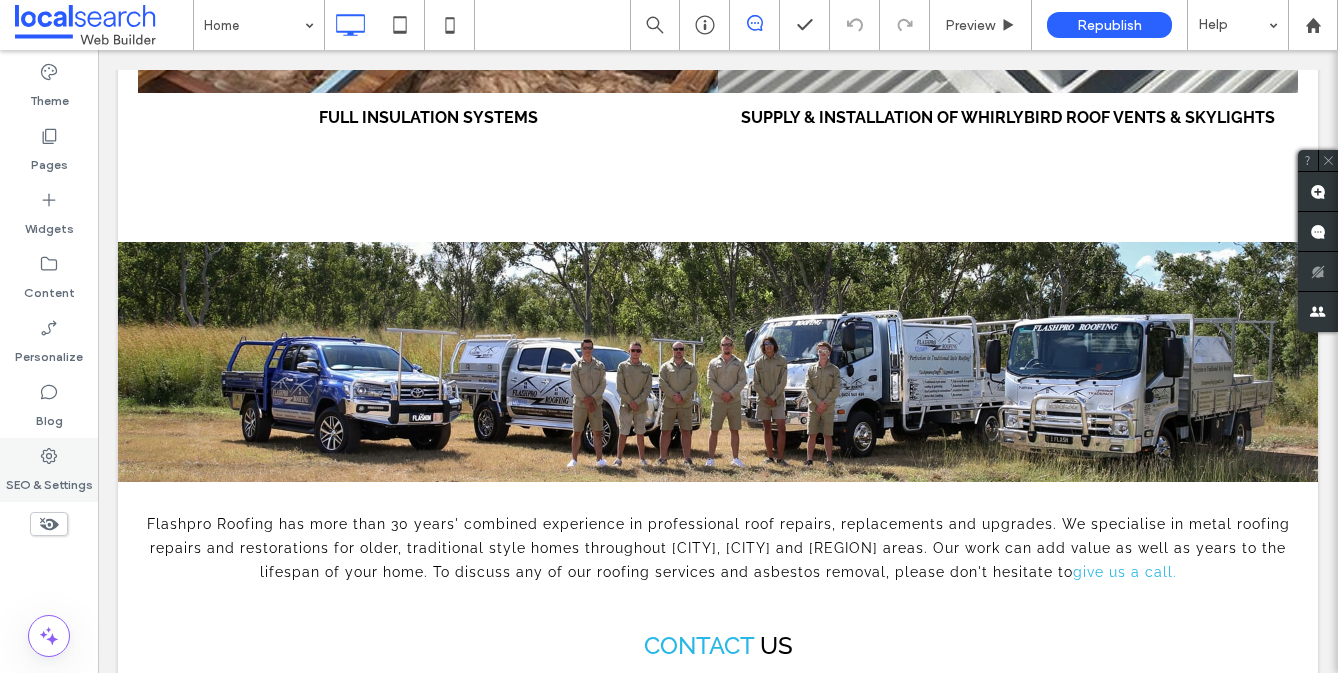 click on "SEO & Settings" at bounding box center [49, 480] 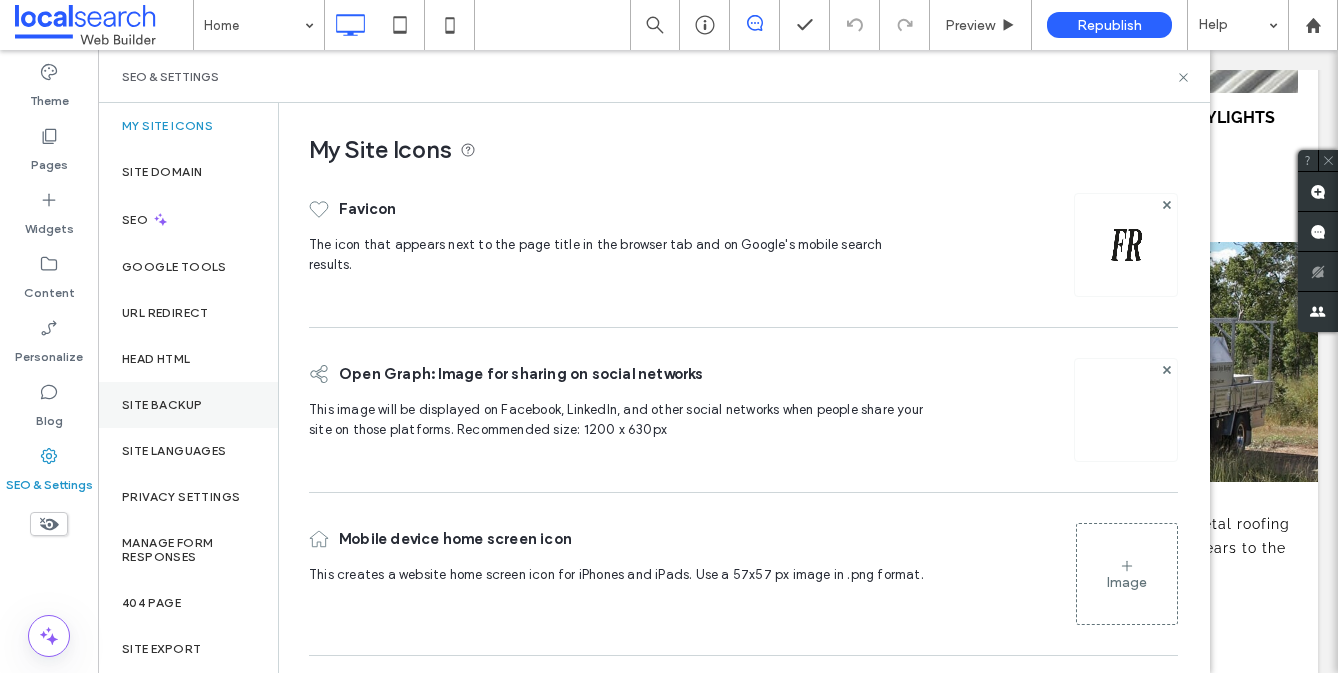 click on "Site Backup" at bounding box center [162, 405] 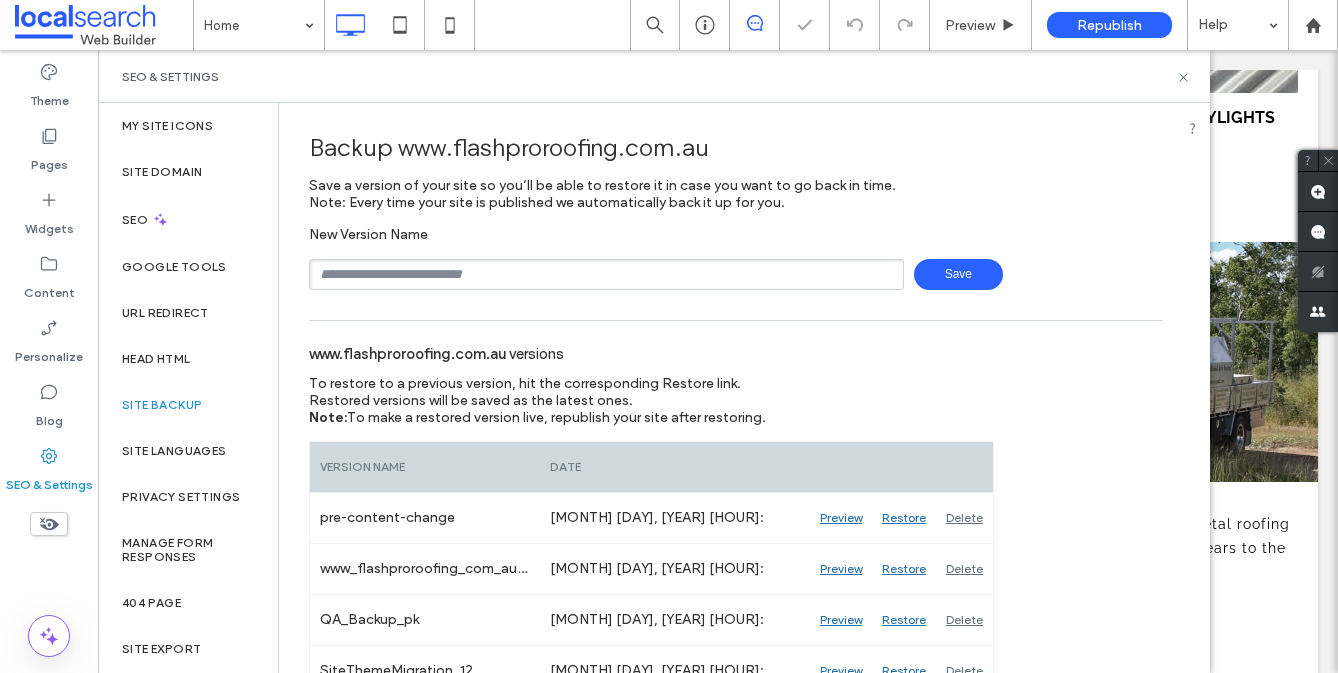 click at bounding box center [606, 274] 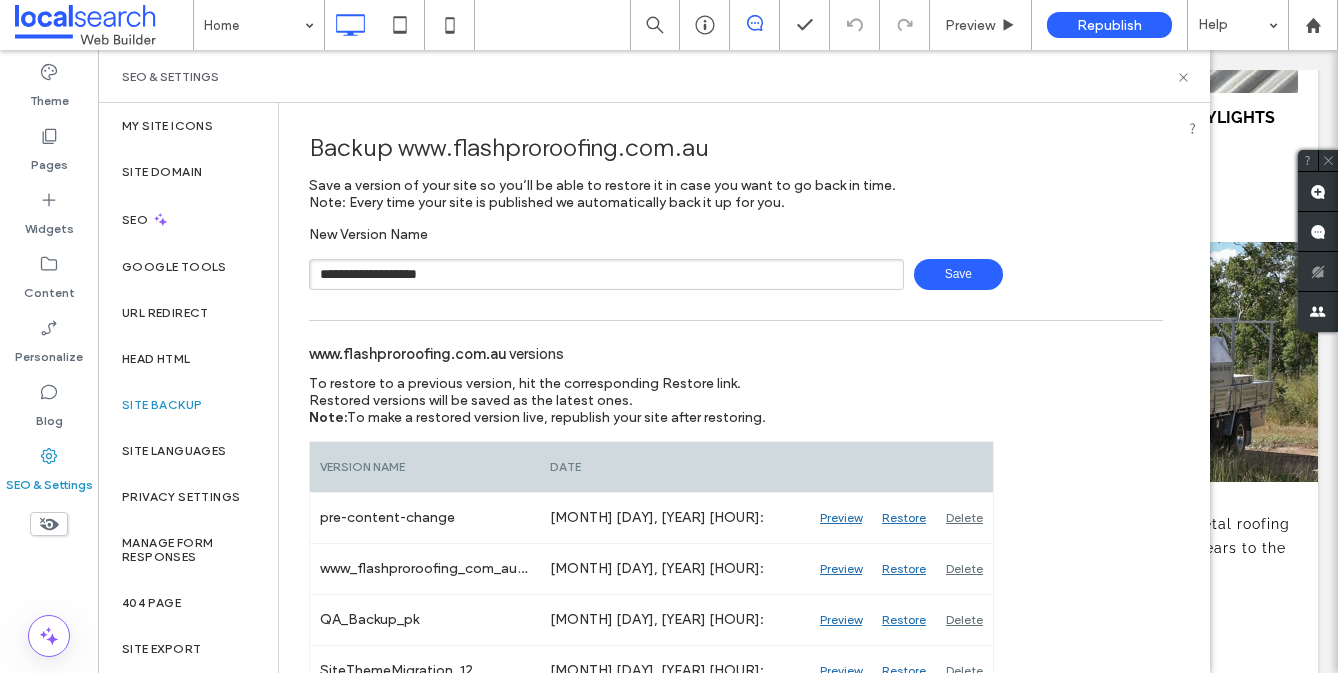 type on "**********" 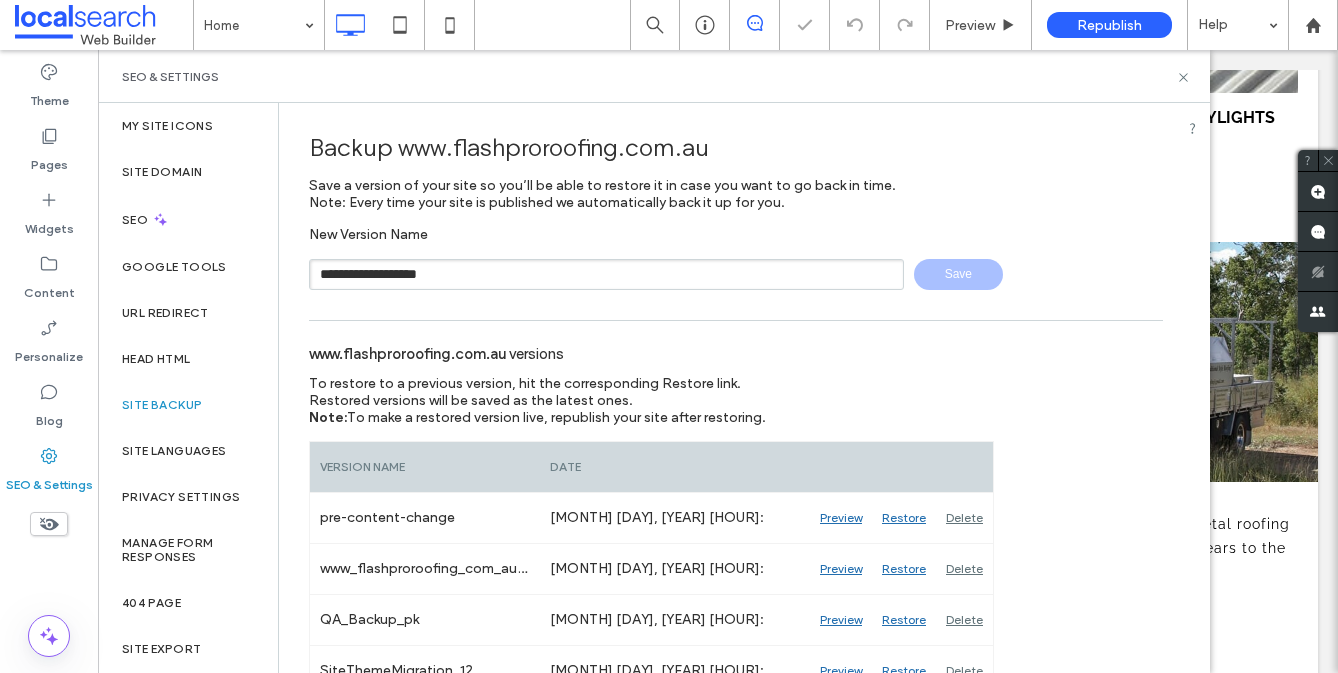 type 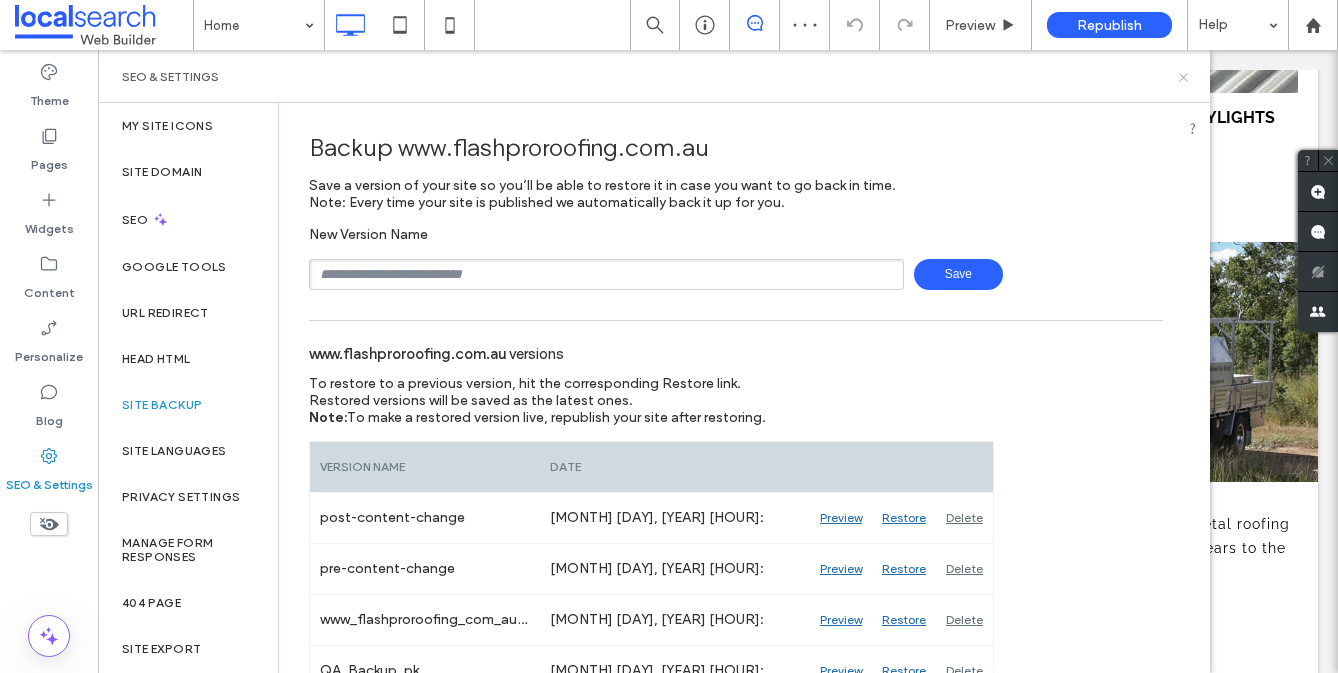 click 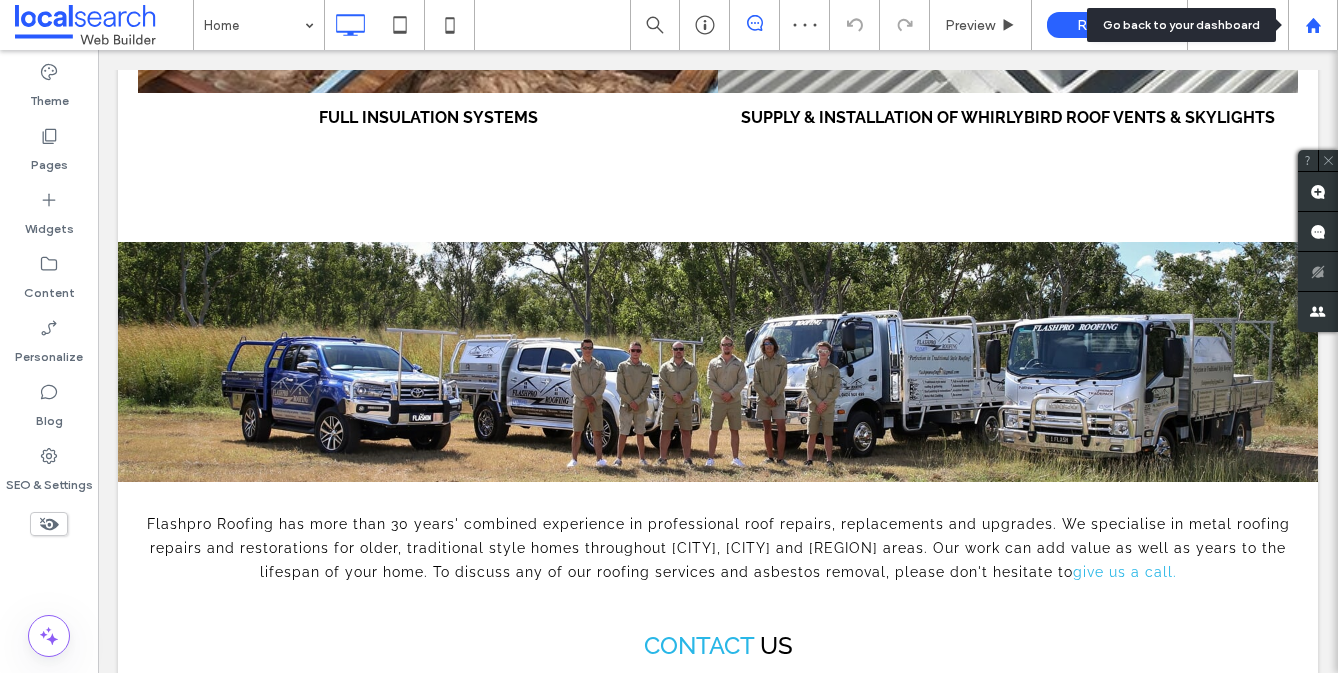 click at bounding box center [1313, 25] 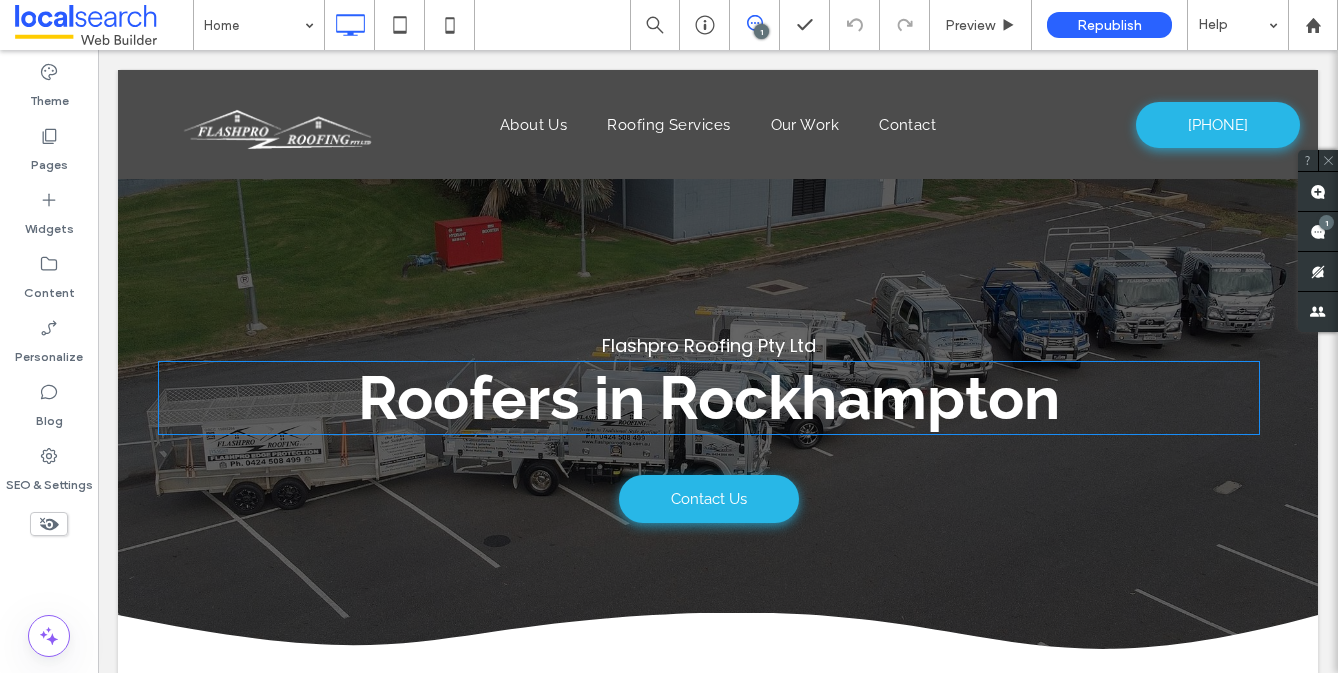 scroll, scrollTop: 0, scrollLeft: 0, axis: both 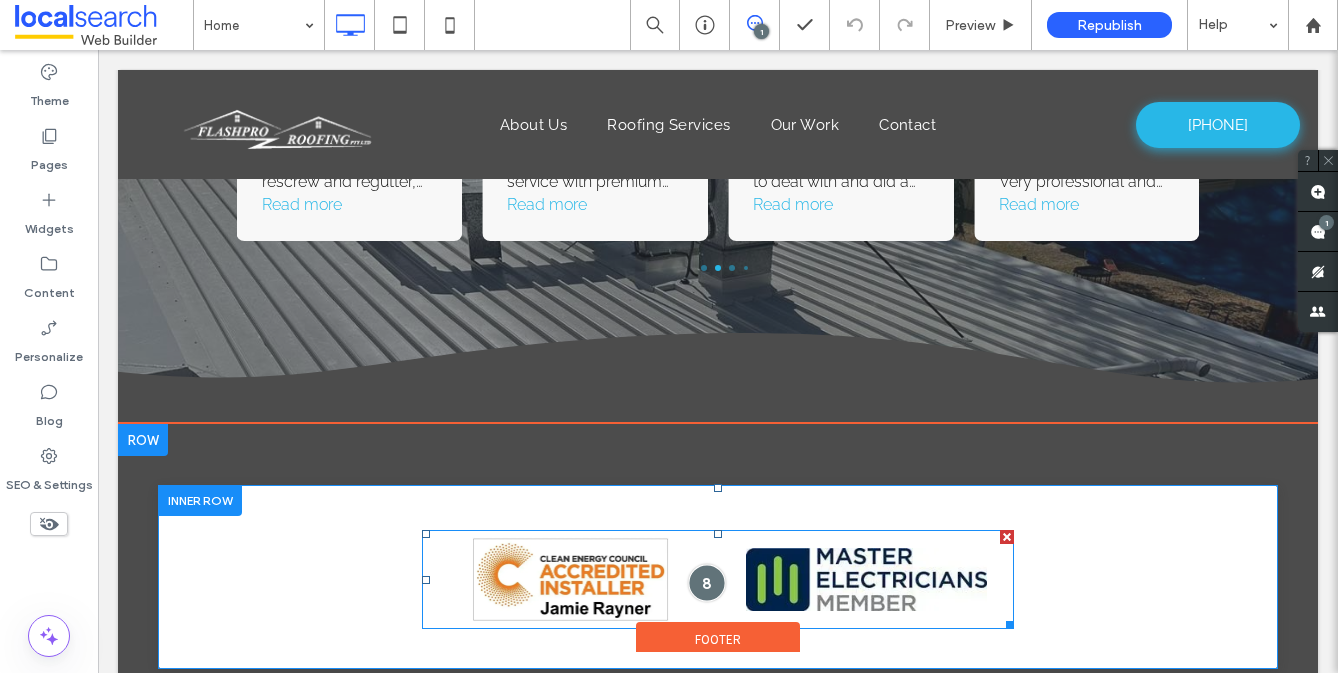 click at bounding box center [706, 583] 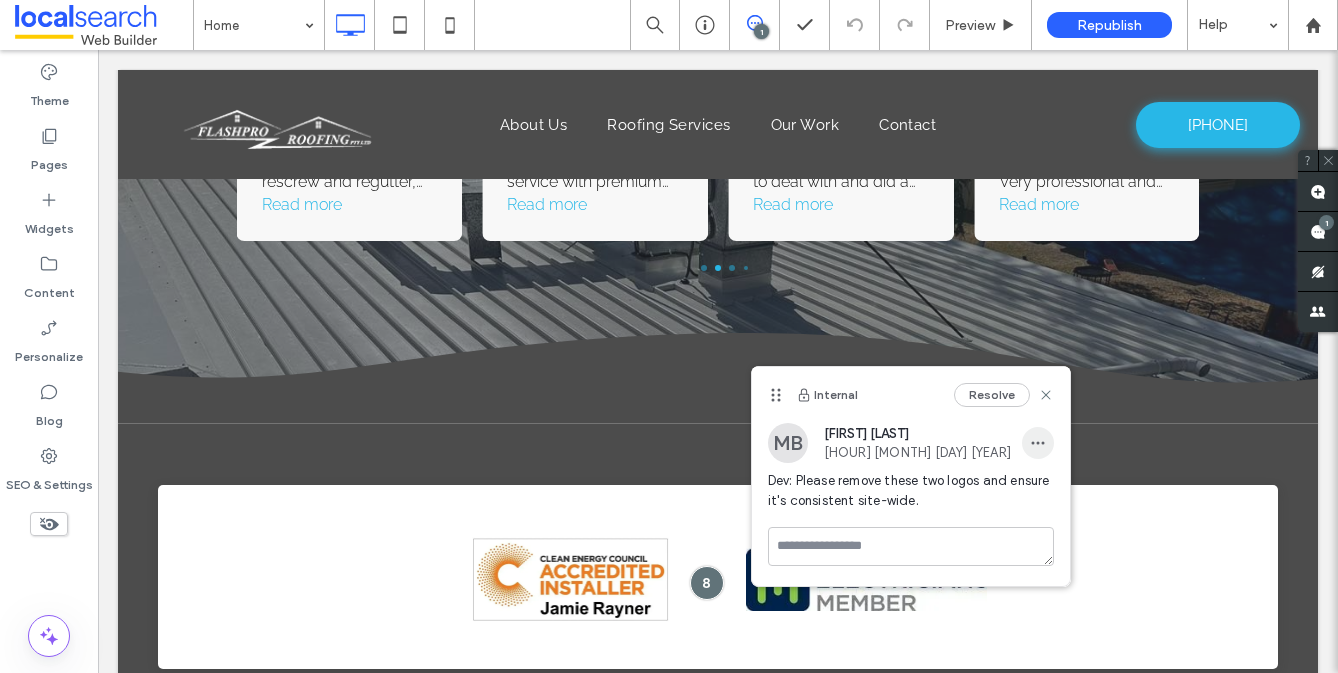 click 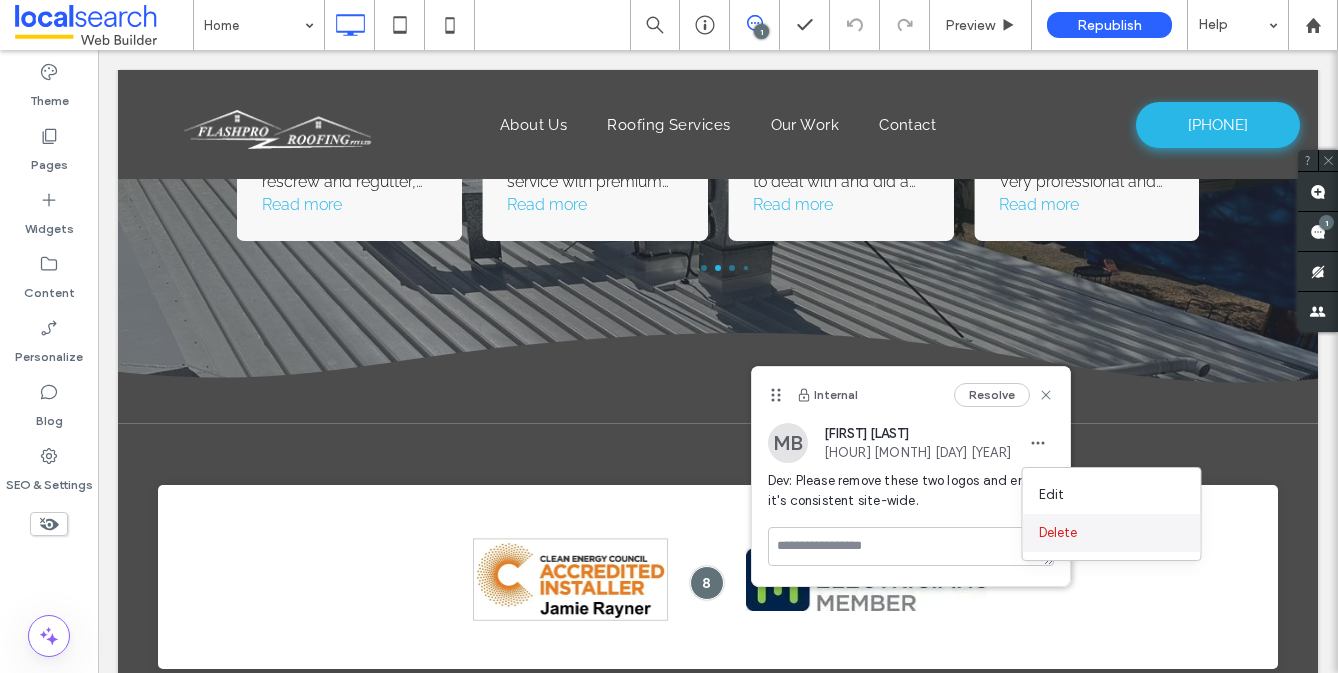 click on "Delete" at bounding box center (1112, 533) 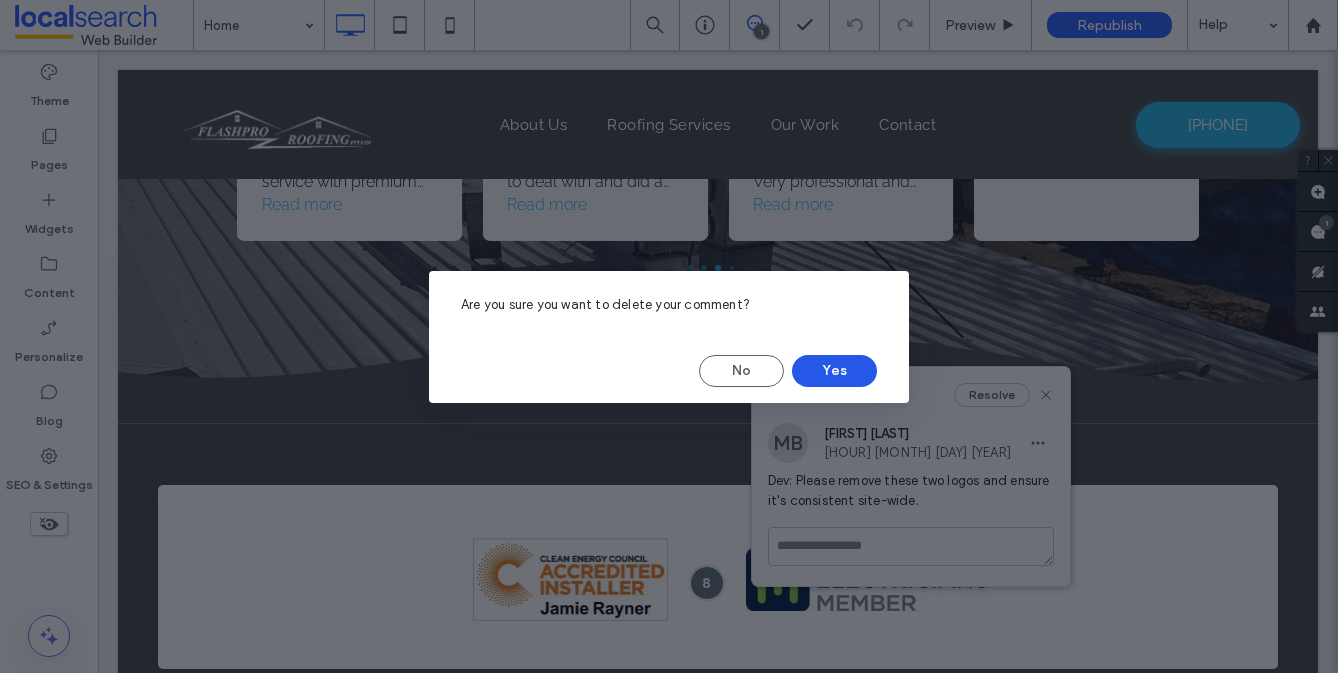 click on "Yes" at bounding box center [834, 371] 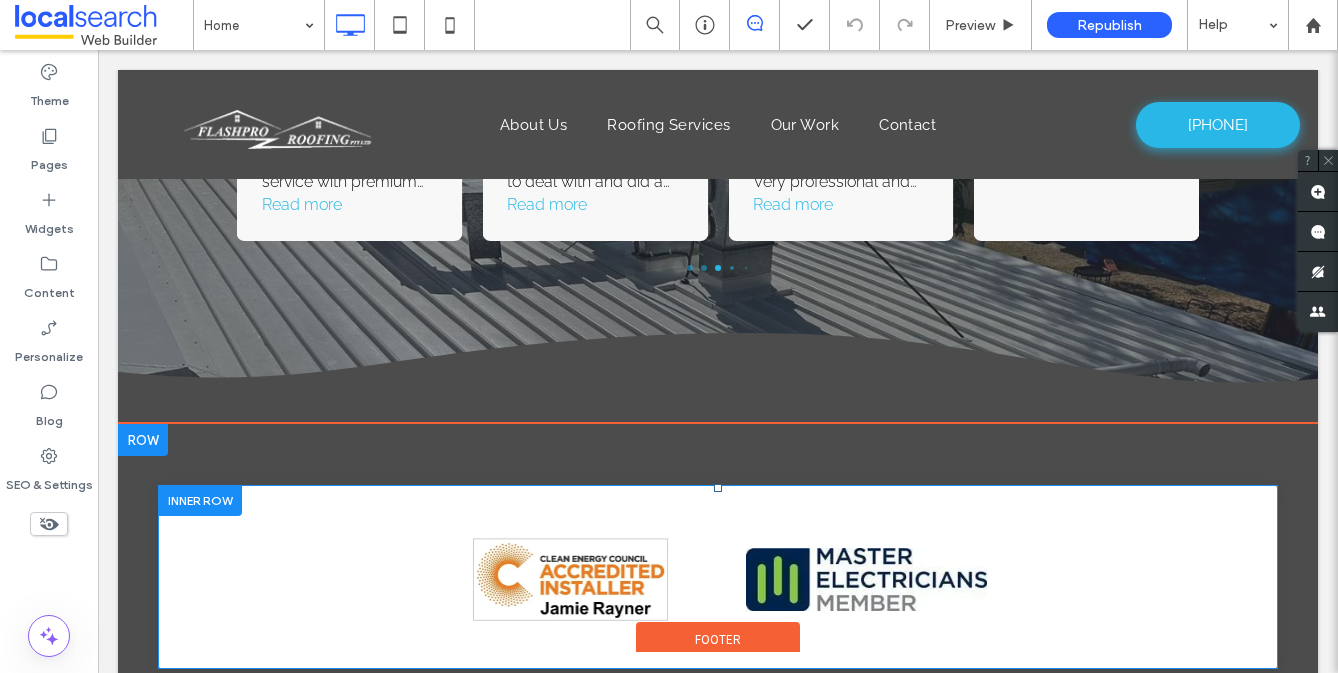click at bounding box center (200, 500) 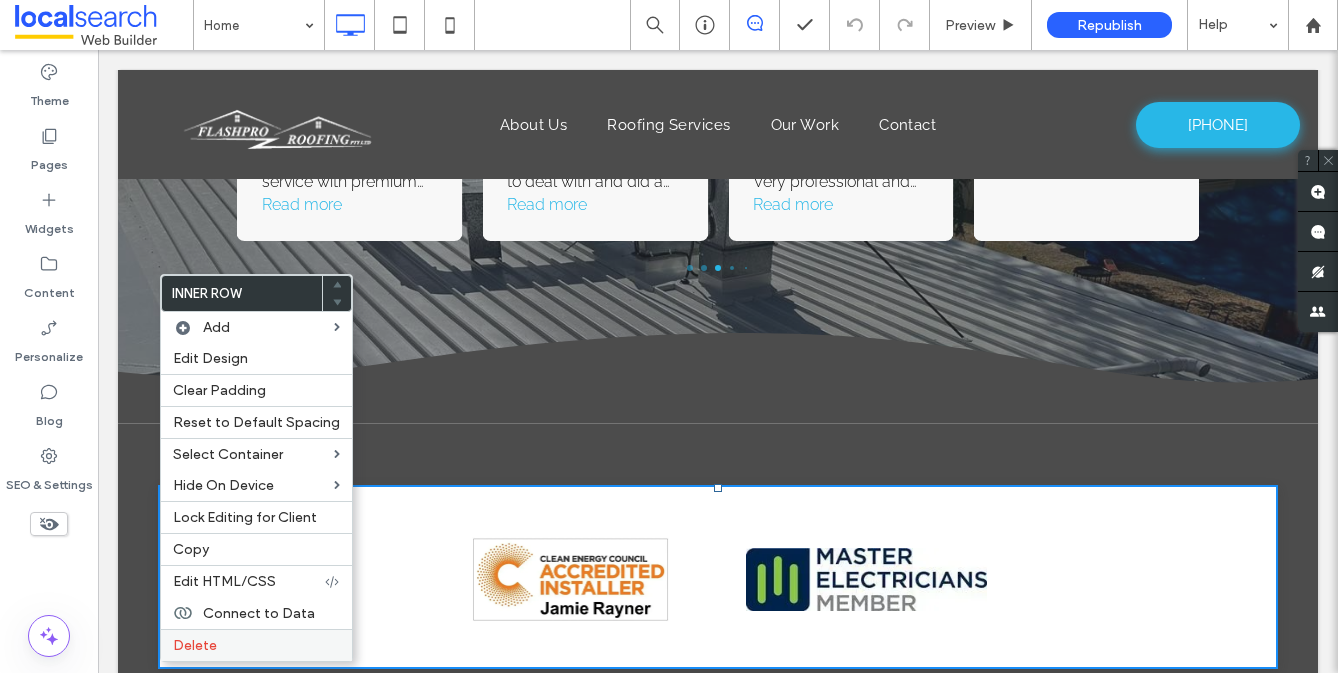 click on "Delete" at bounding box center [256, 645] 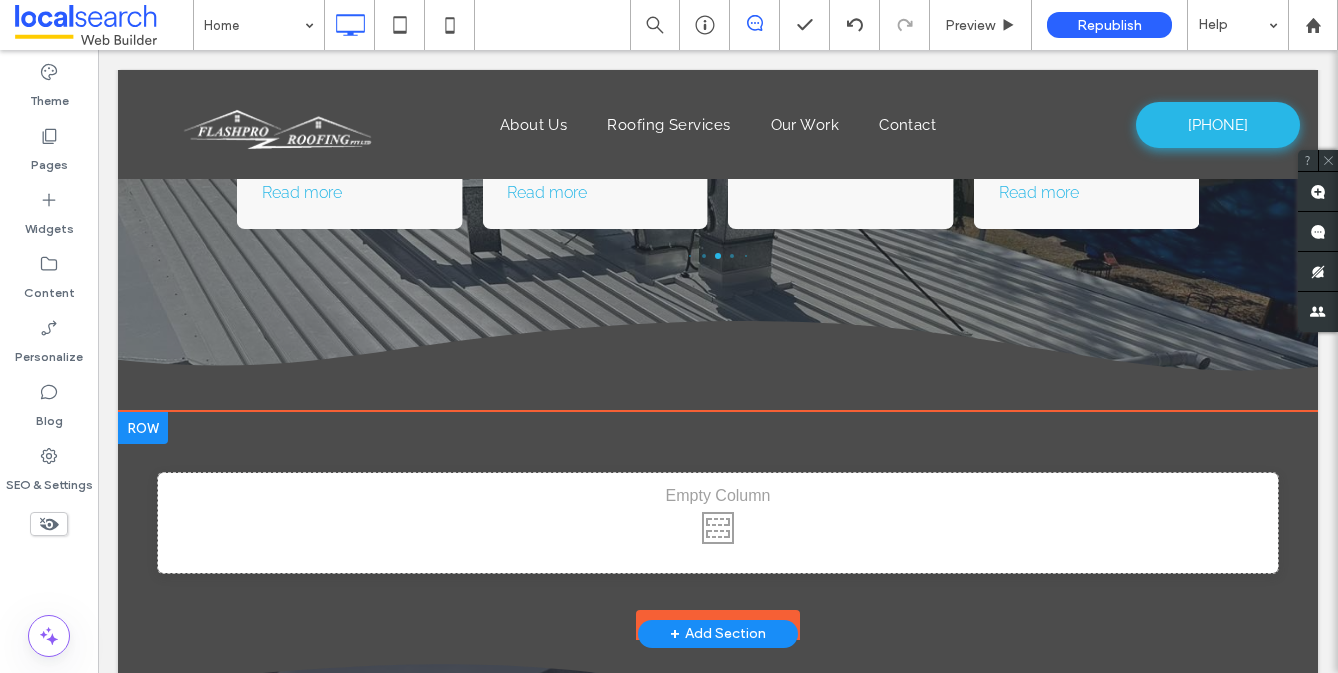 scroll, scrollTop: 5608, scrollLeft: 0, axis: vertical 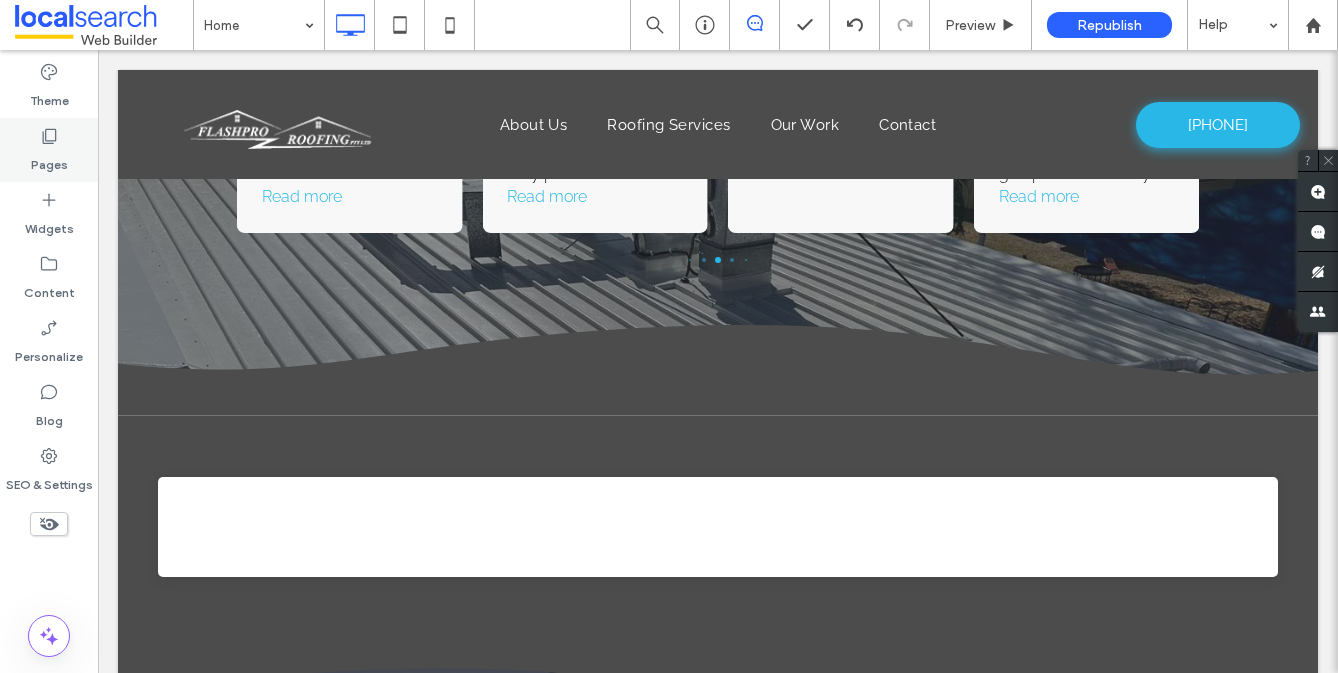 click on "Pages" at bounding box center [49, 160] 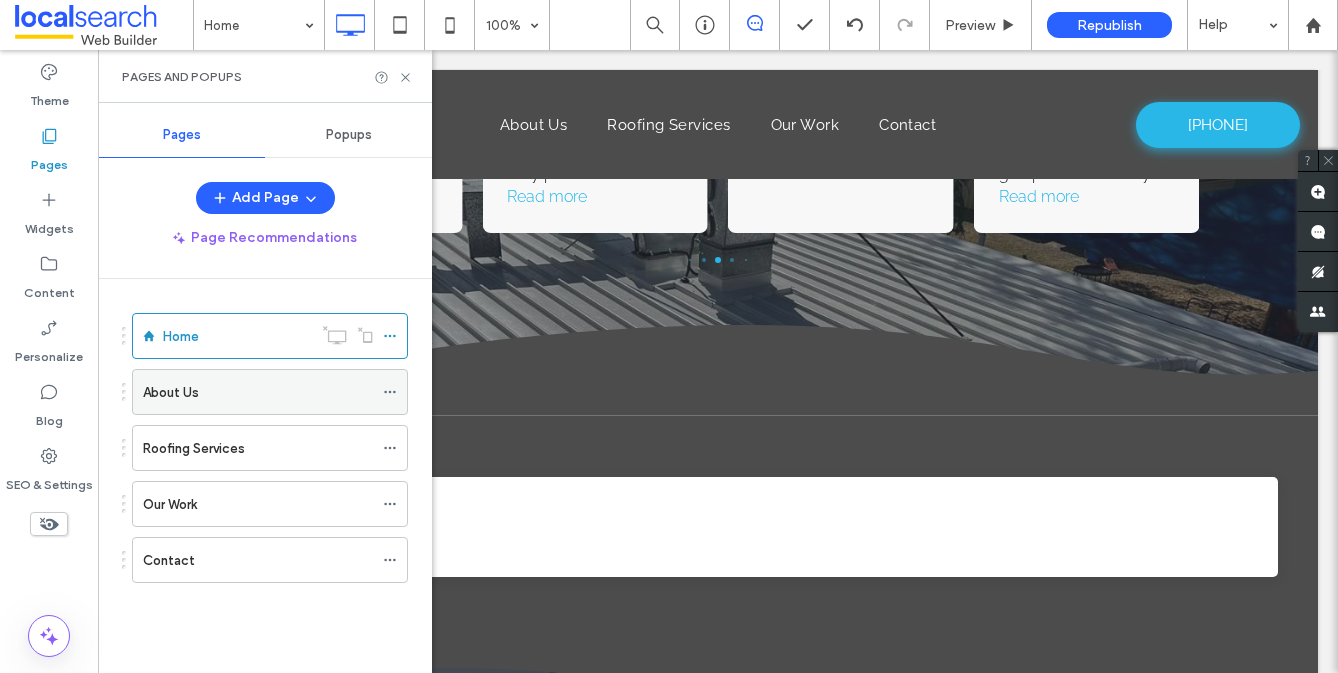 click on "About Us" at bounding box center (171, 392) 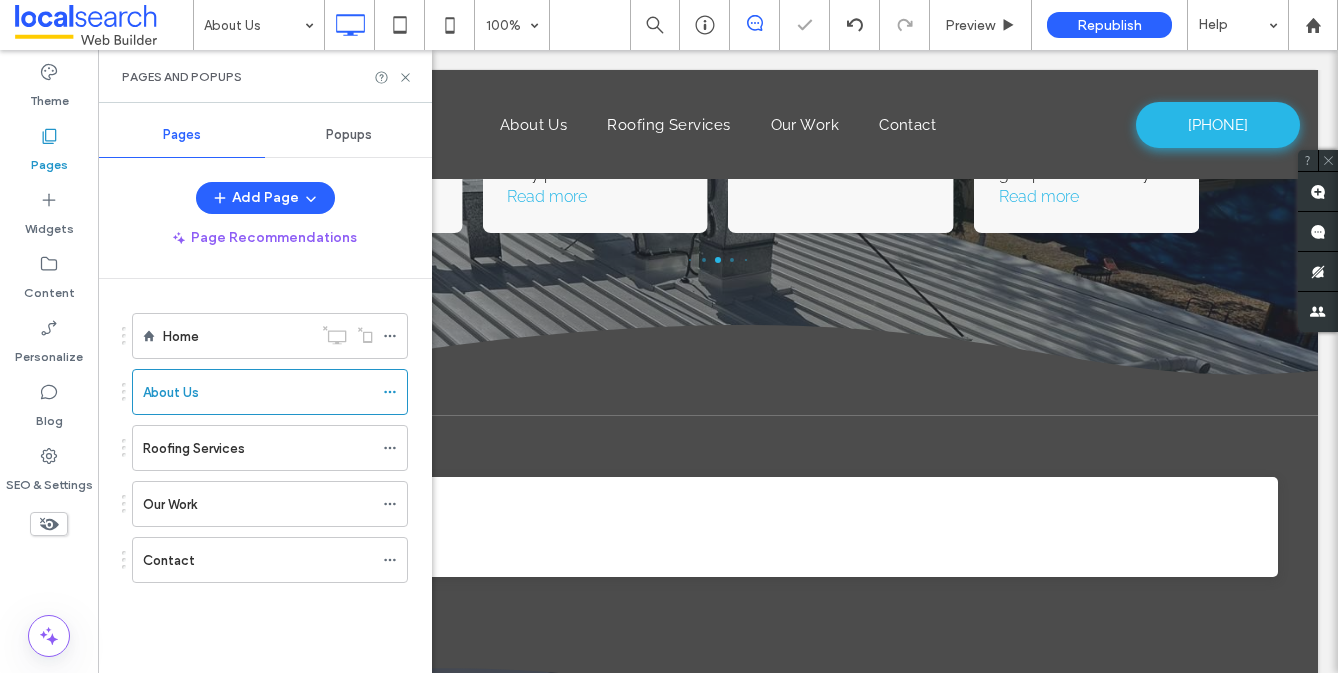 click 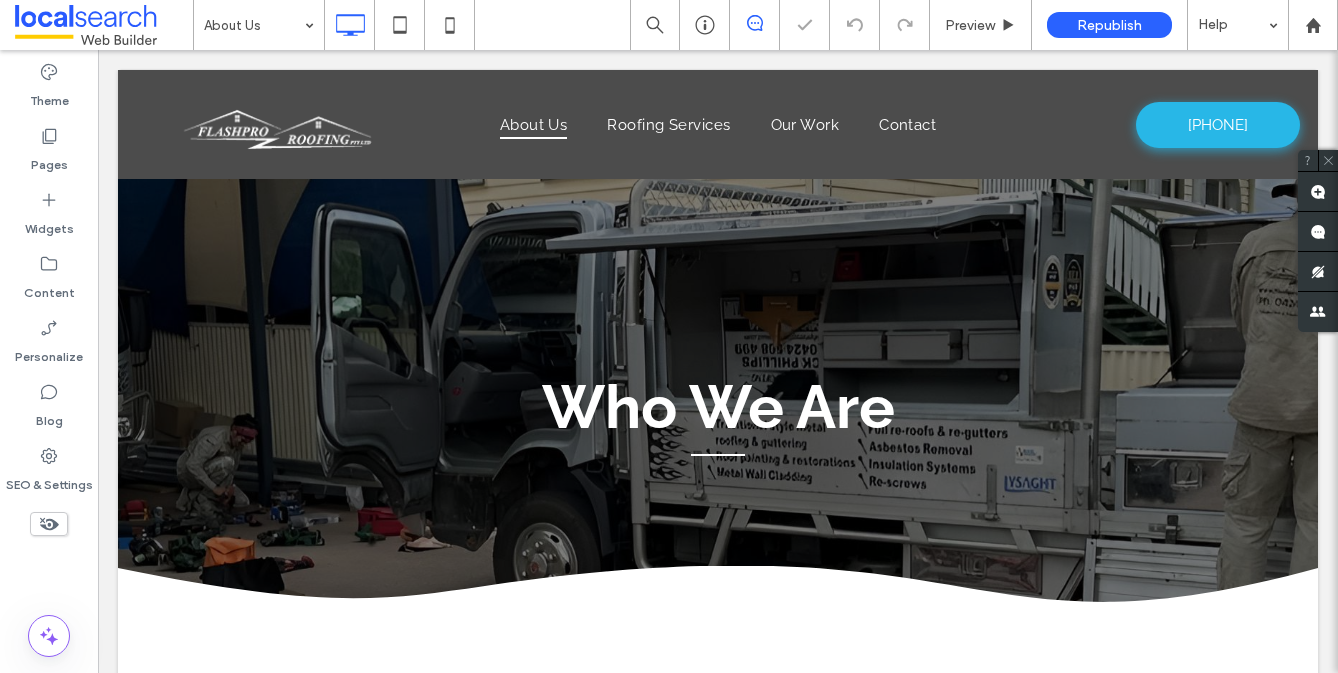 scroll, scrollTop: 114, scrollLeft: 0, axis: vertical 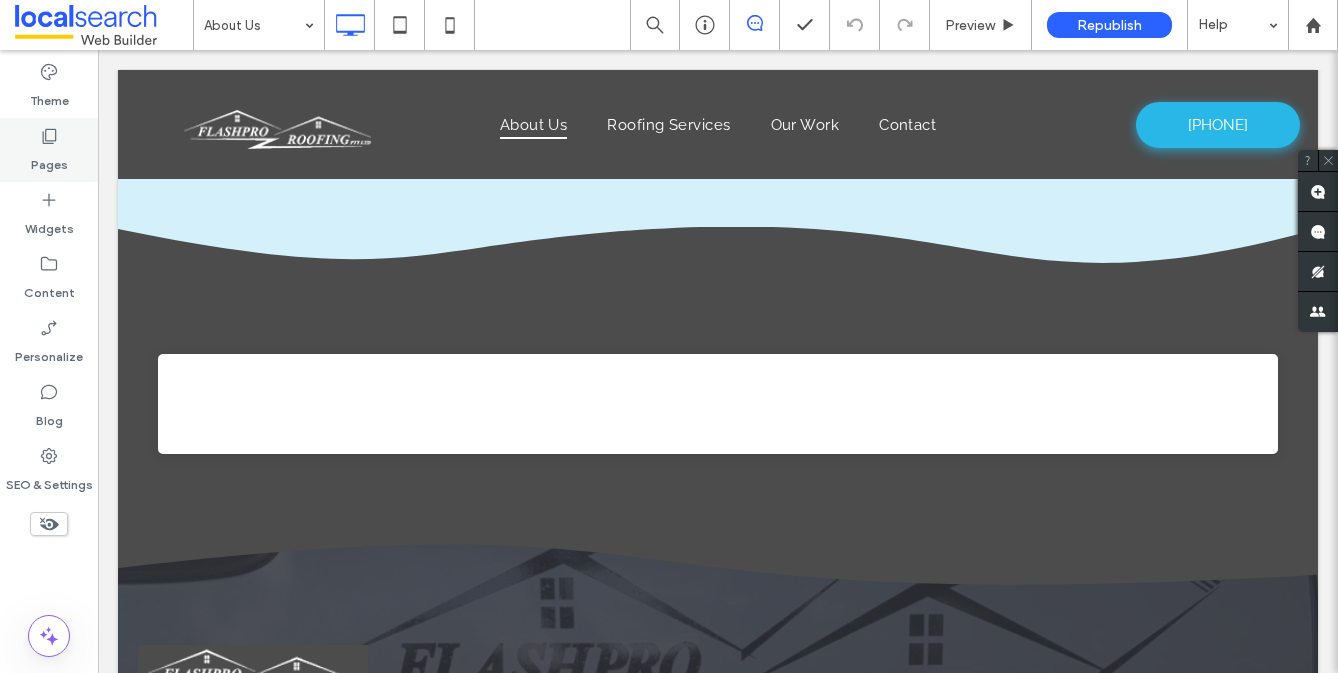 click on "Pages" at bounding box center (49, 160) 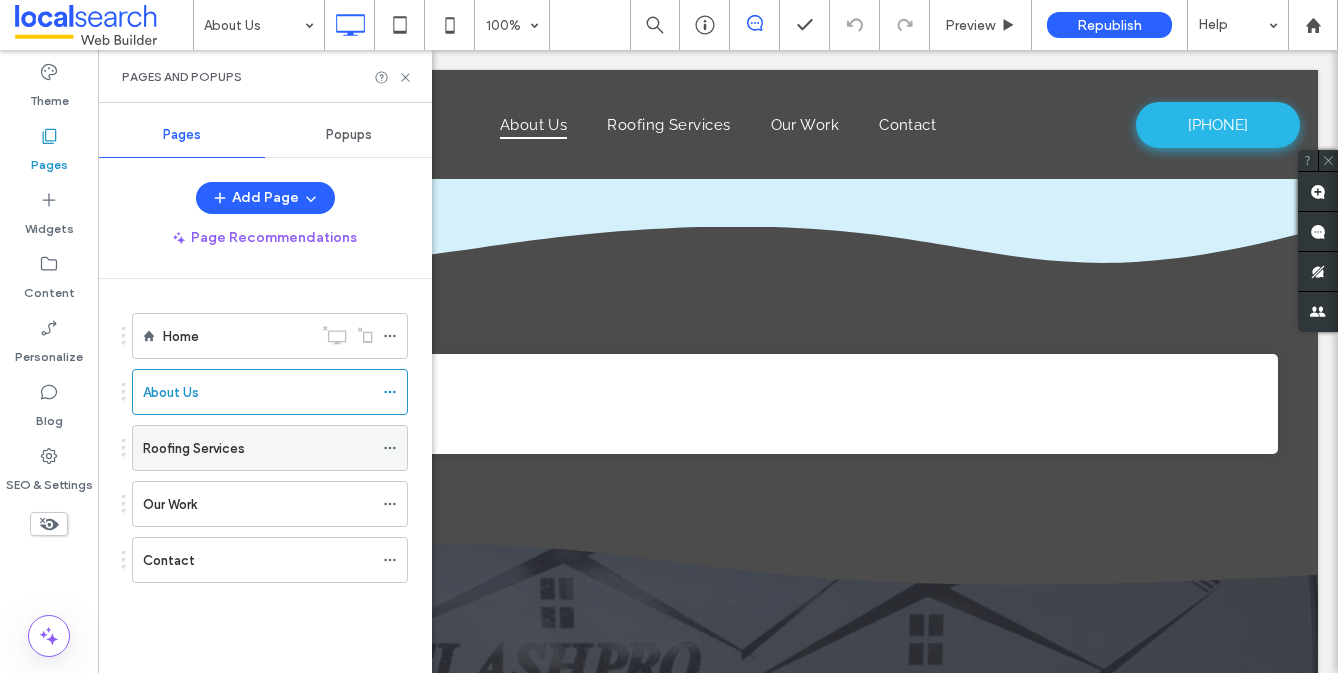 click on "Roofing Services" at bounding box center [194, 448] 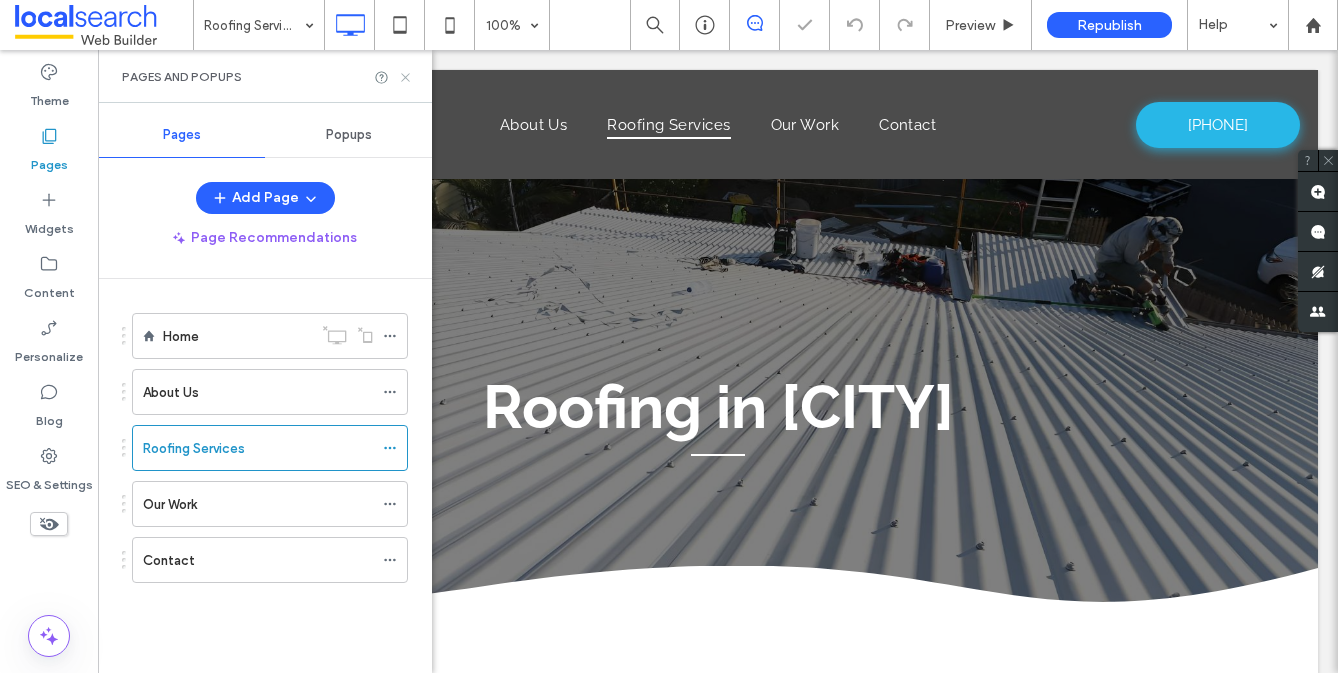 scroll, scrollTop: 0, scrollLeft: 0, axis: both 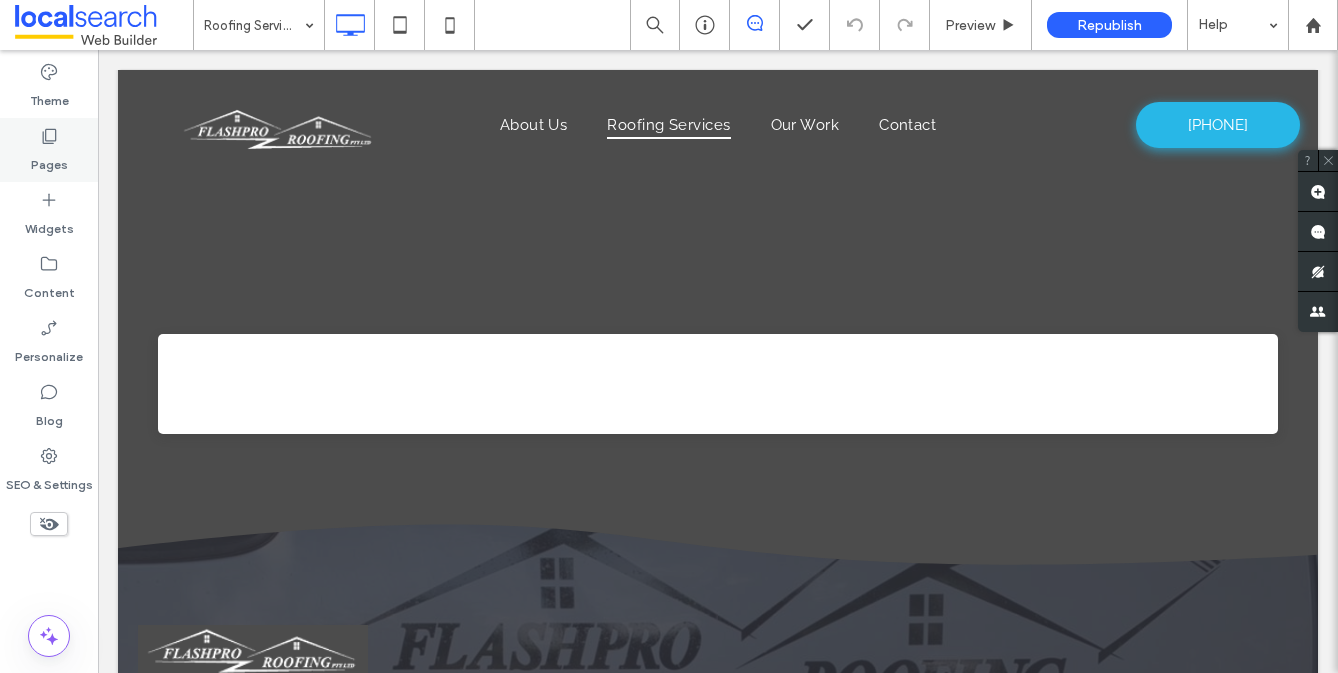 click on "Pages" at bounding box center (49, 160) 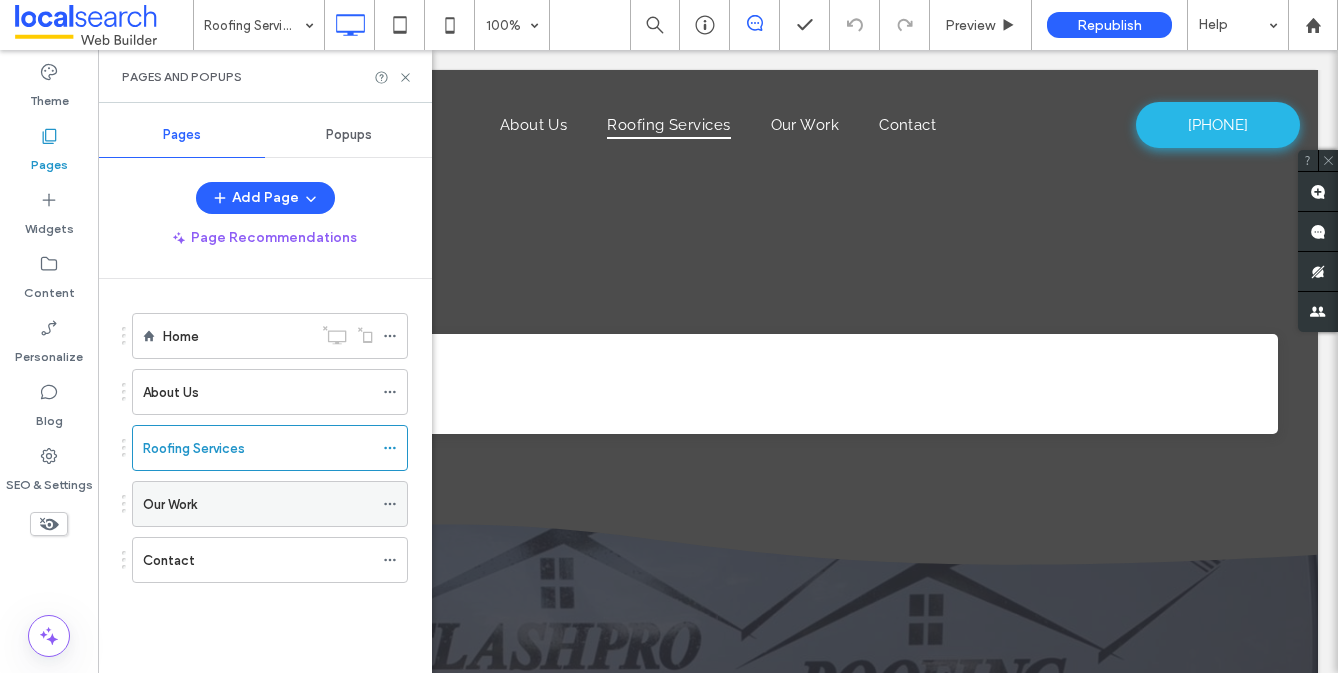 click on "Our Work" at bounding box center [170, 504] 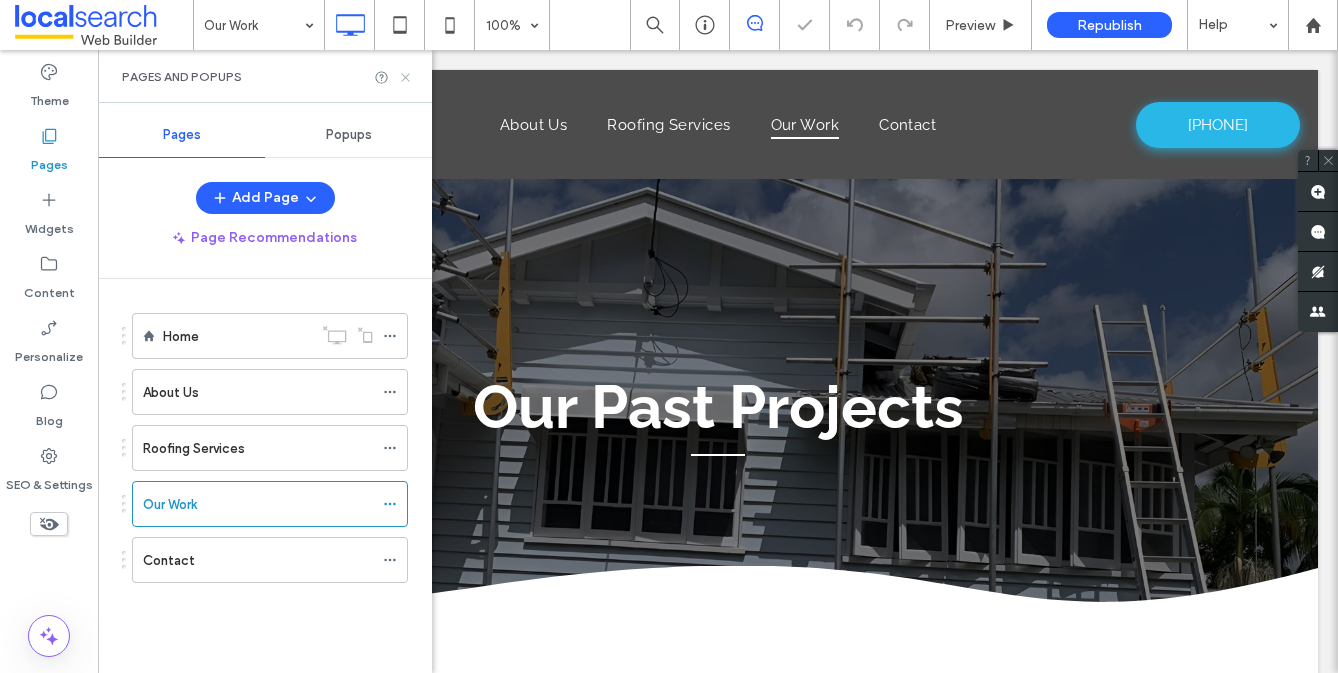 scroll, scrollTop: 0, scrollLeft: 0, axis: both 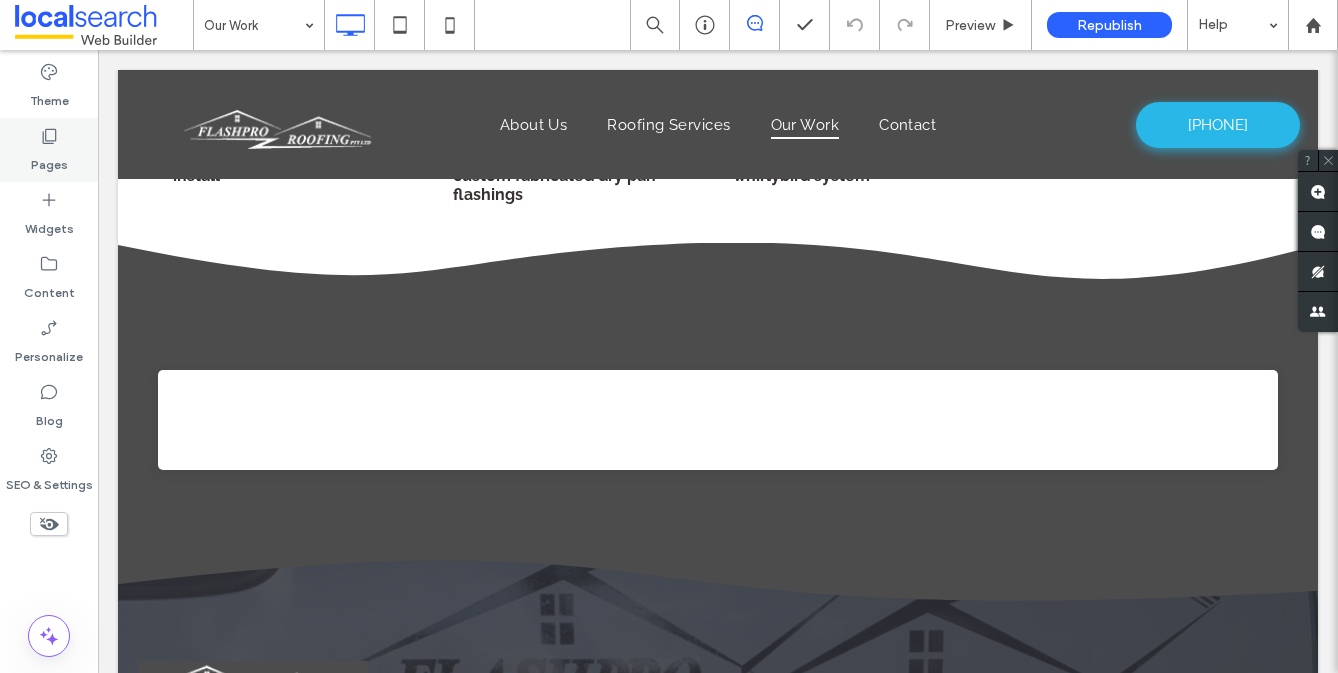 click on "Pages" at bounding box center (49, 160) 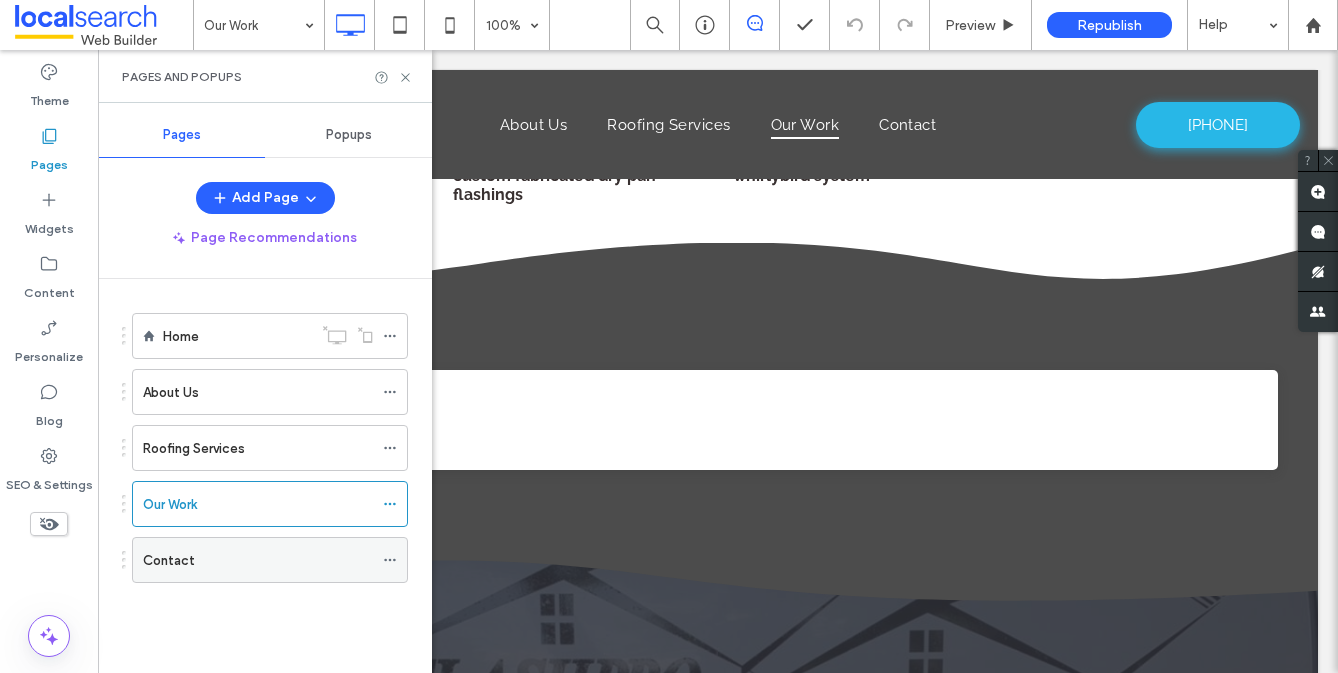 click on "Contact" at bounding box center (258, 560) 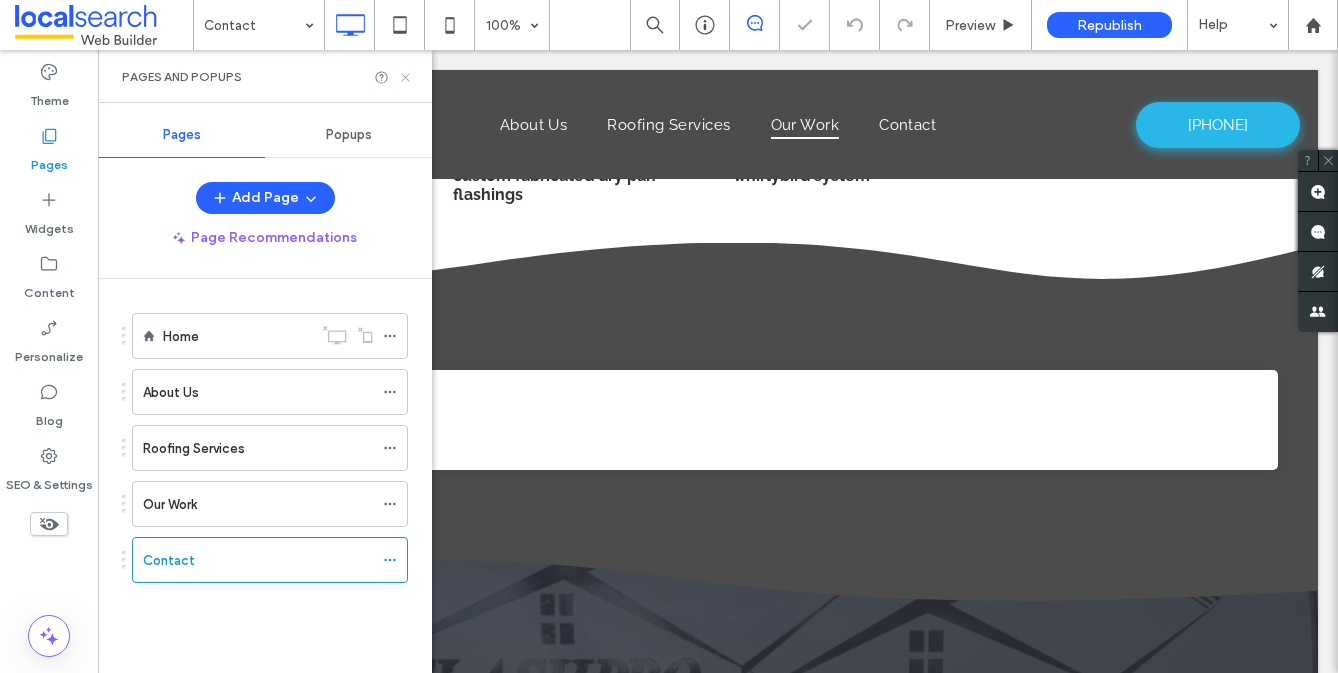 click 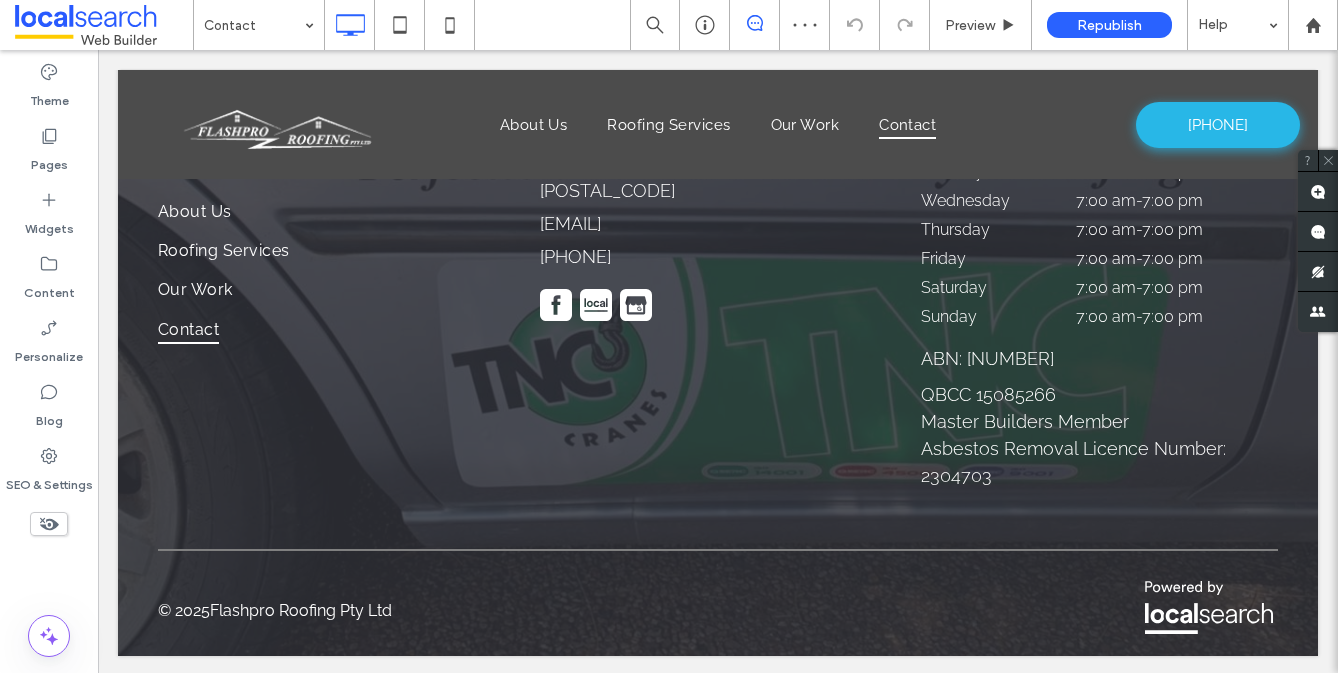 scroll, scrollTop: 0, scrollLeft: 0, axis: both 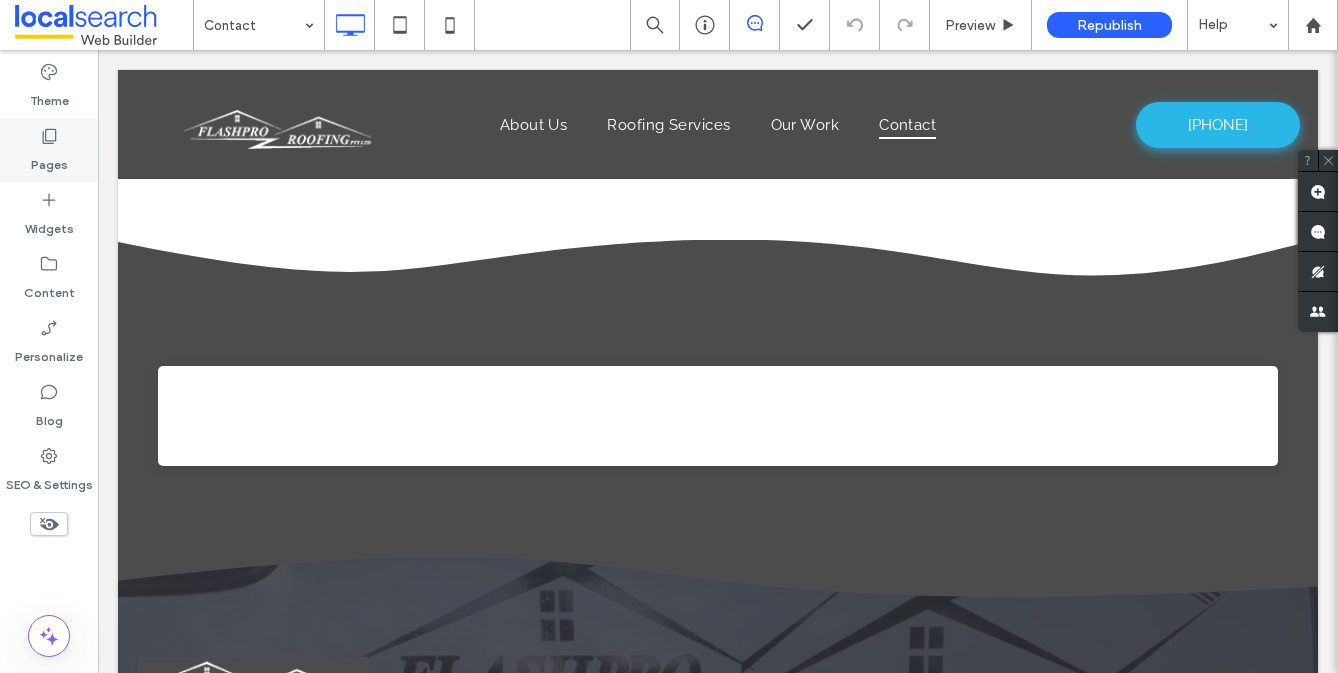click on "Pages" at bounding box center [49, 160] 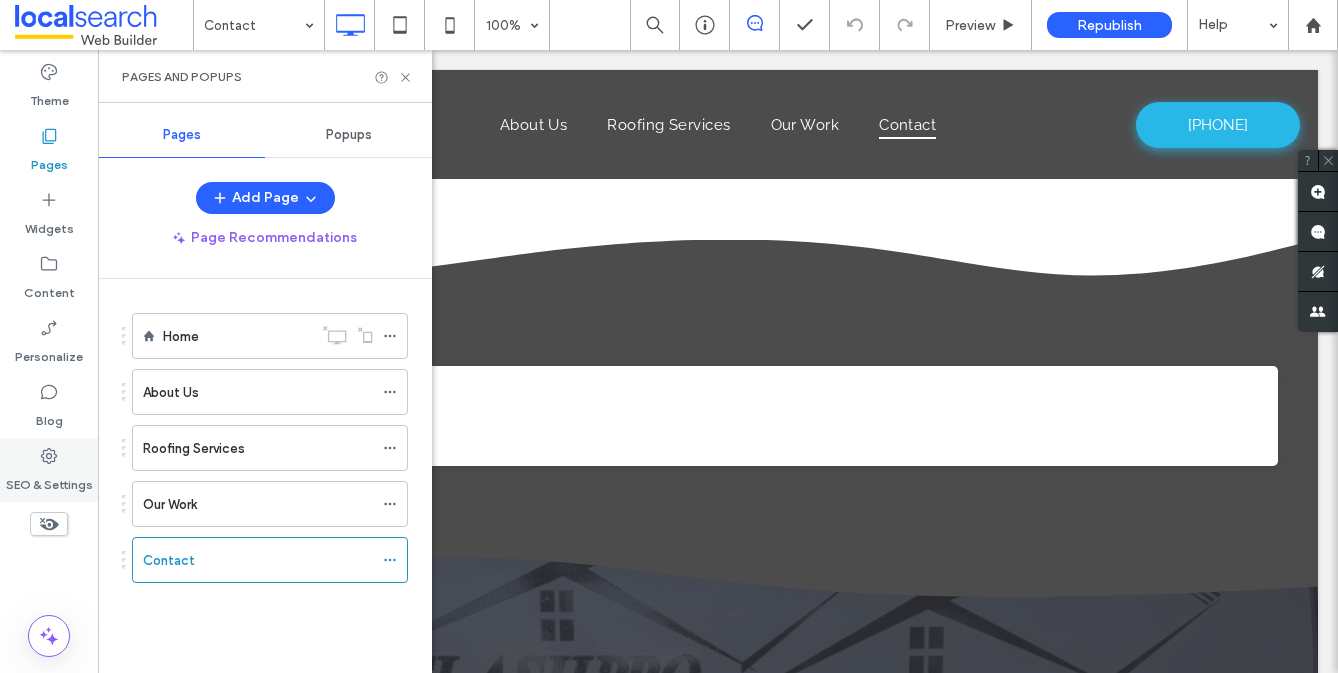 click on "SEO & Settings" at bounding box center [49, 480] 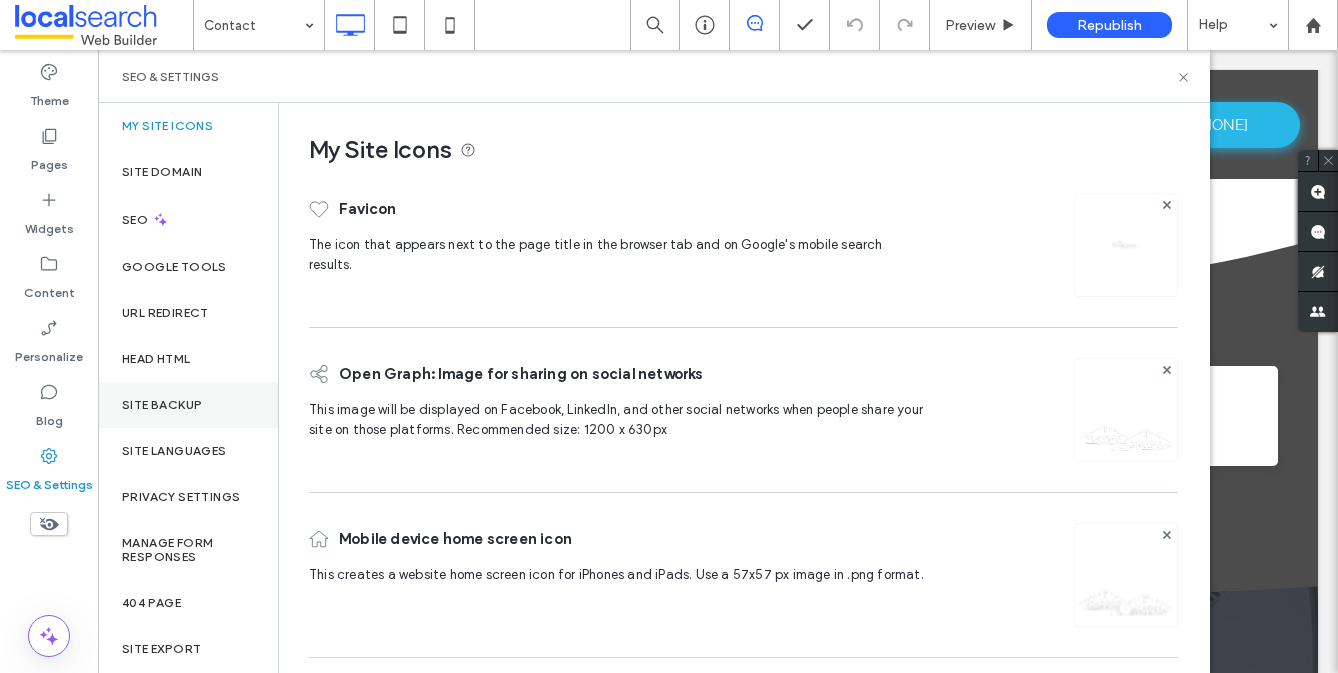 click on "Site Backup" at bounding box center (162, 405) 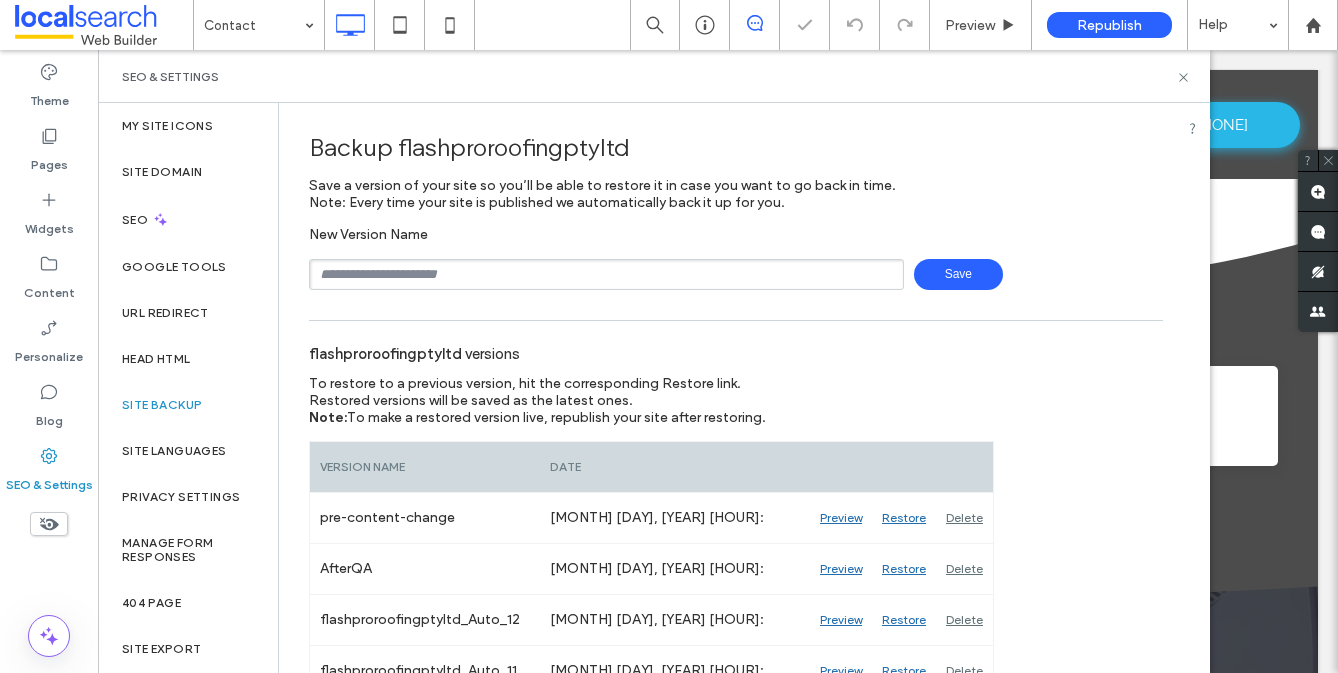 click at bounding box center (606, 274) 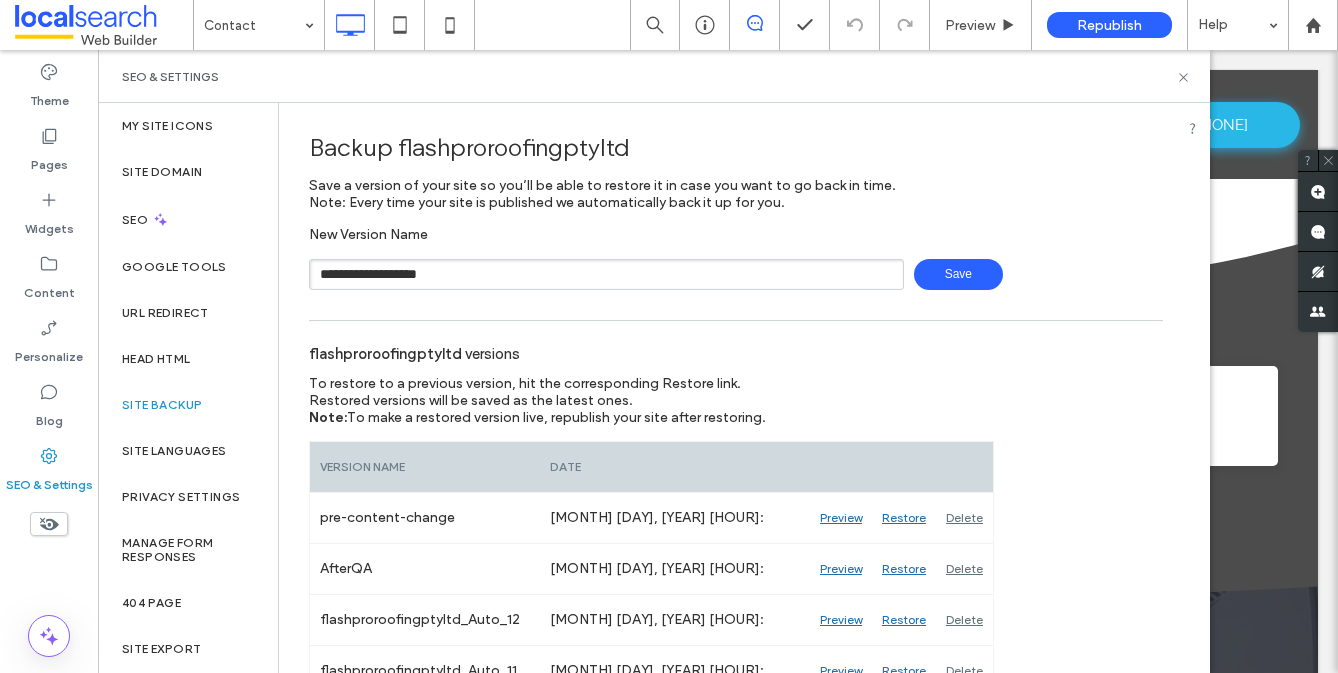 type on "**********" 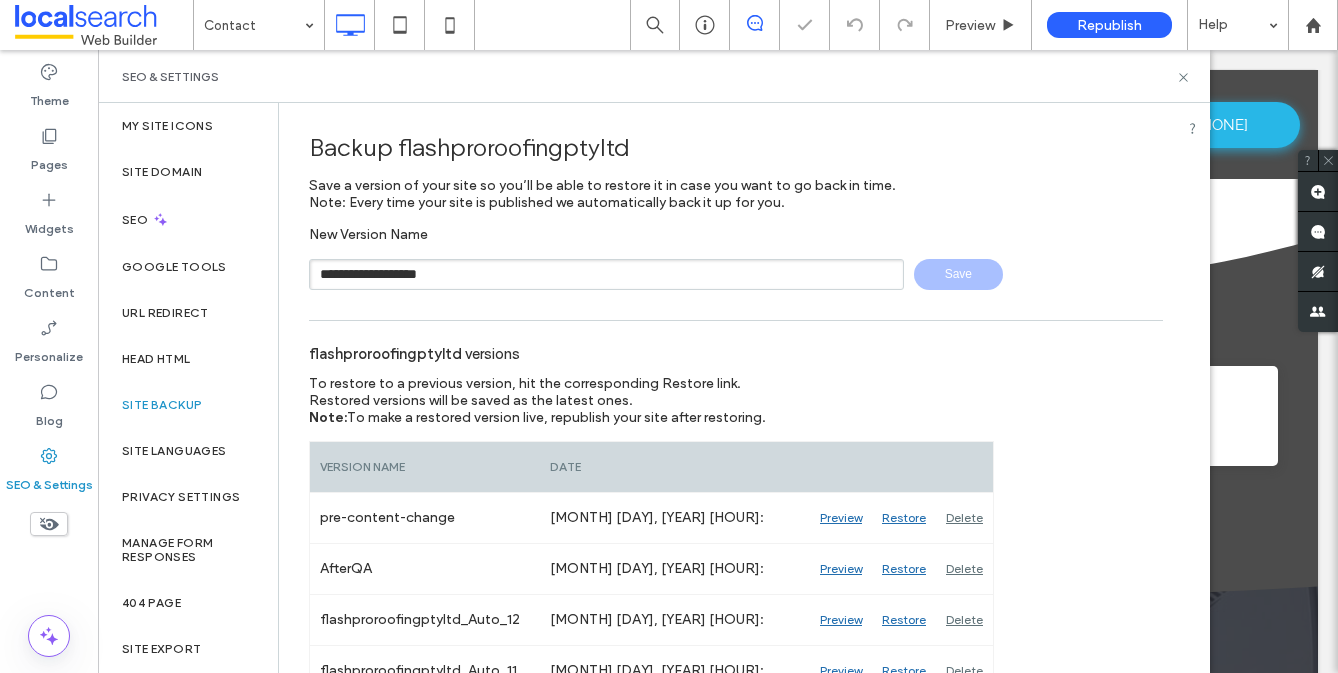 type 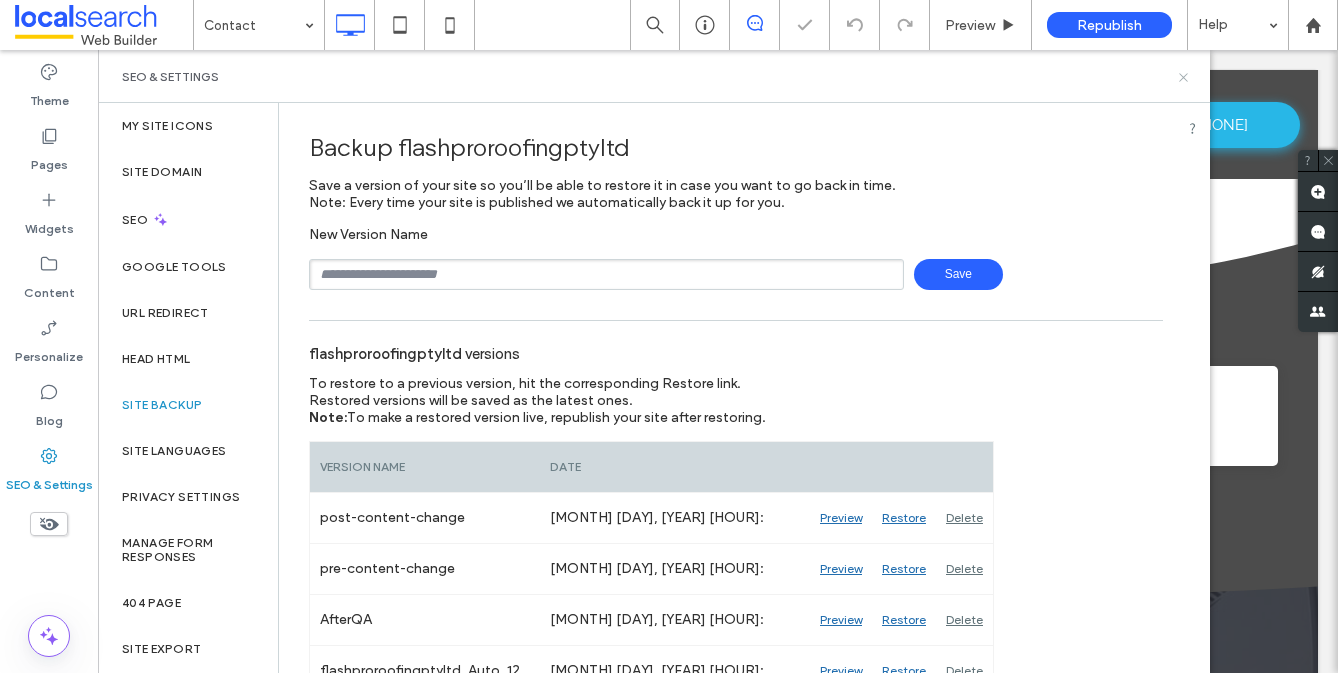 click 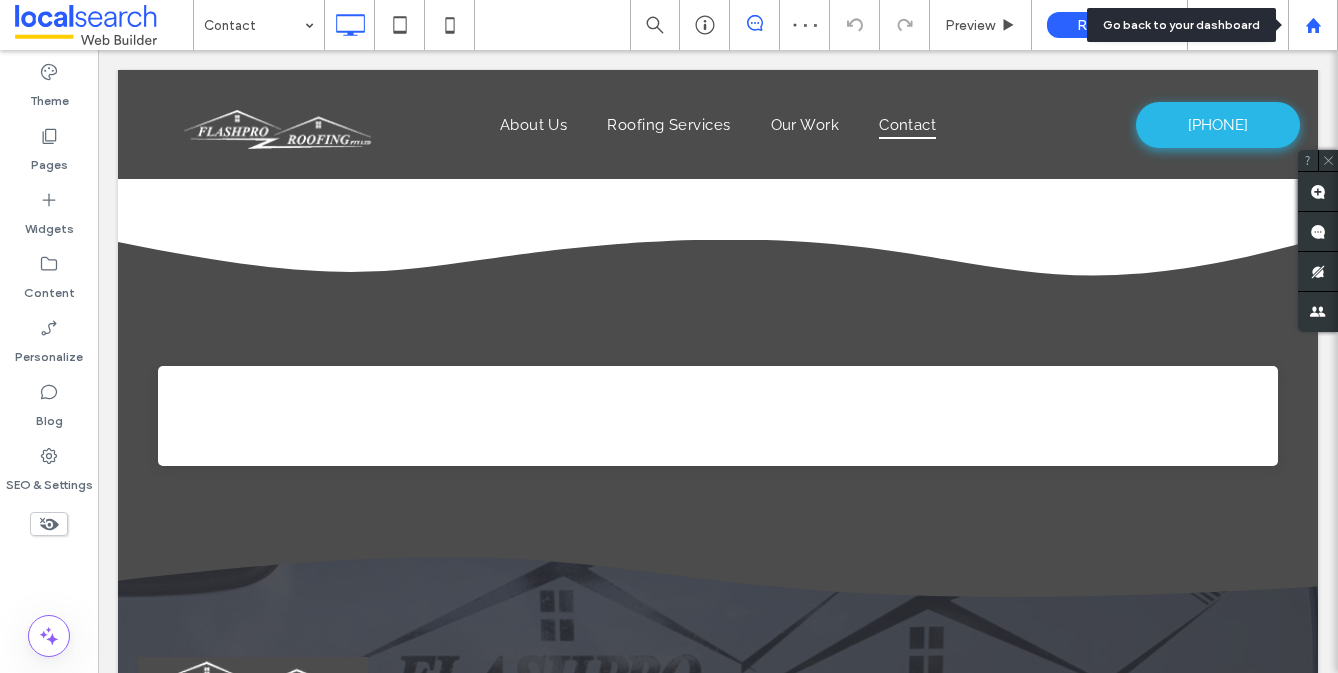 click at bounding box center [1313, 25] 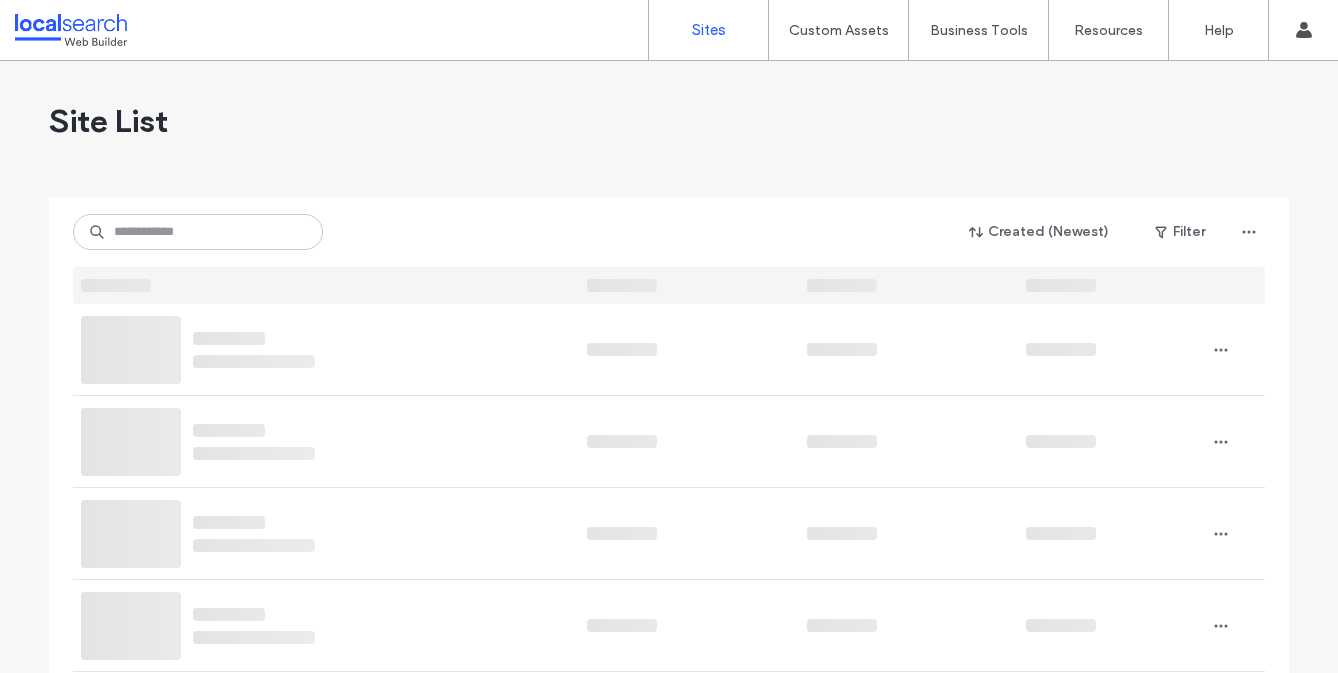 scroll, scrollTop: 0, scrollLeft: 0, axis: both 